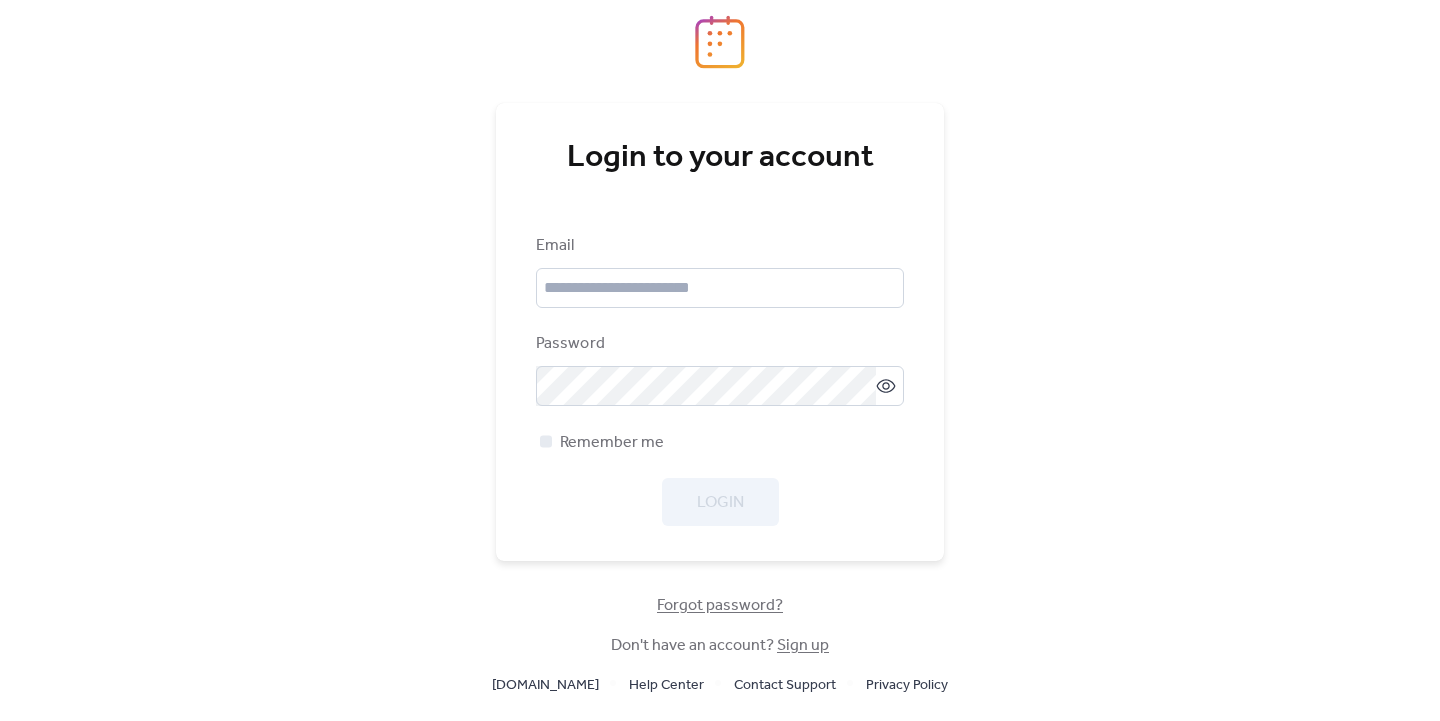 scroll, scrollTop: 0, scrollLeft: 0, axis: both 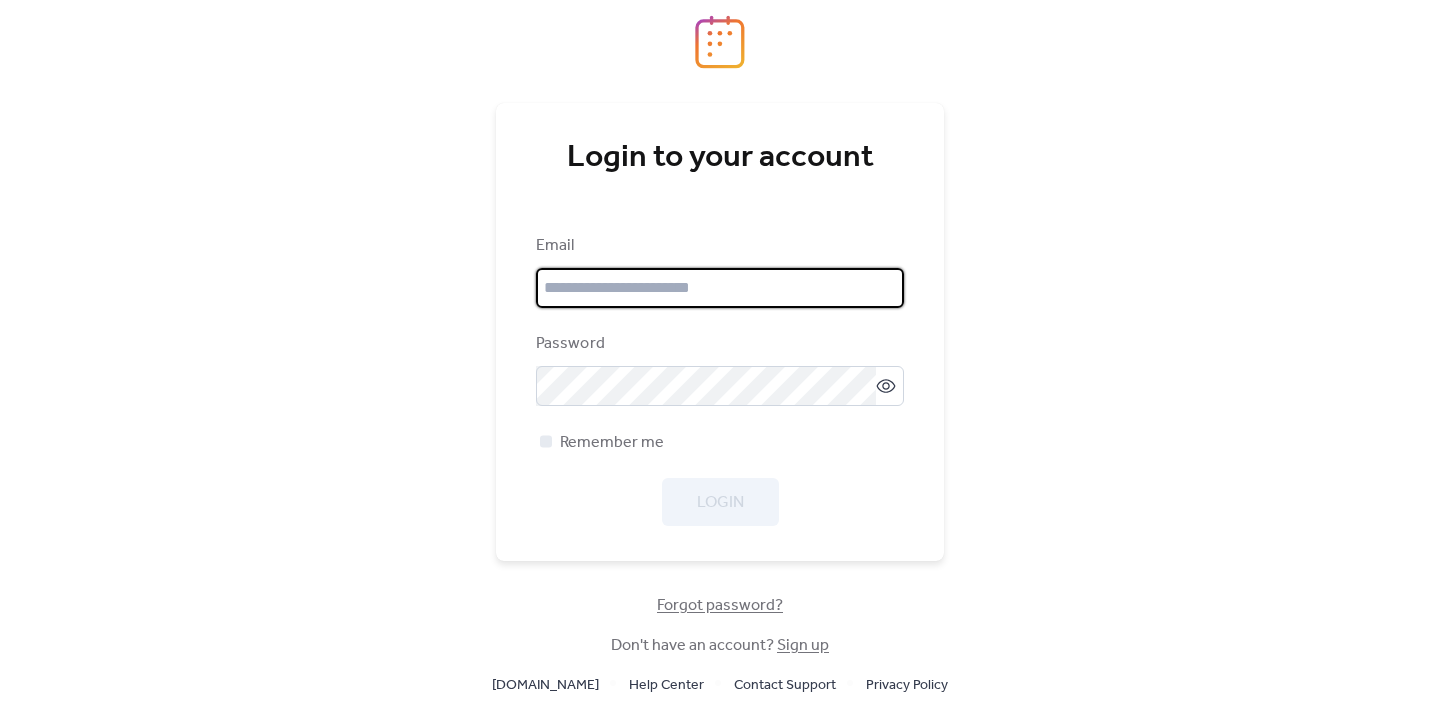 type on "**********" 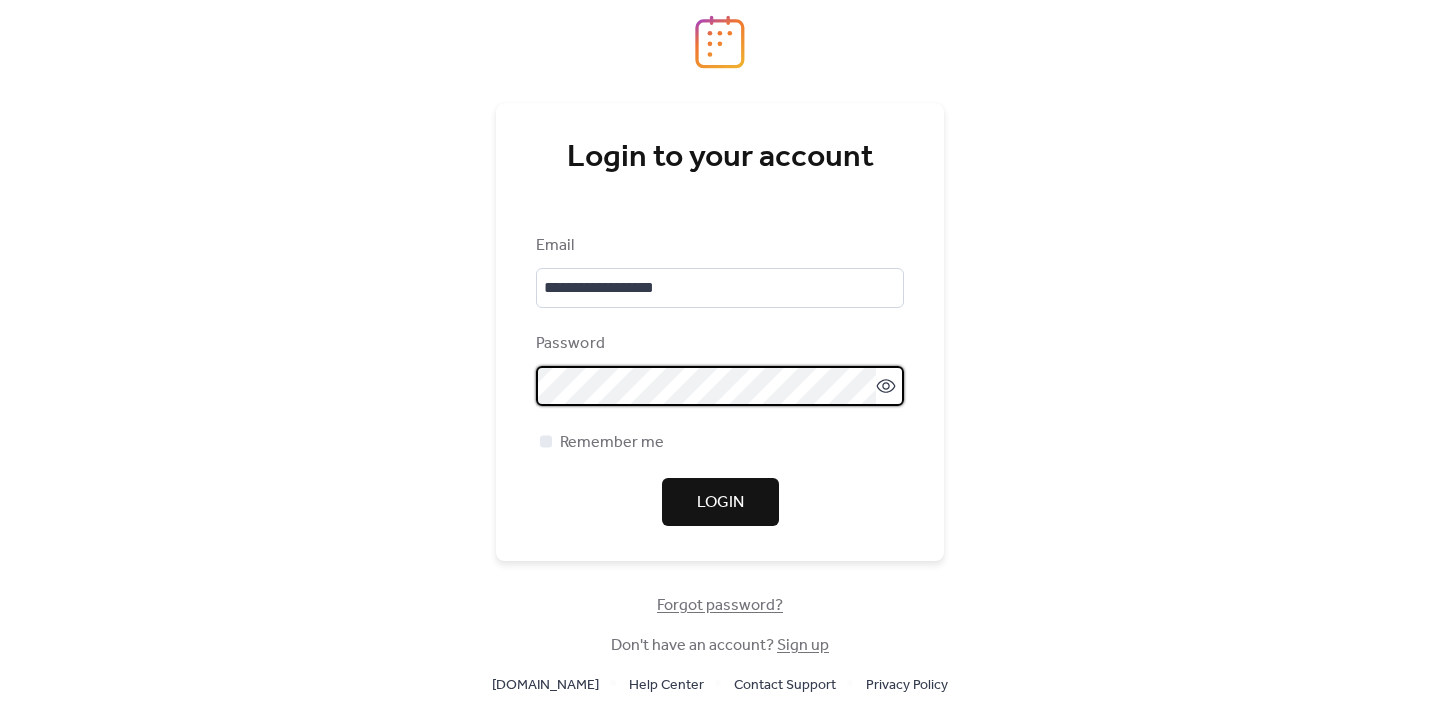 click on "**********" at bounding box center [720, 380] 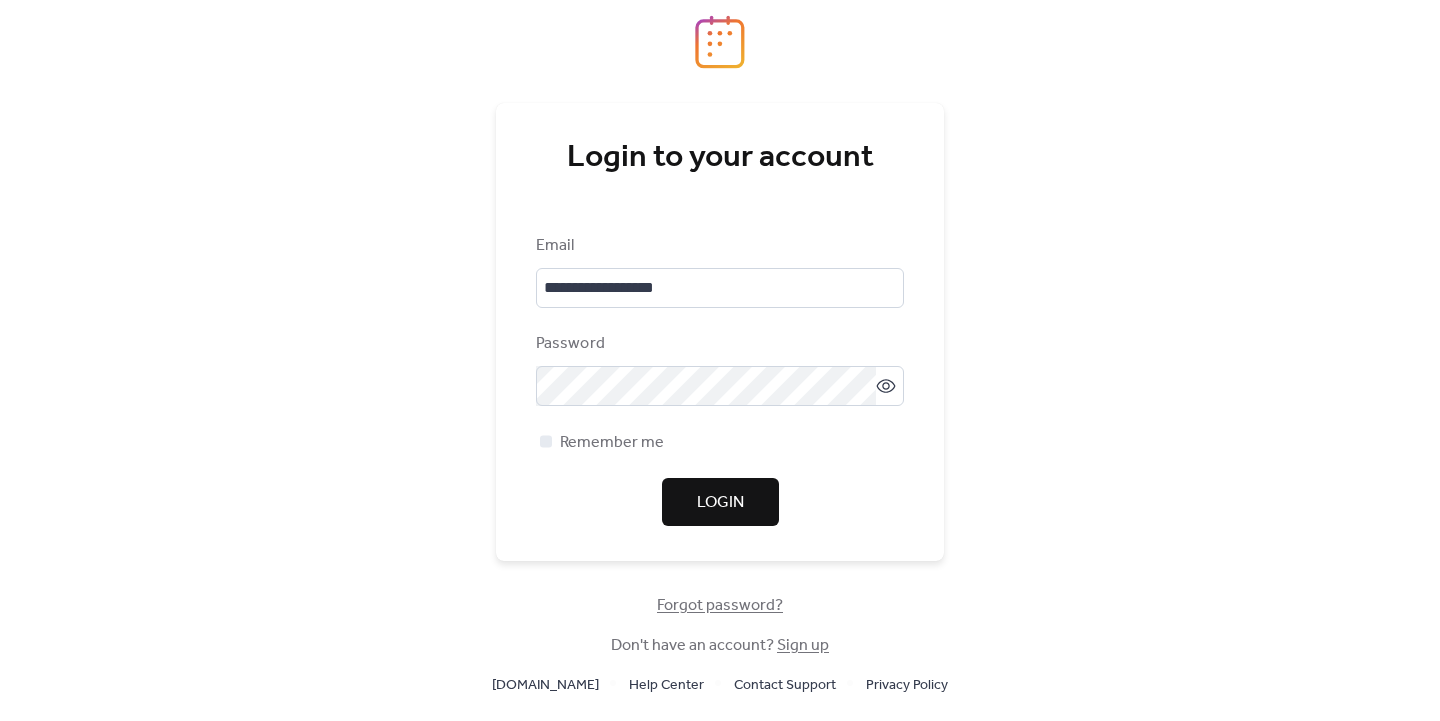 click on "Login" at bounding box center (720, 503) 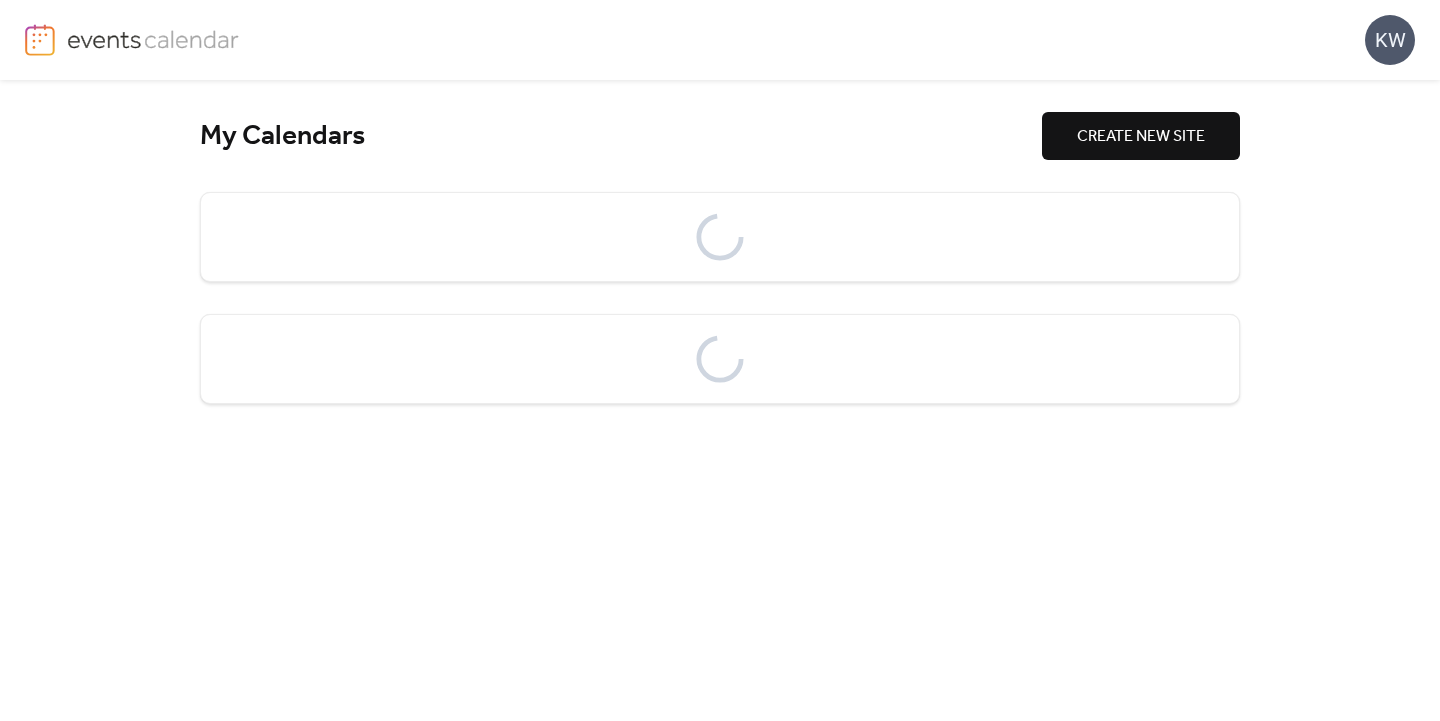 scroll, scrollTop: 0, scrollLeft: 0, axis: both 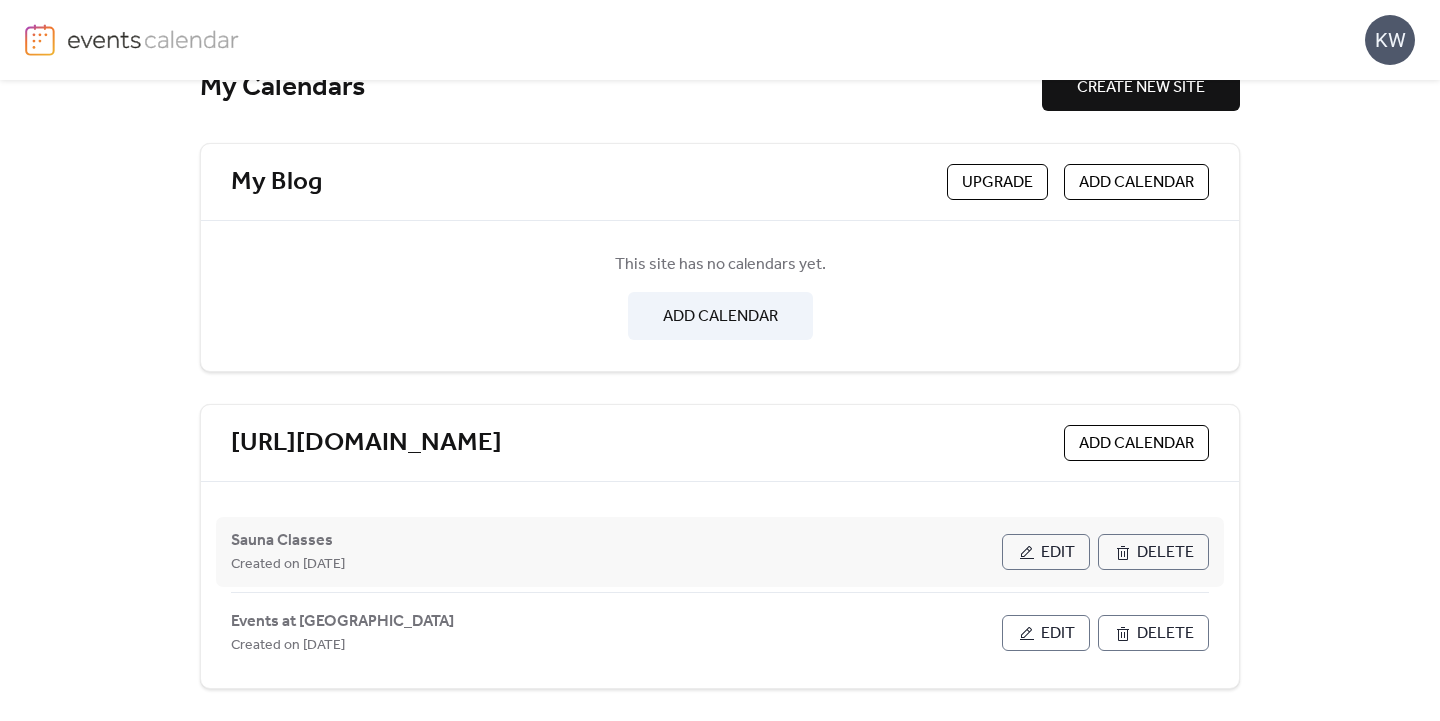 click on "Edit" at bounding box center [1058, 553] 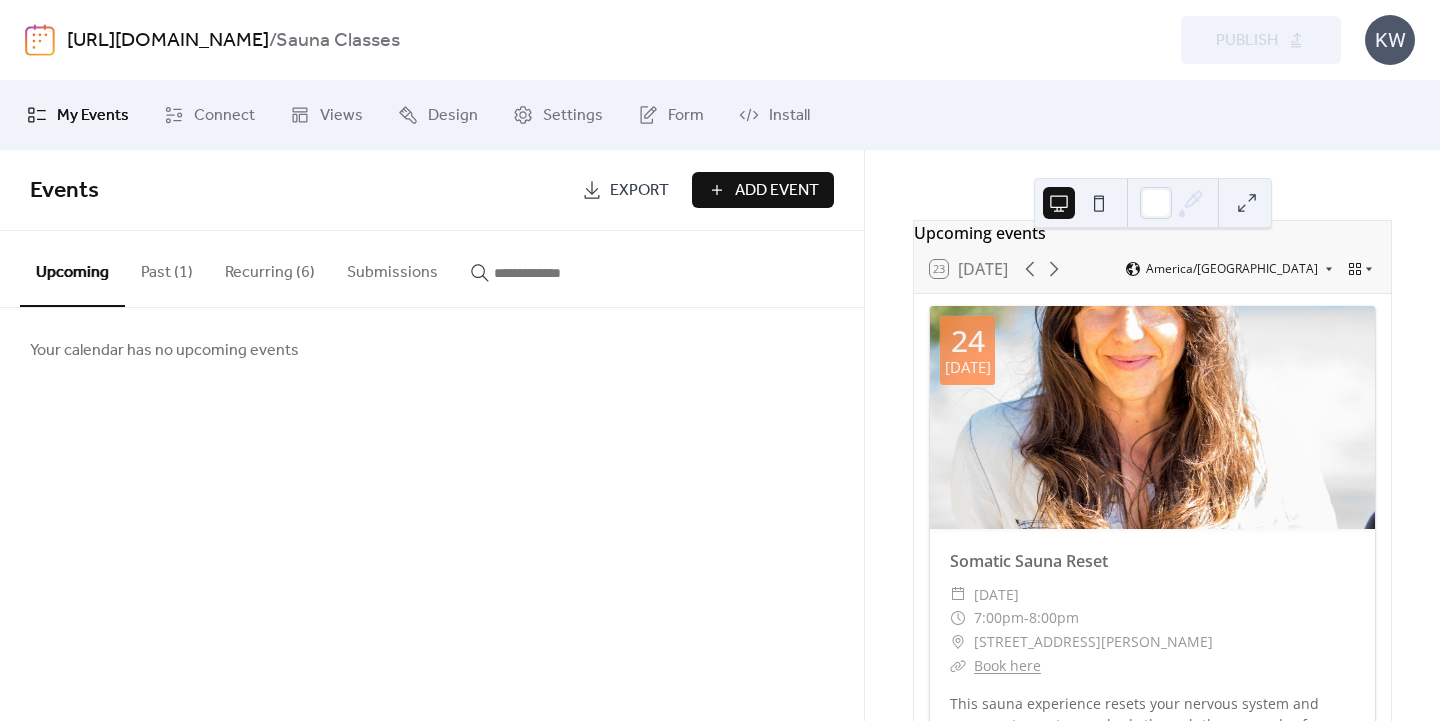 scroll, scrollTop: 0, scrollLeft: 0, axis: both 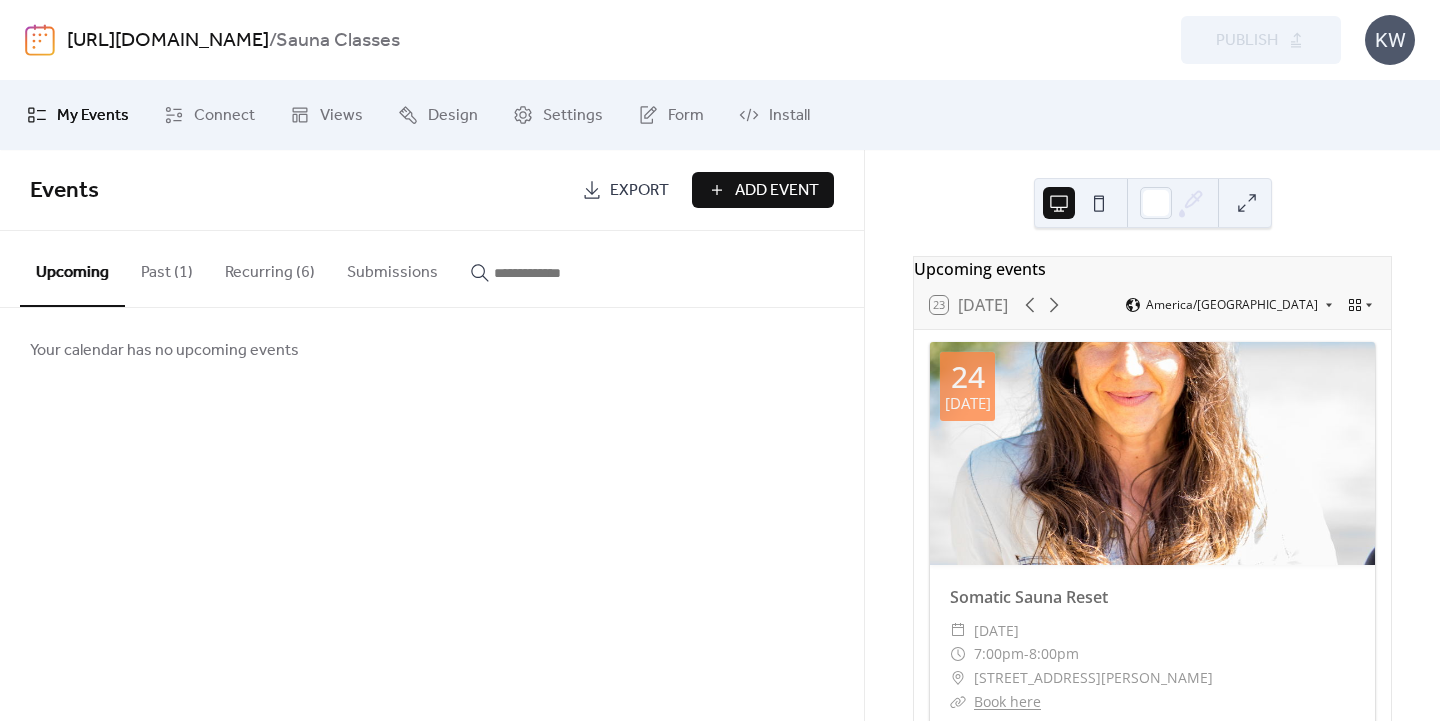 click on "Recurring (6)" at bounding box center (270, 268) 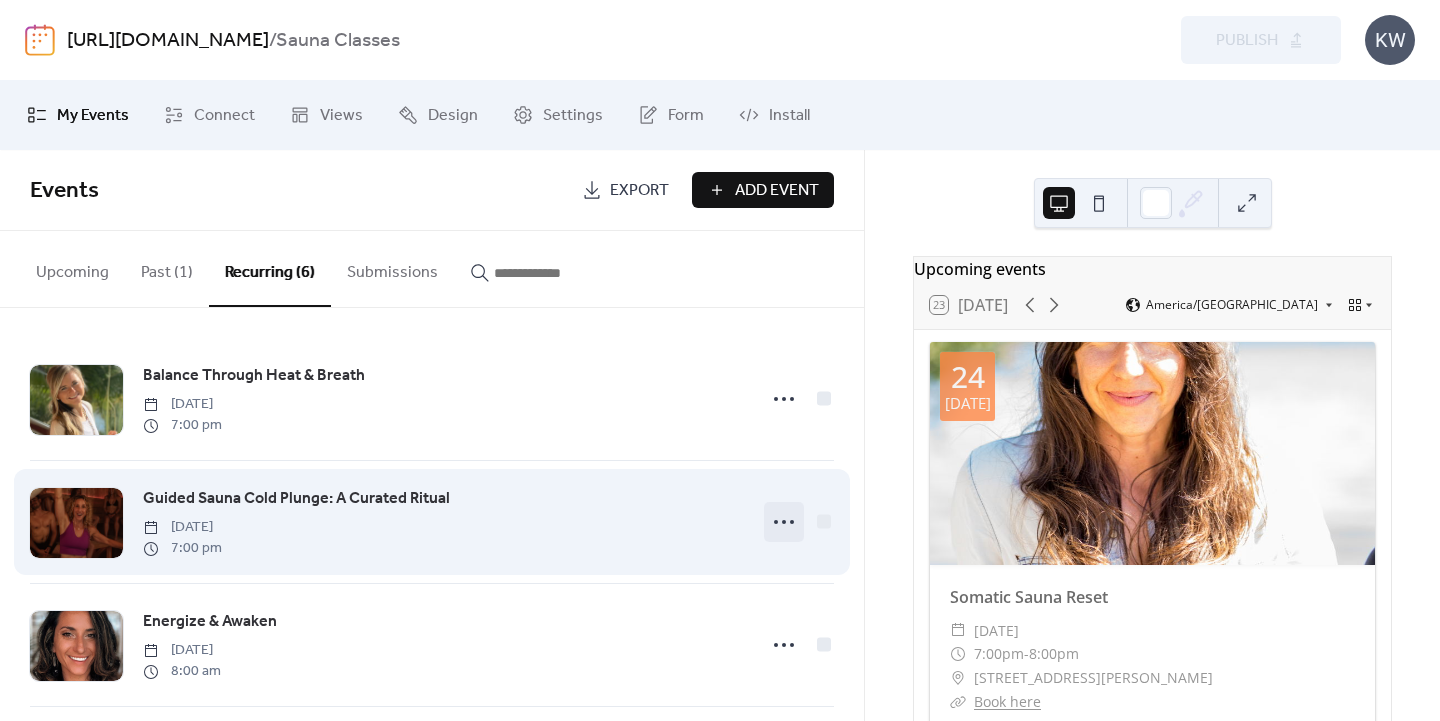 click 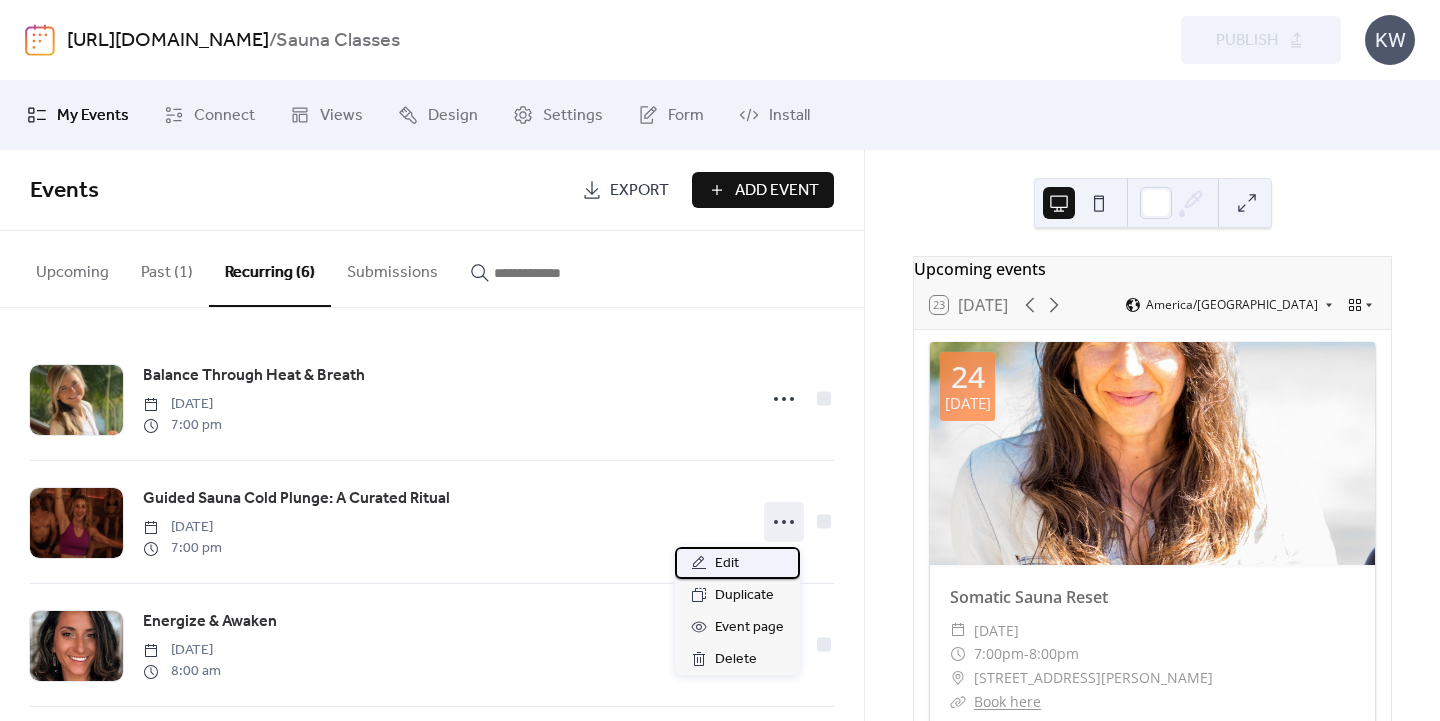 click on "Edit" at bounding box center (737, 563) 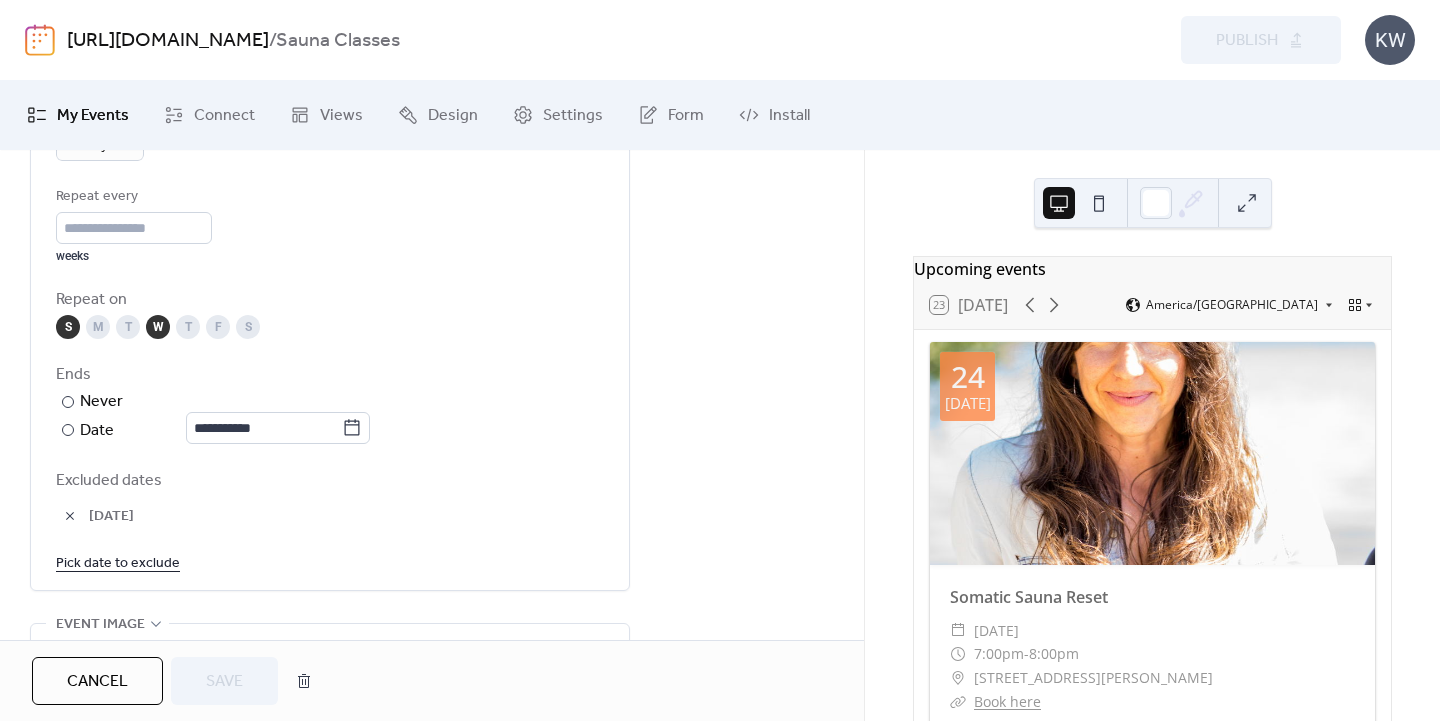 scroll, scrollTop: 994, scrollLeft: 0, axis: vertical 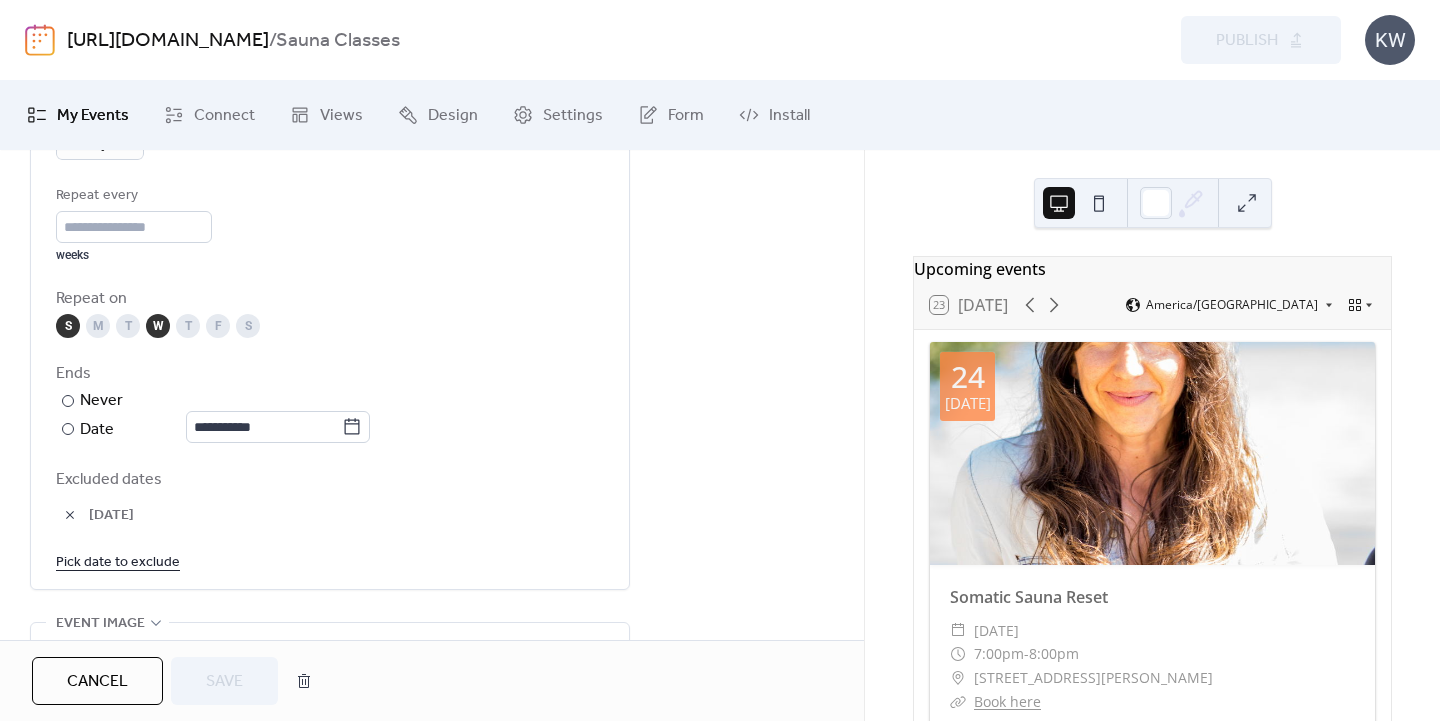 click on "S" at bounding box center [68, 326] 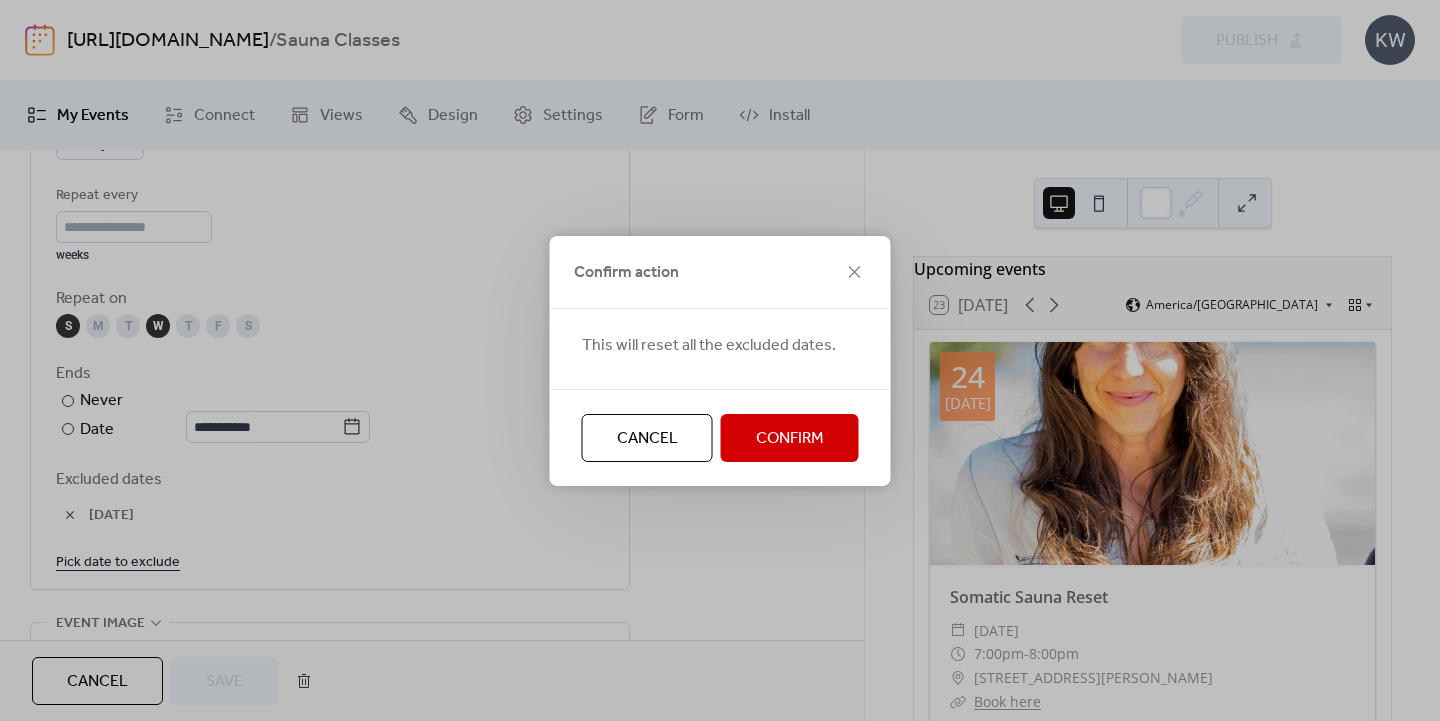 click on "Cancel" at bounding box center [647, 438] 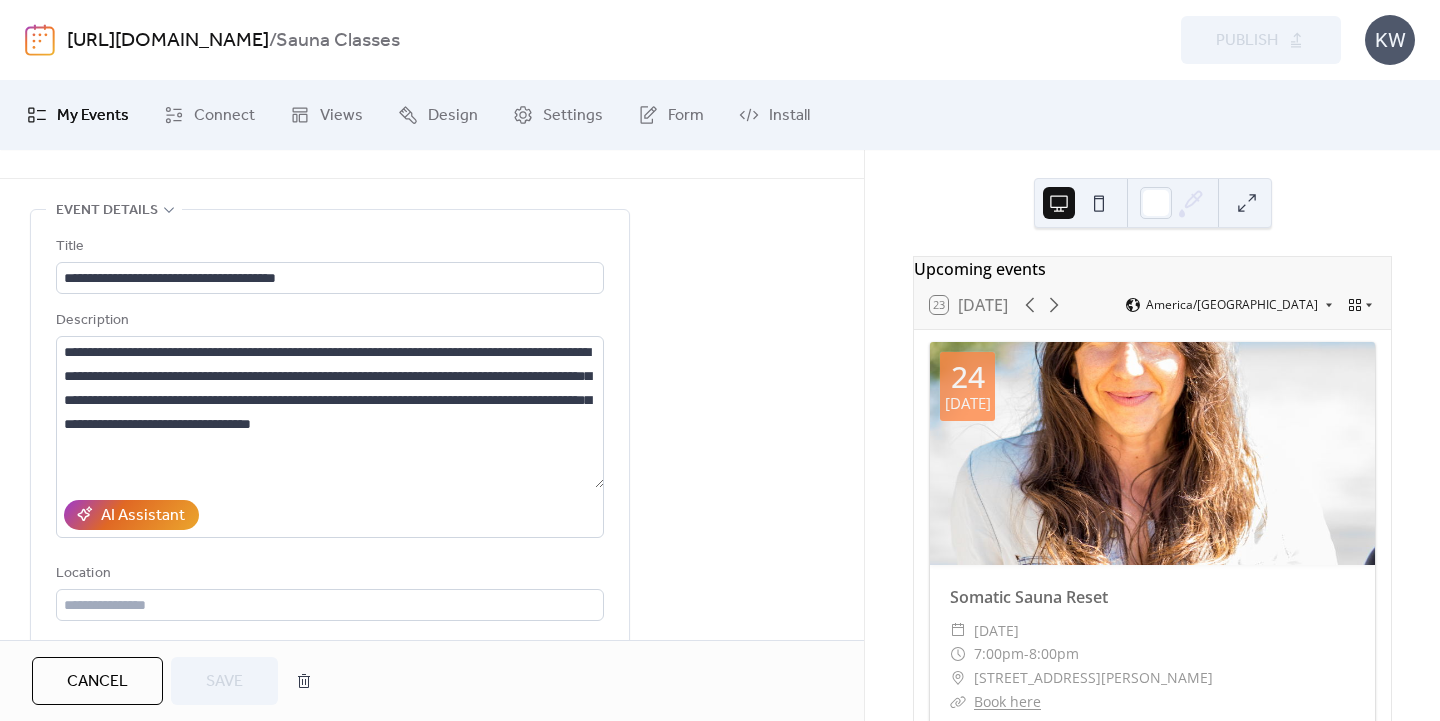 scroll, scrollTop: 0, scrollLeft: 0, axis: both 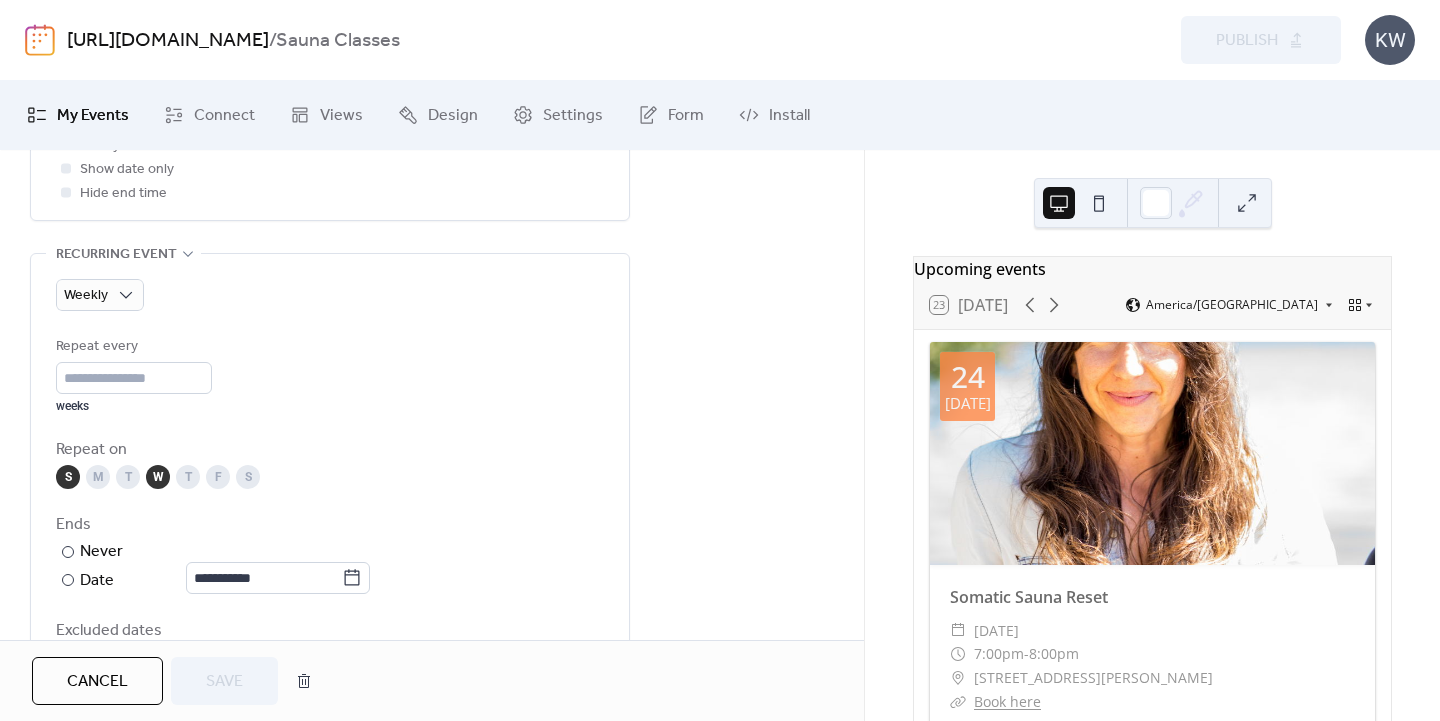 click on "S" at bounding box center (68, 477) 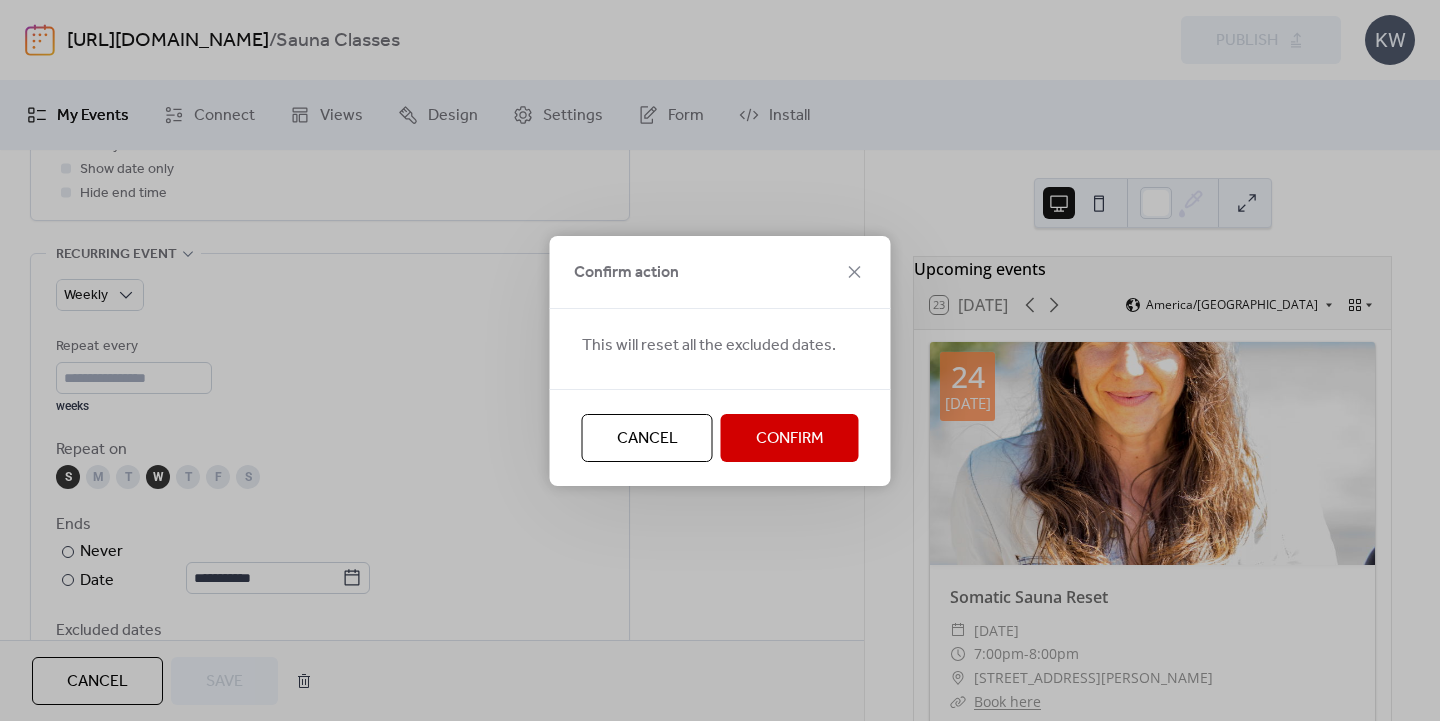 click on "Confirm" at bounding box center (790, 439) 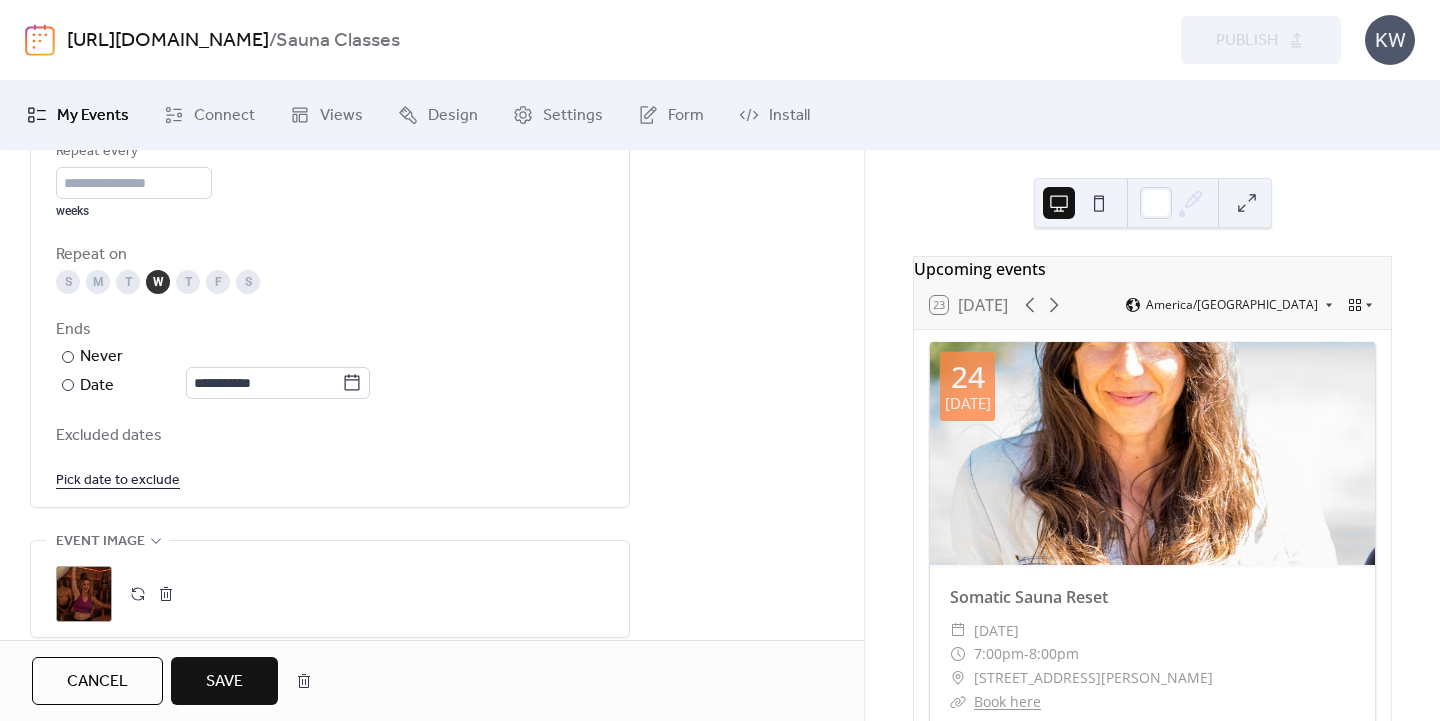 scroll, scrollTop: 1062, scrollLeft: 0, axis: vertical 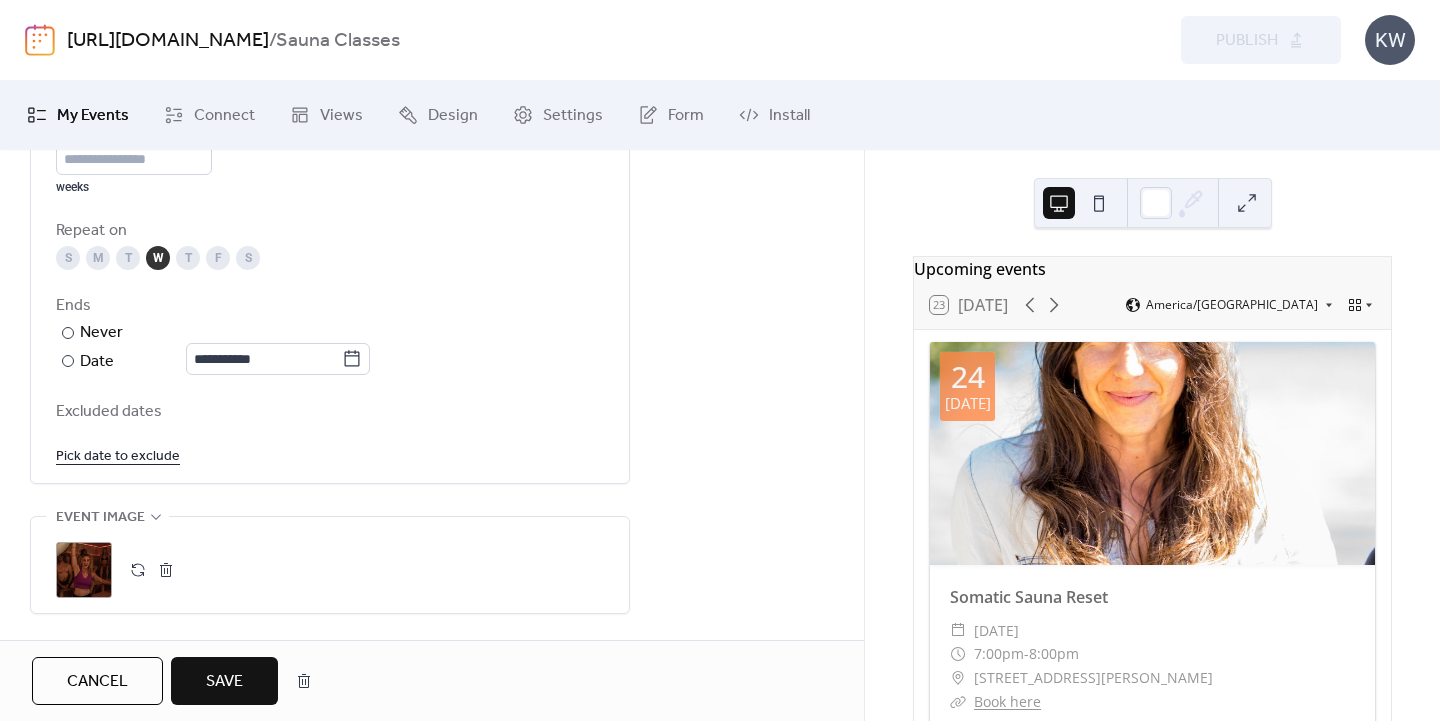 click on "Pick date to exclude" at bounding box center [118, 455] 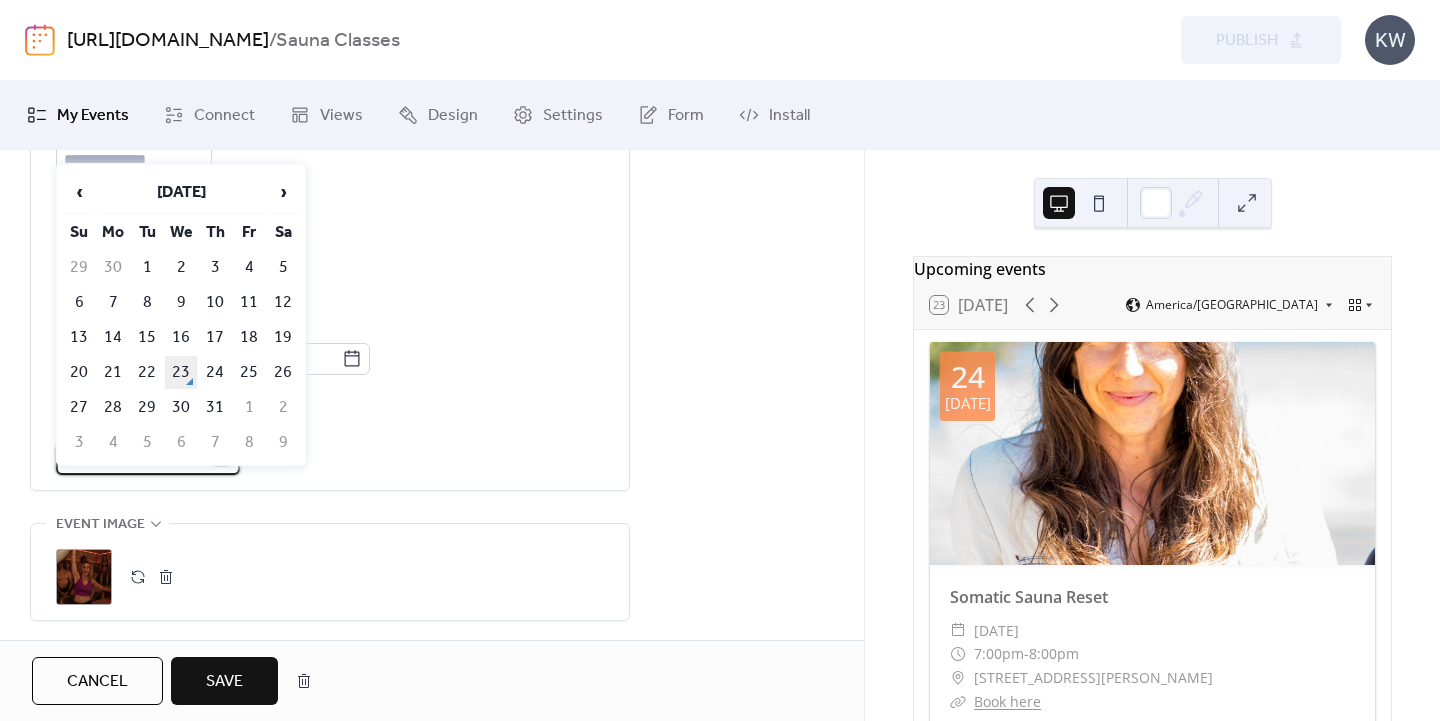 click on "23" at bounding box center [181, 372] 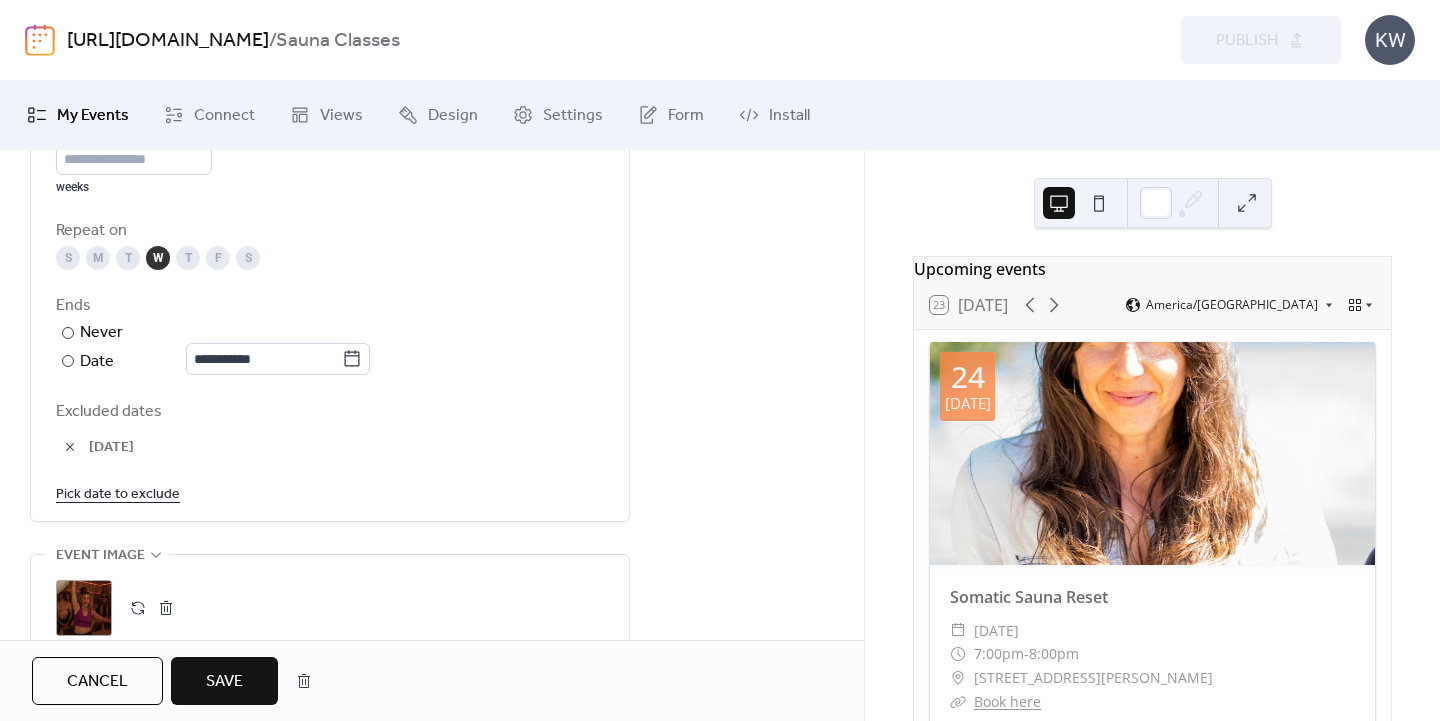 click at bounding box center (70, 447) 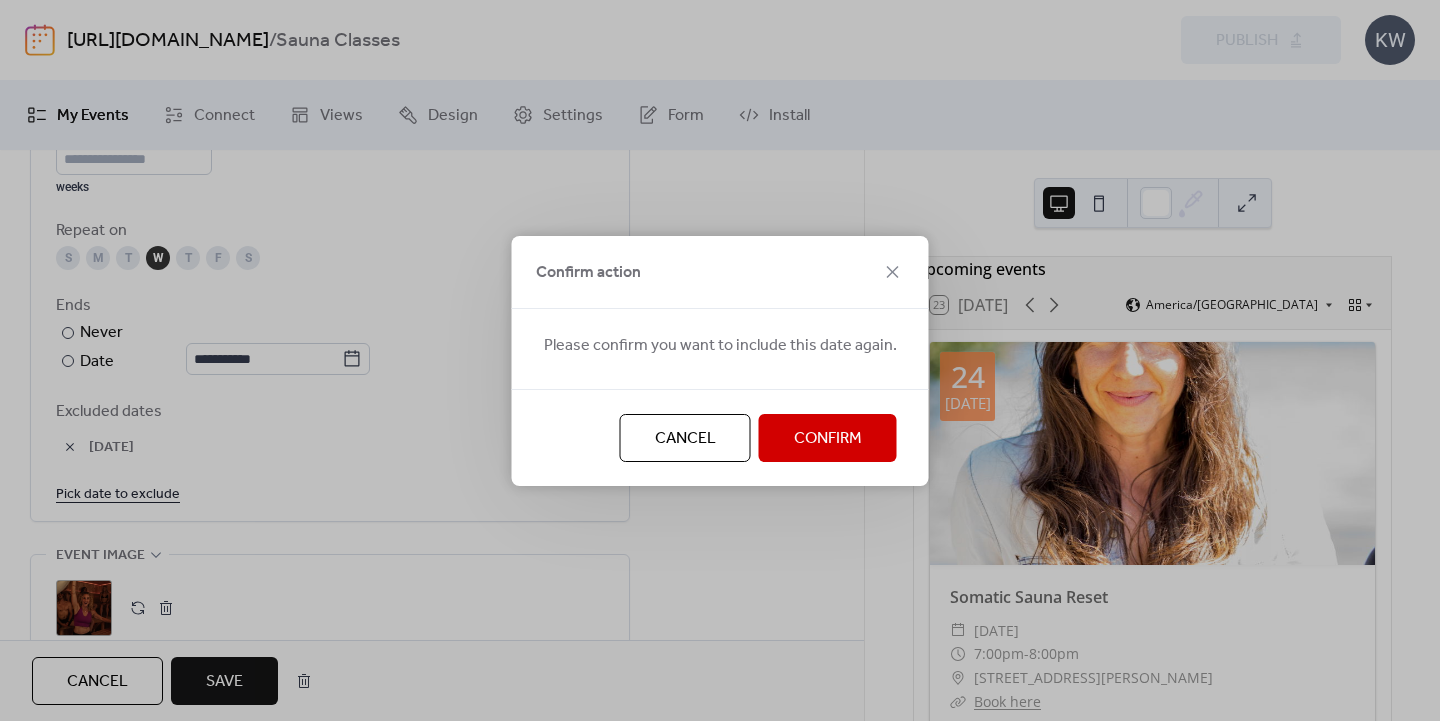 click on "Confirm" at bounding box center [828, 439] 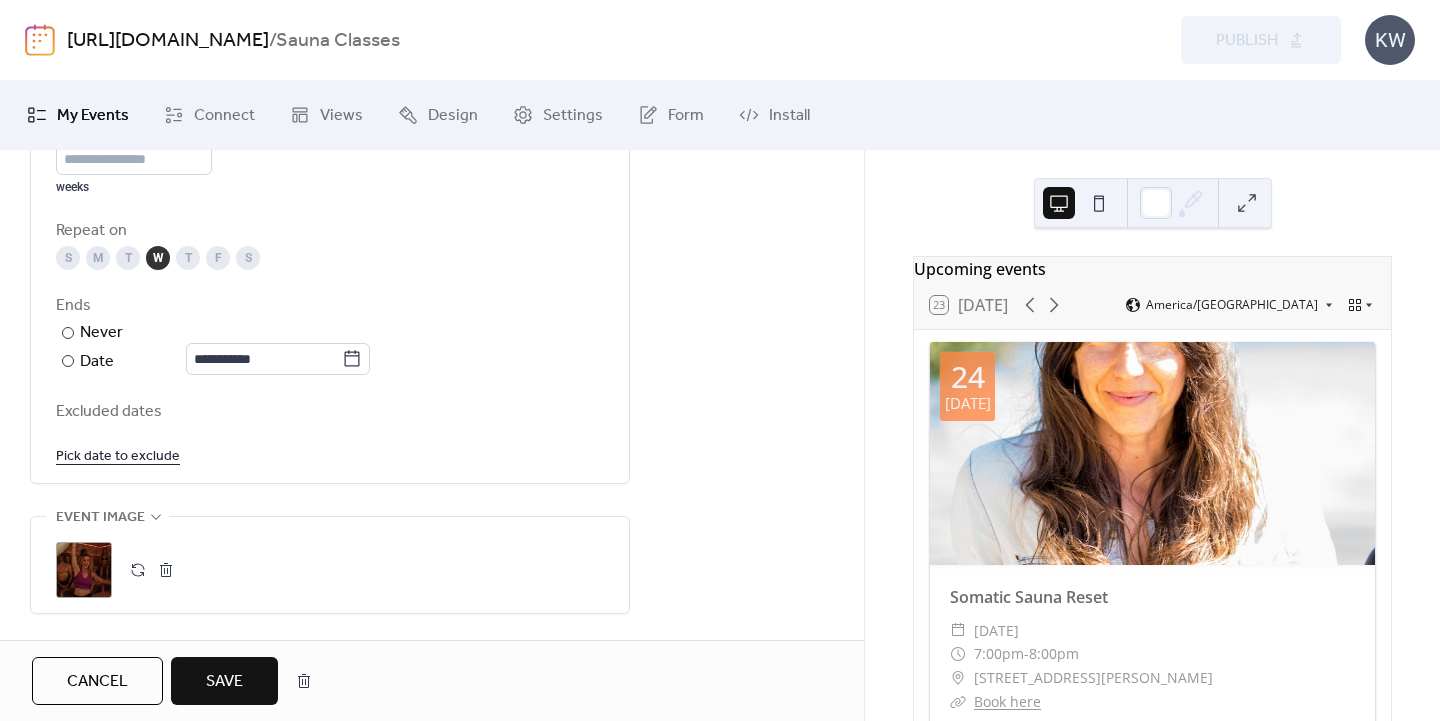 click on "Pick date to exclude" at bounding box center [118, 455] 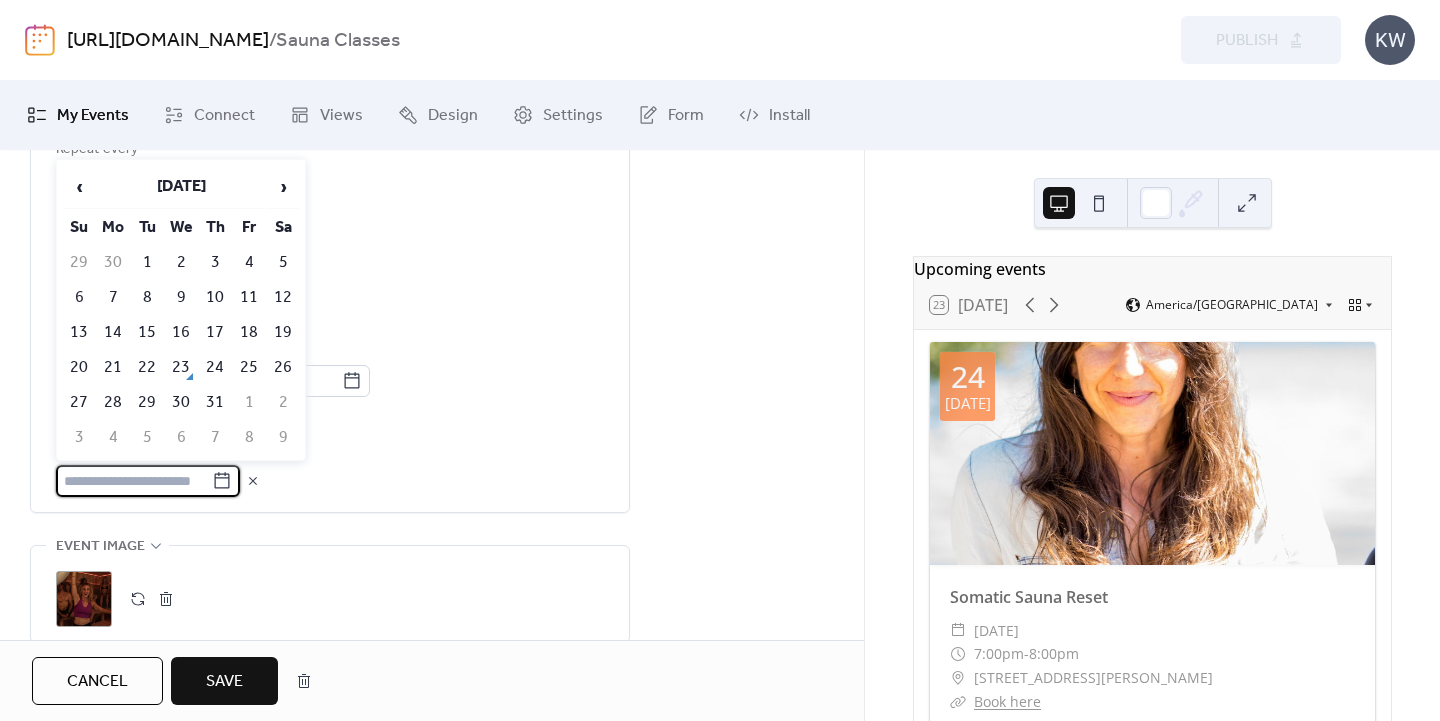 scroll, scrollTop: 1037, scrollLeft: 0, axis: vertical 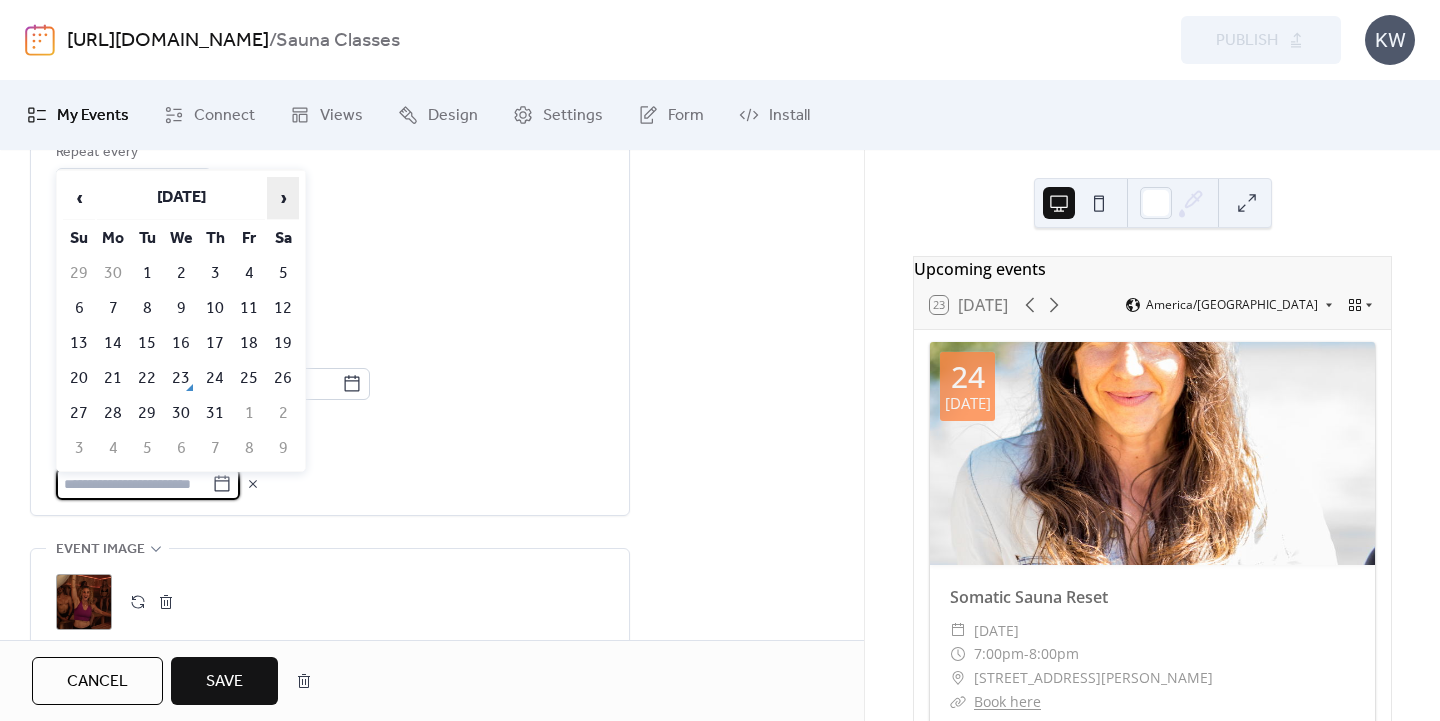 click on "›" at bounding box center (283, 198) 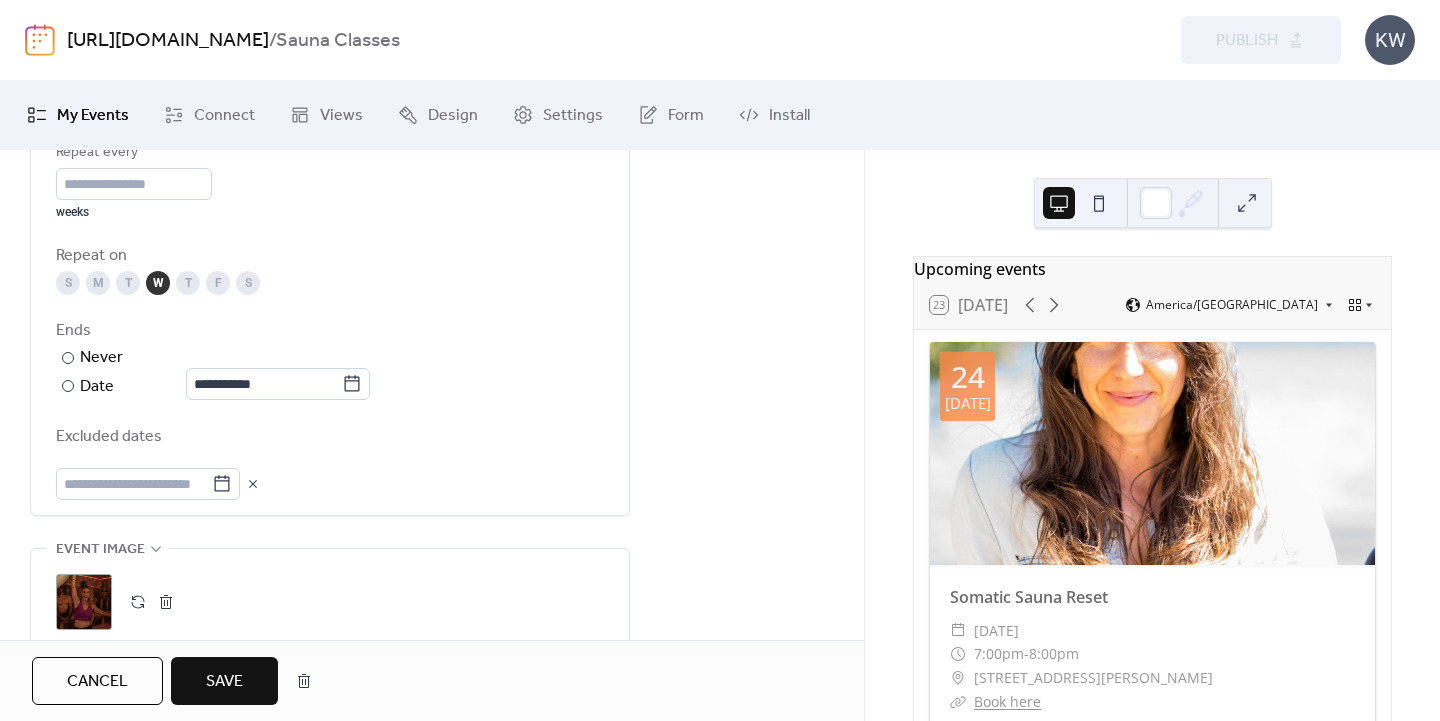 click on "**********" at bounding box center [330, 320] 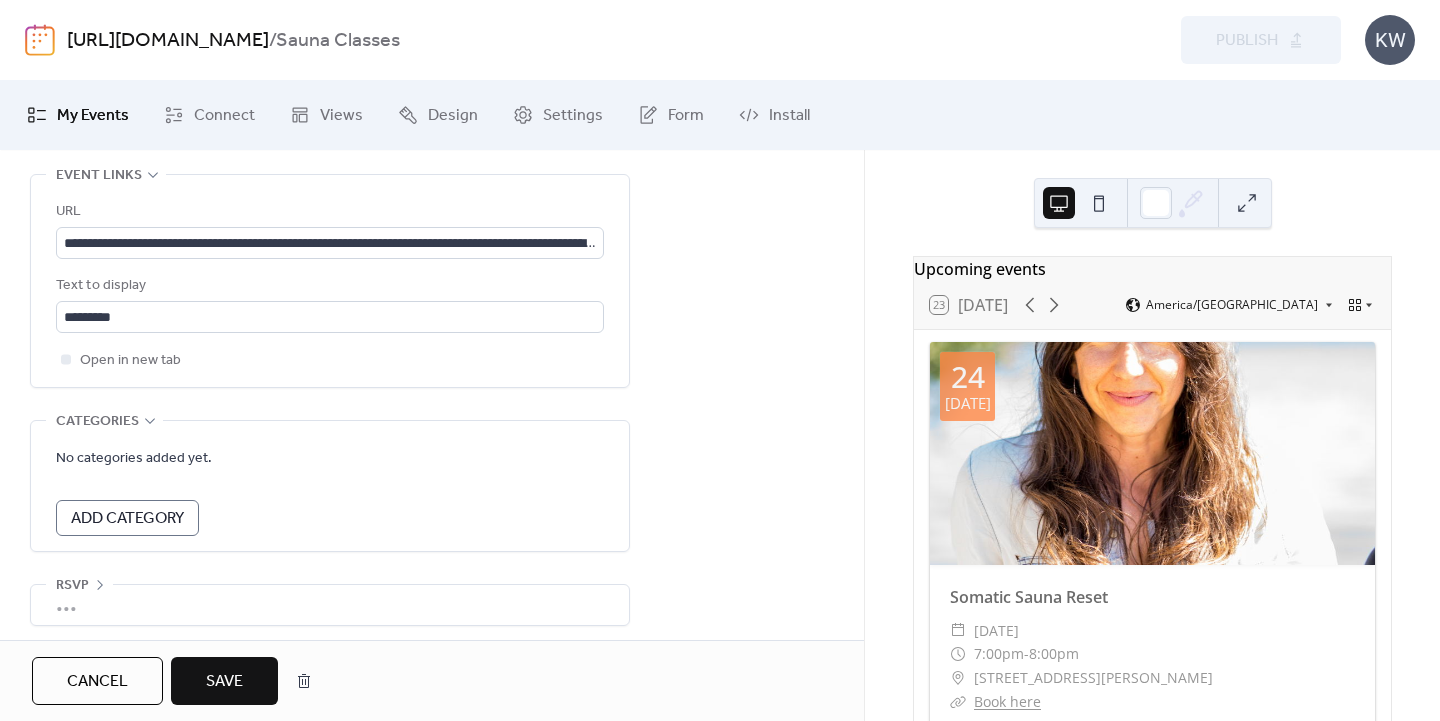 scroll, scrollTop: 1551, scrollLeft: 0, axis: vertical 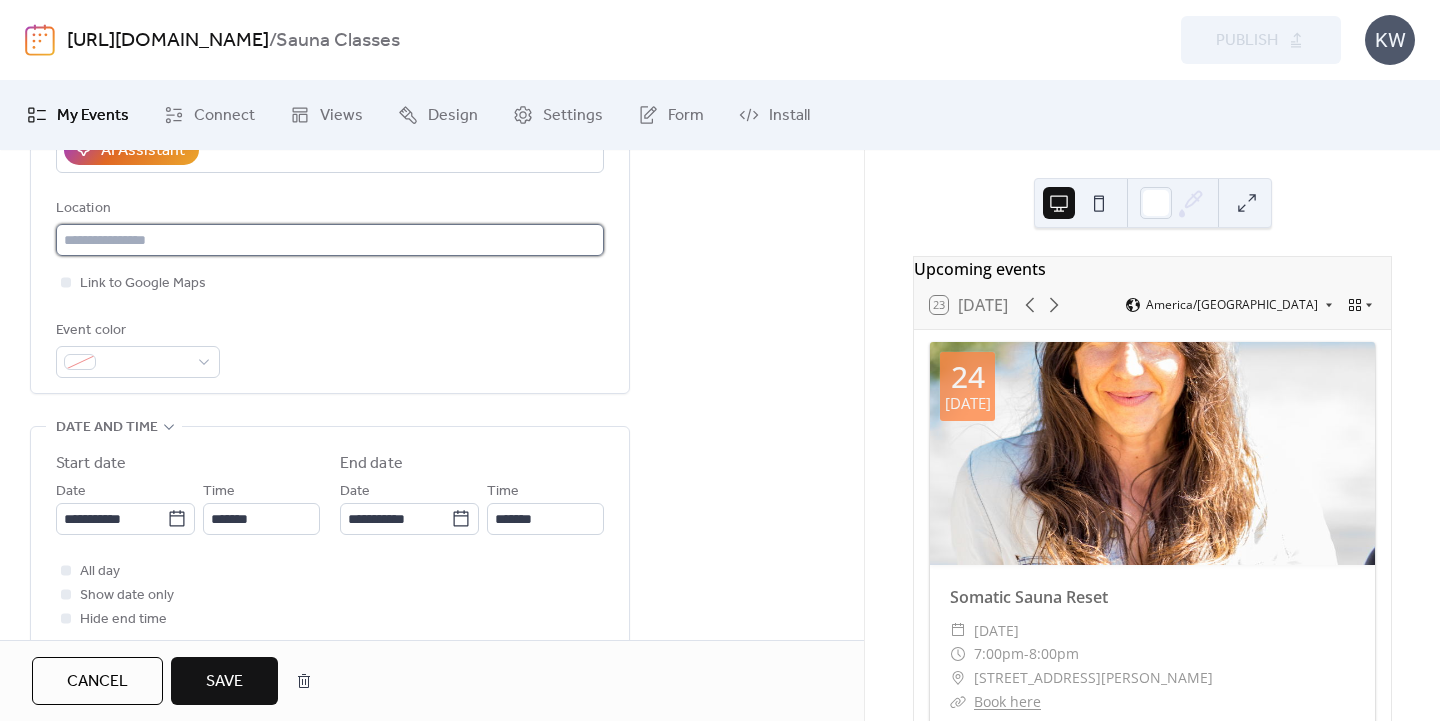 click at bounding box center [330, 240] 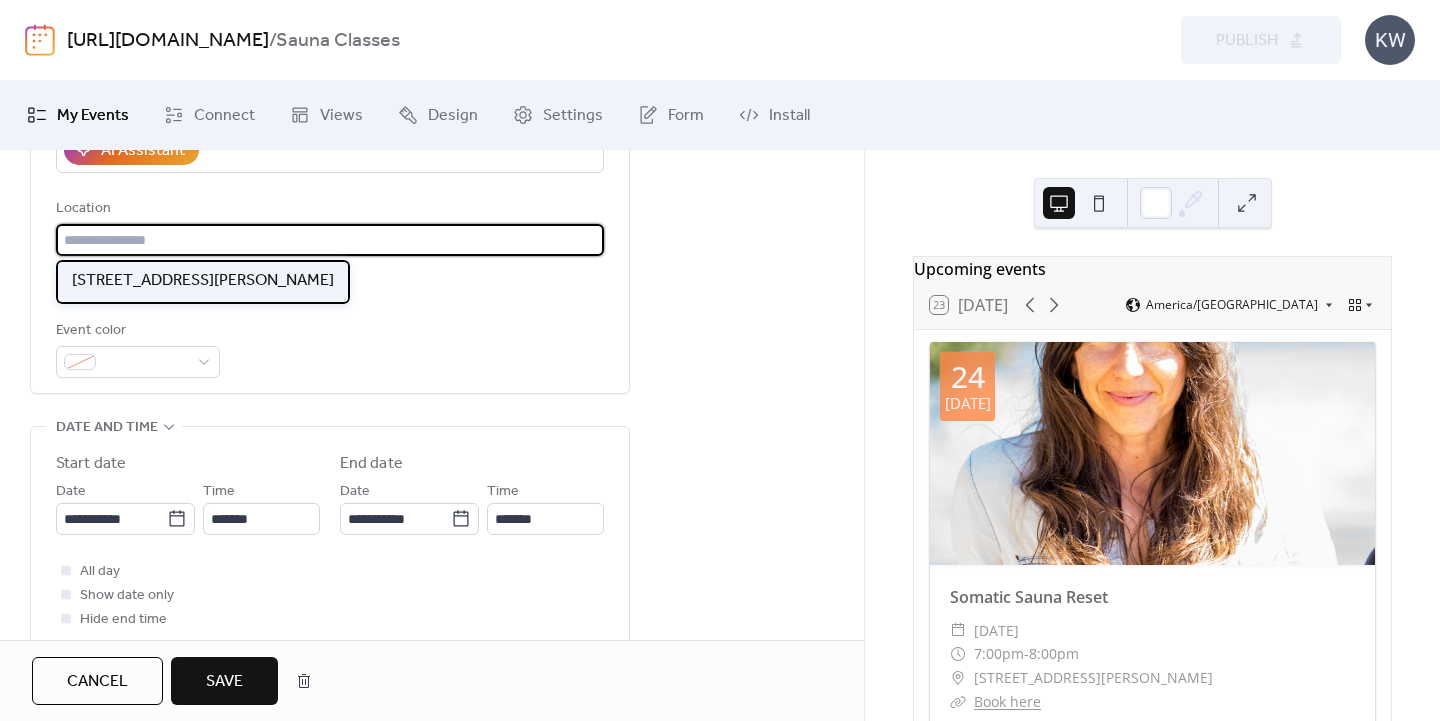 click on "[STREET_ADDRESS][PERSON_NAME]" at bounding box center (203, 281) 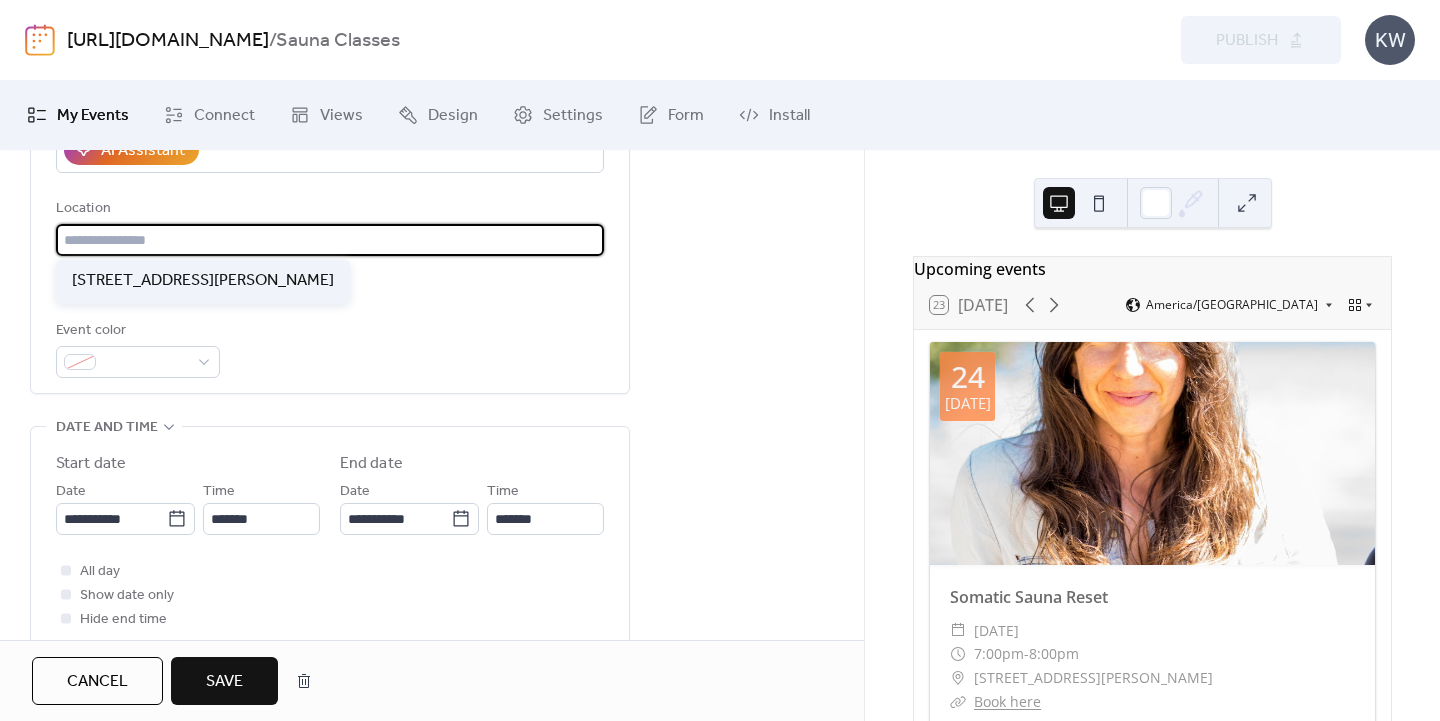 type on "**********" 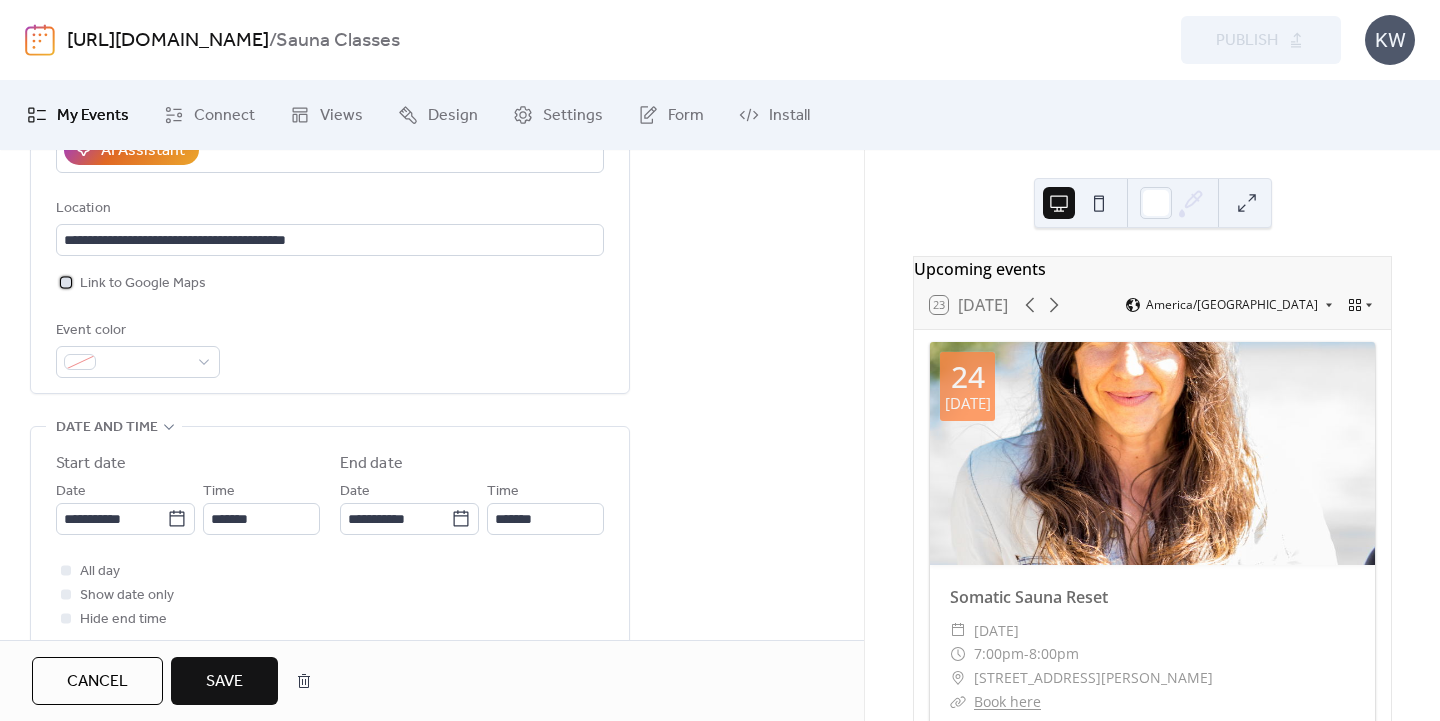 click at bounding box center (66, 282) 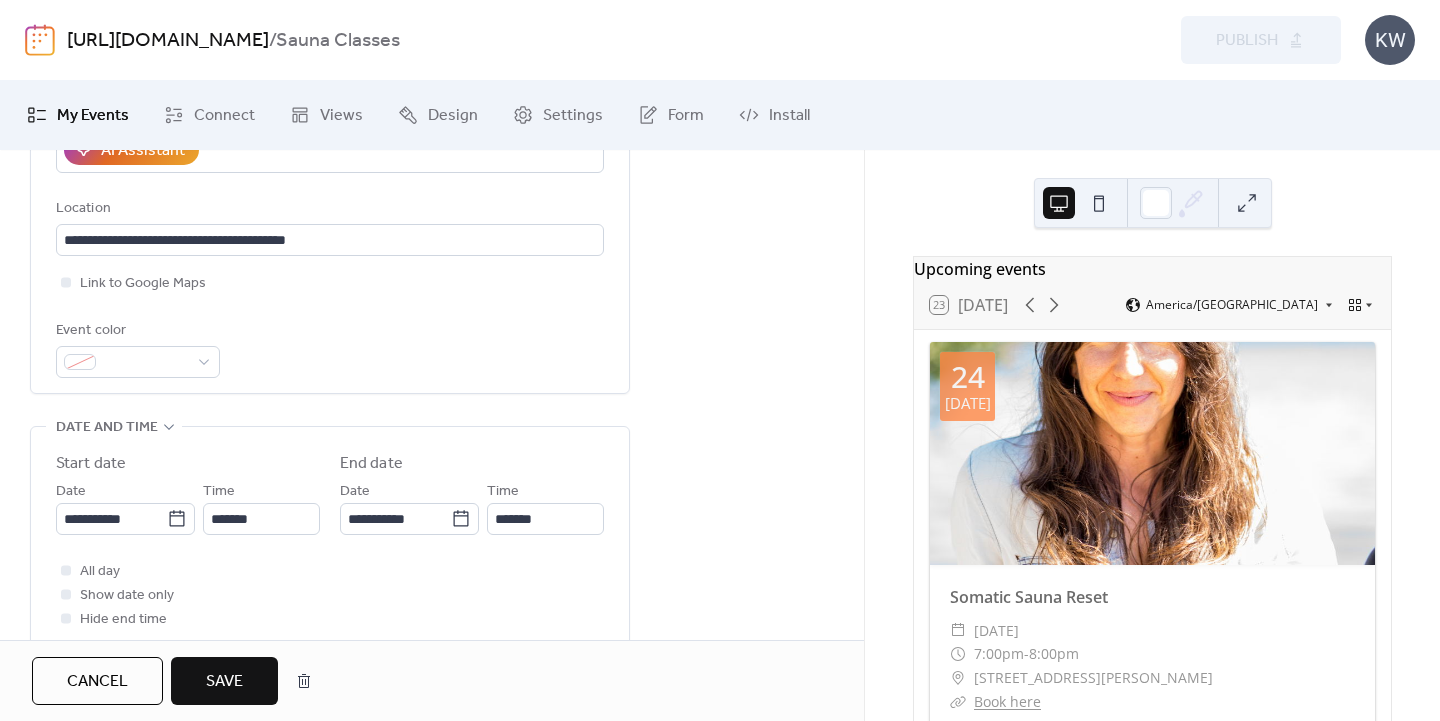 click on "Save" at bounding box center [224, 682] 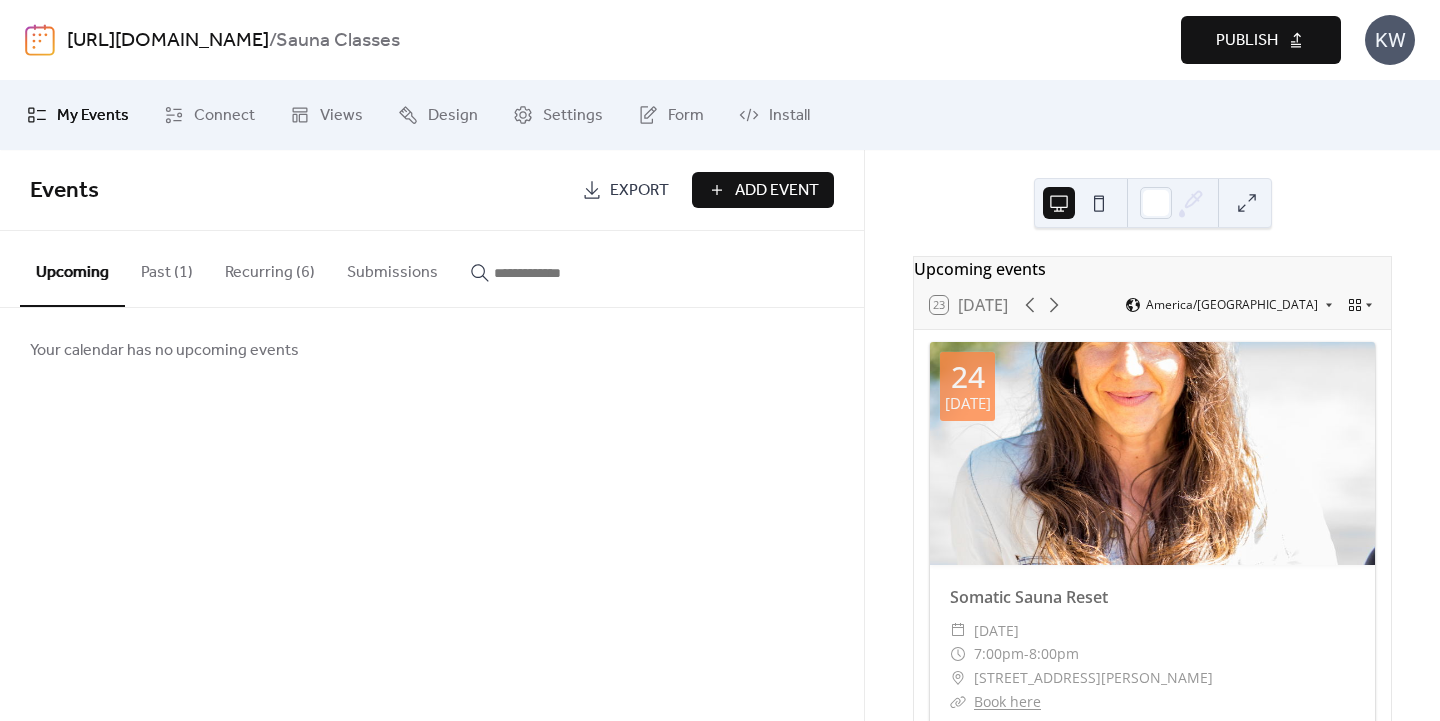 click on "Publish" at bounding box center [1261, 40] 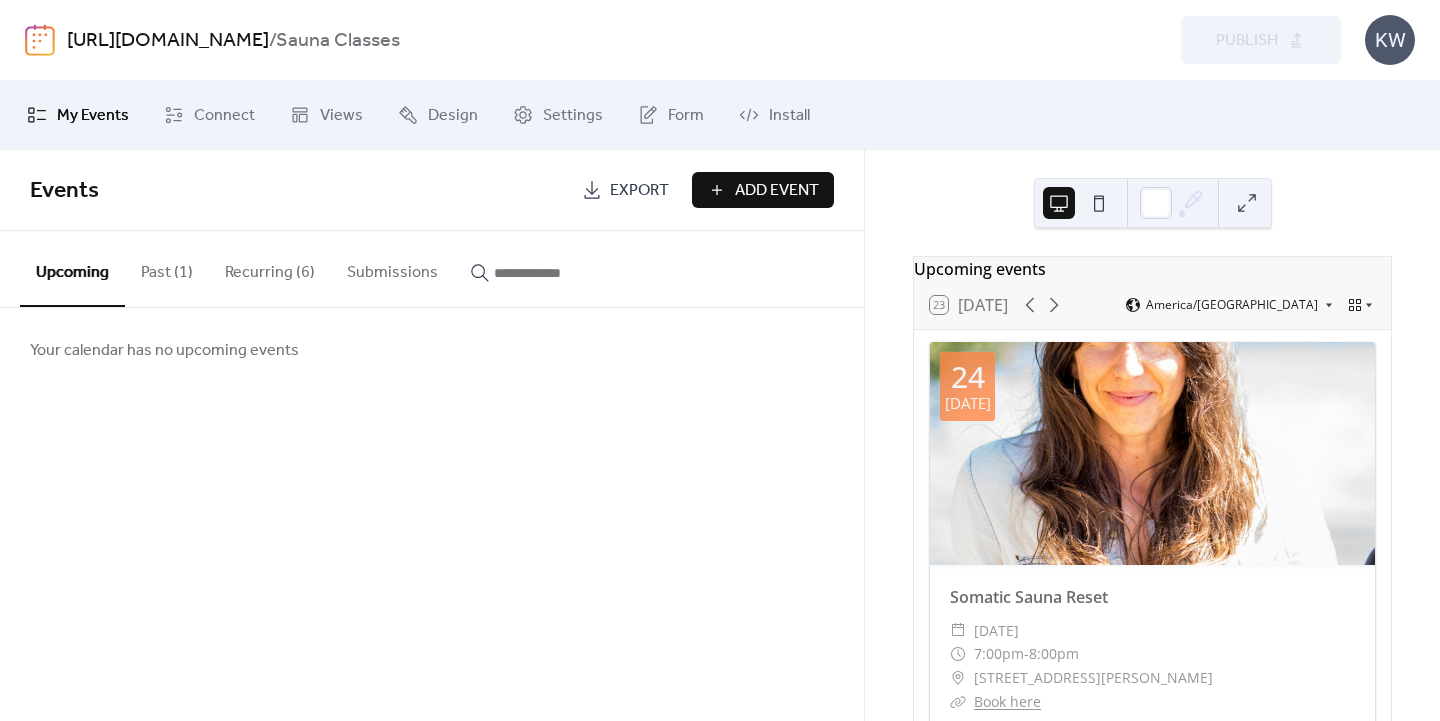click on "Recurring (6)" at bounding box center (270, 268) 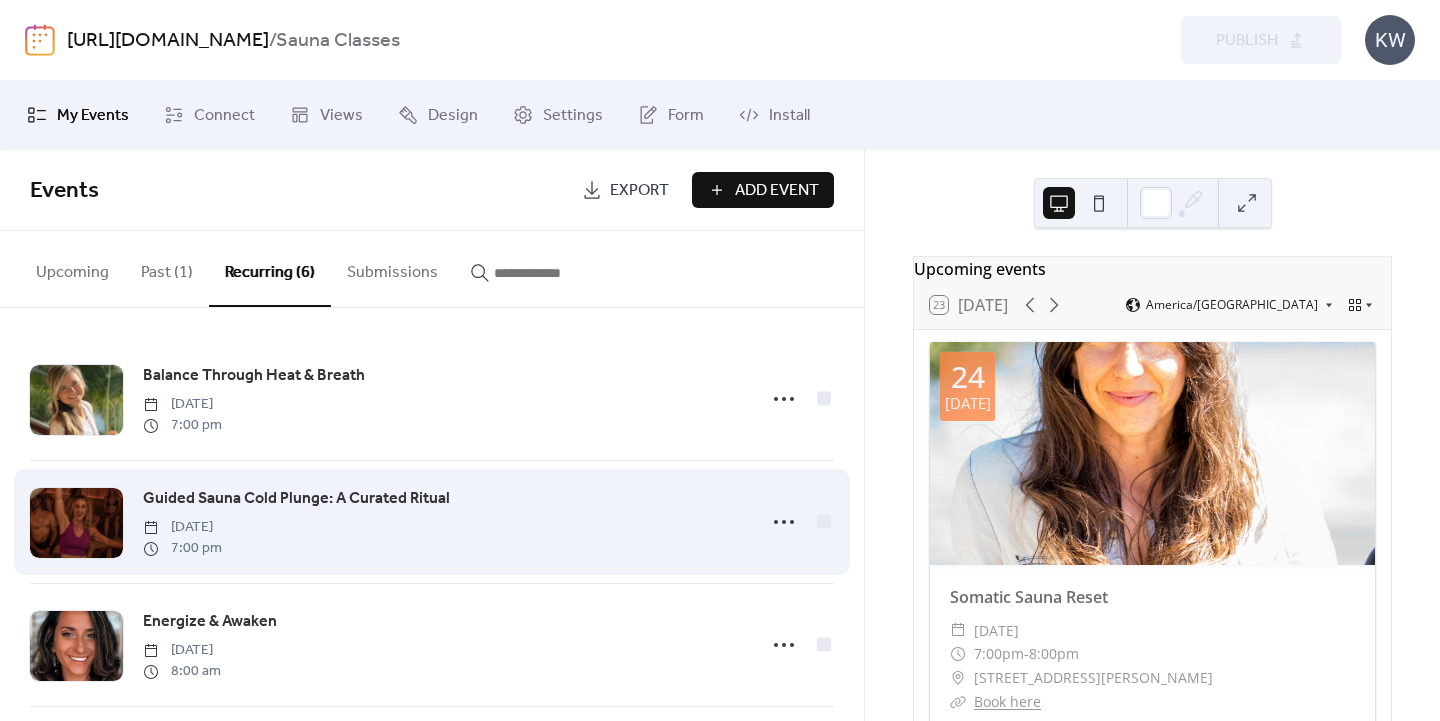 click on "Guided Sauna Cold Plunge: A Curated Ritual" at bounding box center (296, 499) 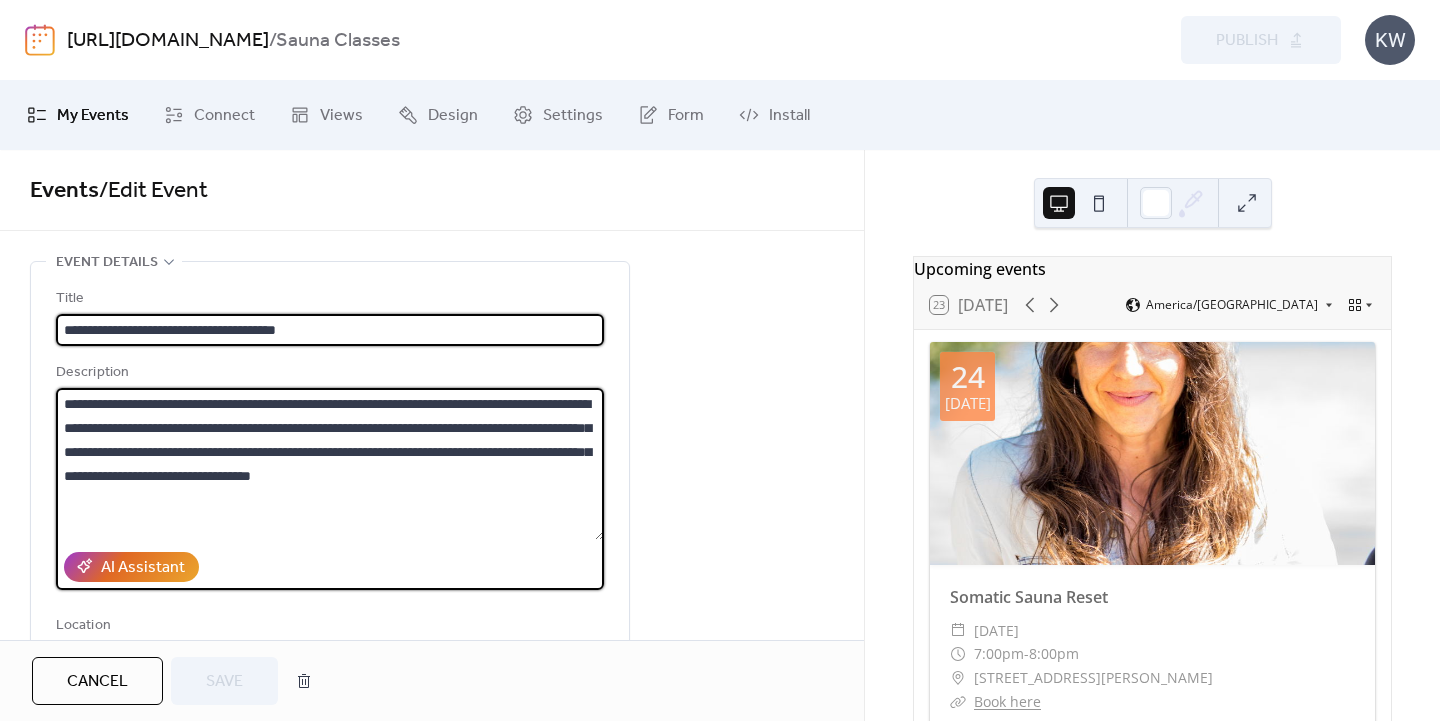 click on "**********" at bounding box center (330, 464) 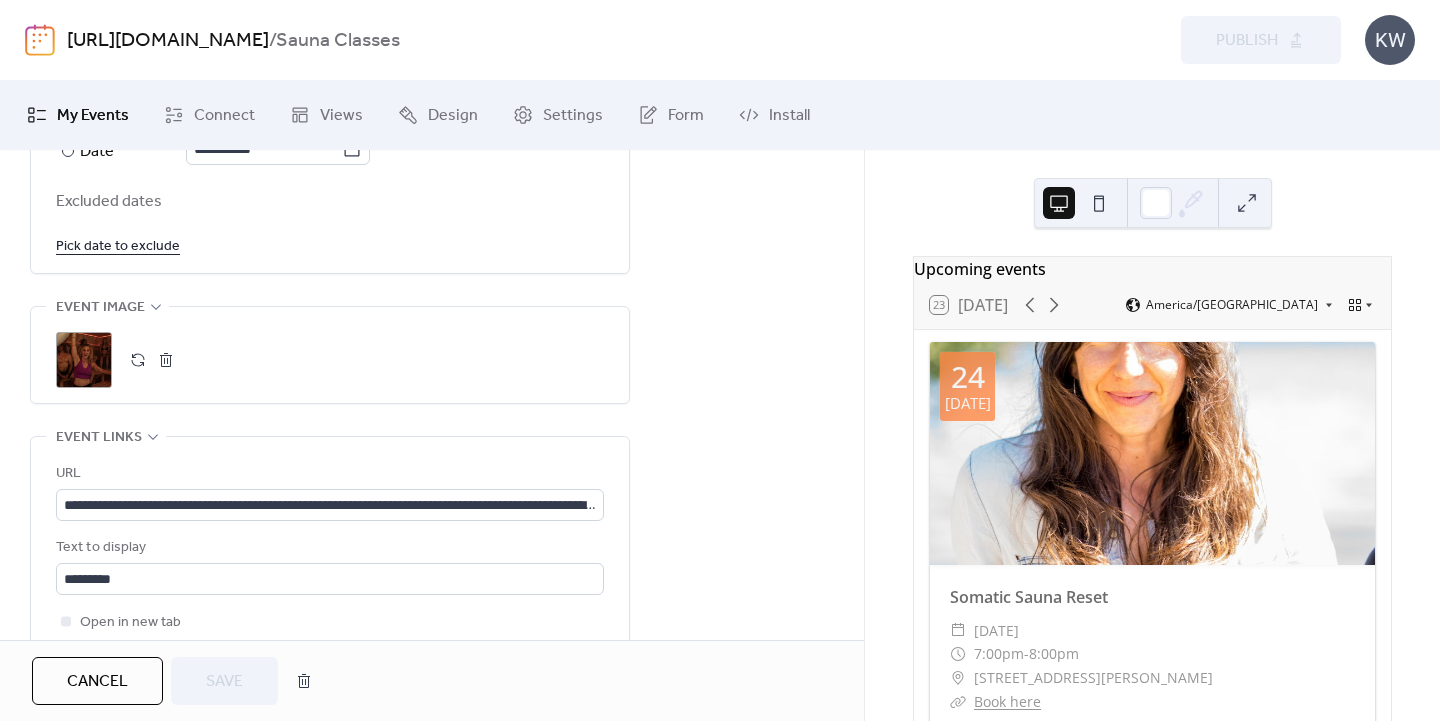 scroll, scrollTop: 1438, scrollLeft: 0, axis: vertical 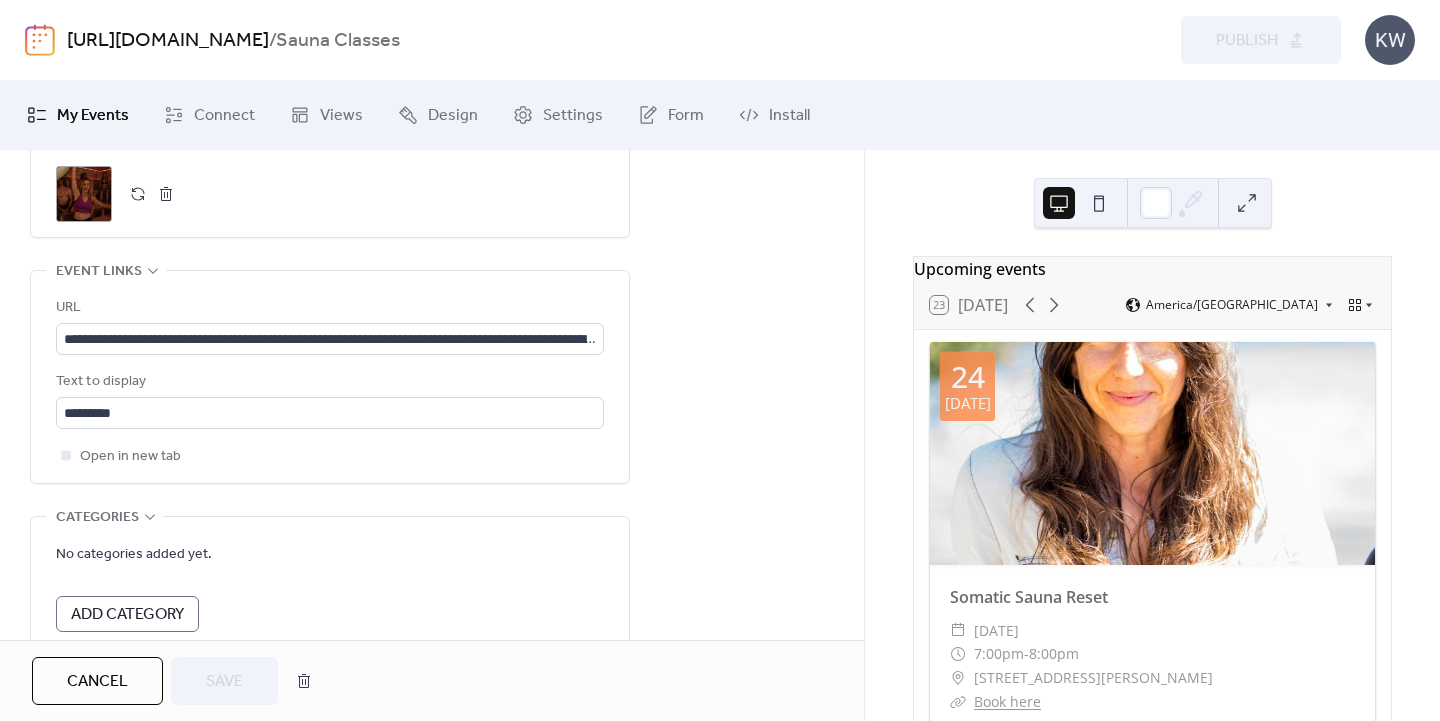 click on "Cancel" at bounding box center (97, 682) 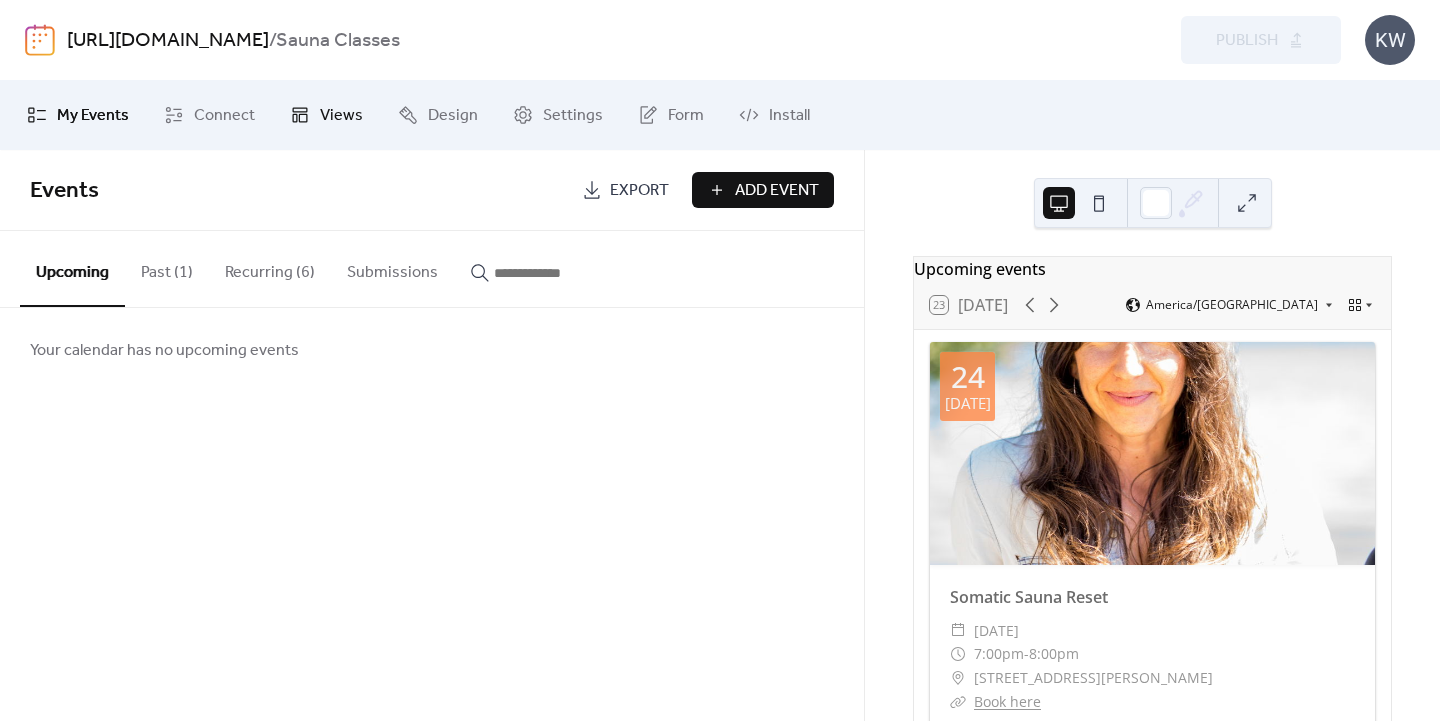 click on "Views" at bounding box center [341, 116] 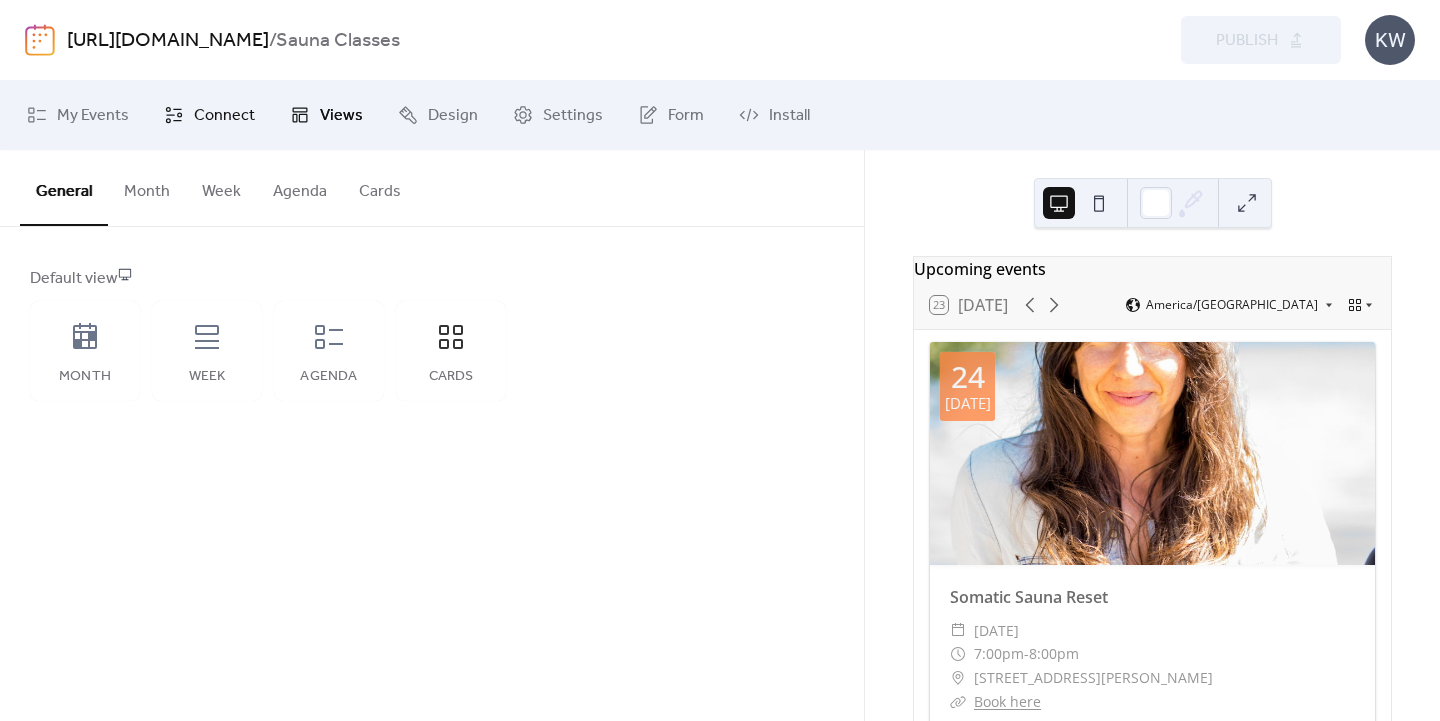 click on "Connect" at bounding box center (224, 116) 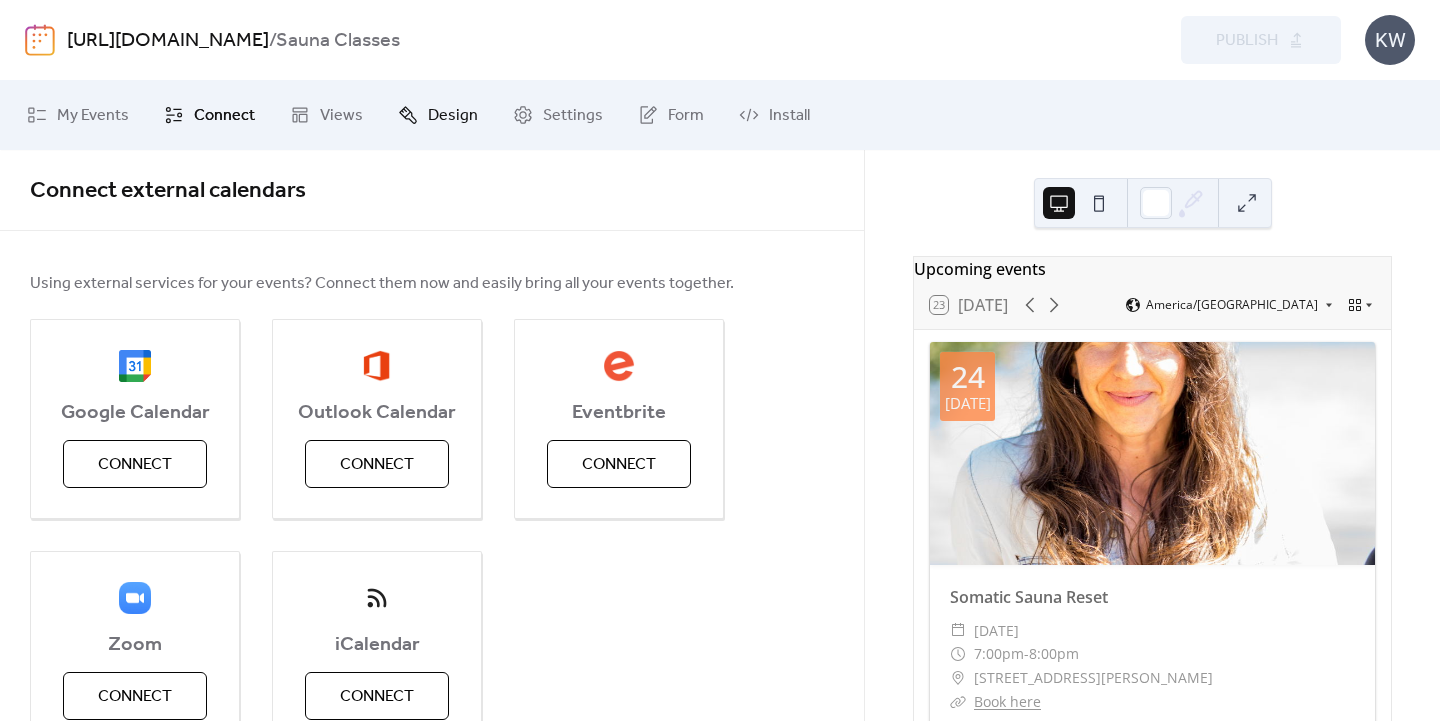 click on "Design" at bounding box center [453, 116] 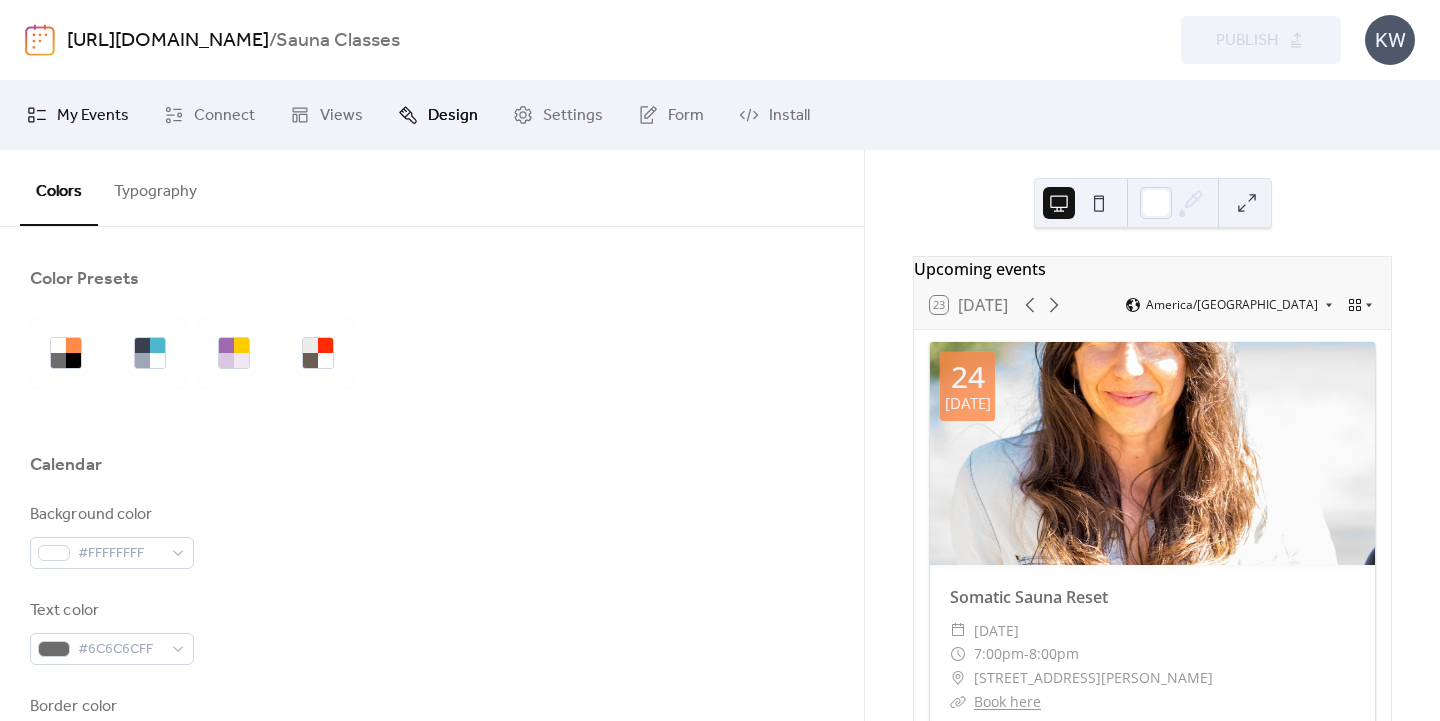 click on "My Events" at bounding box center [93, 116] 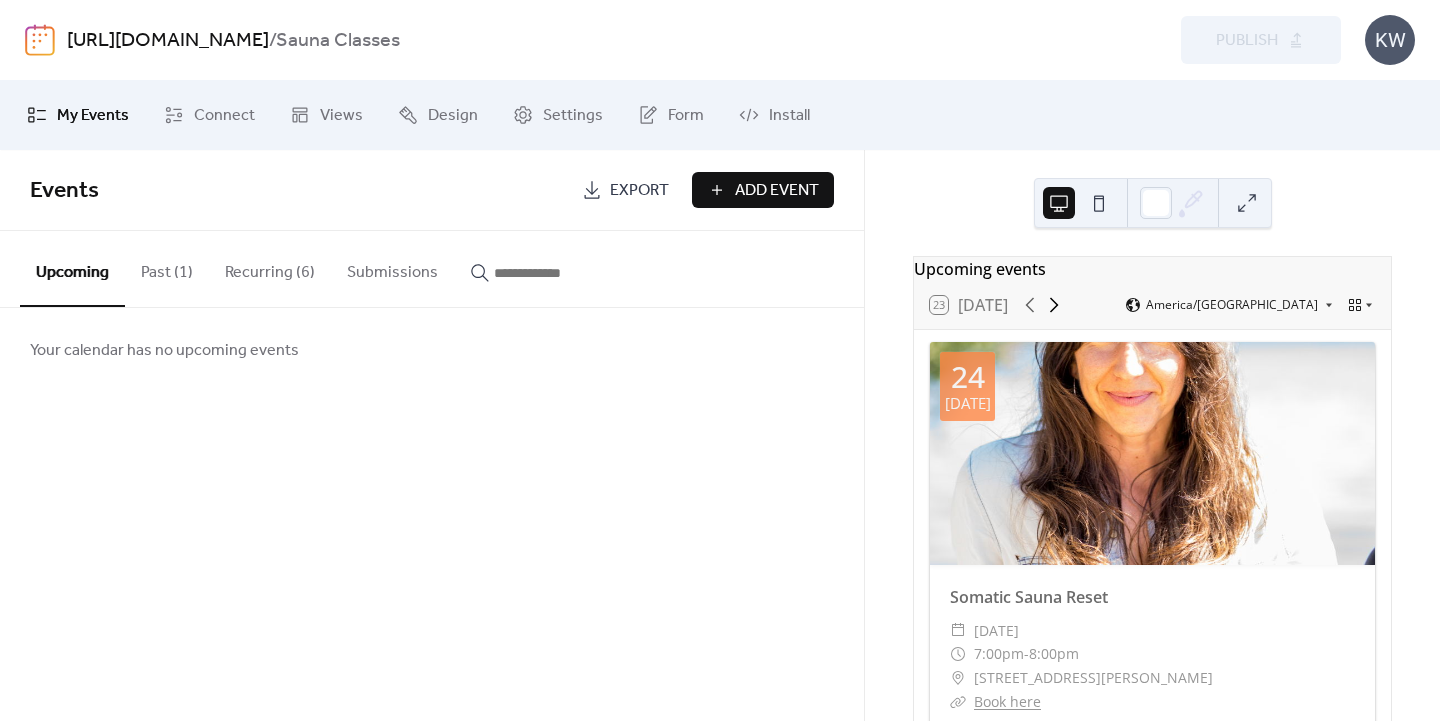 click 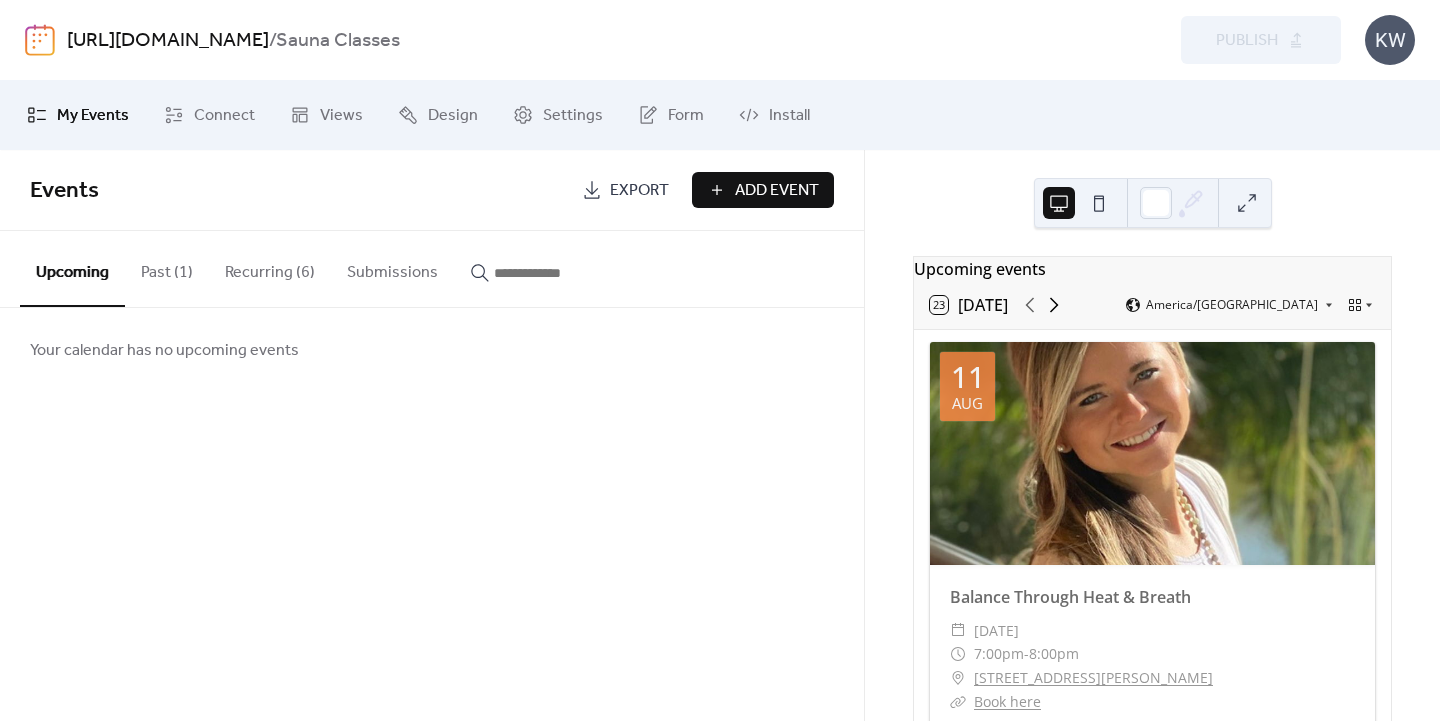 click 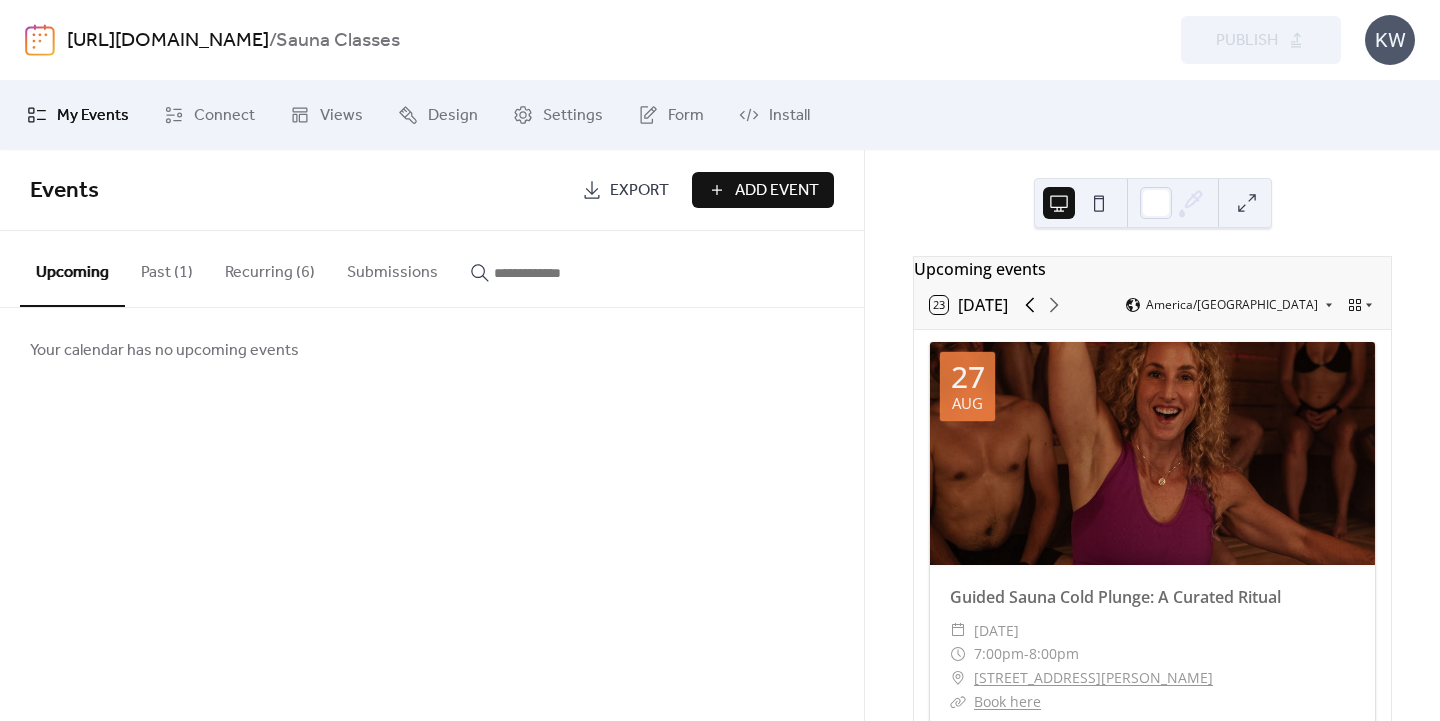 click 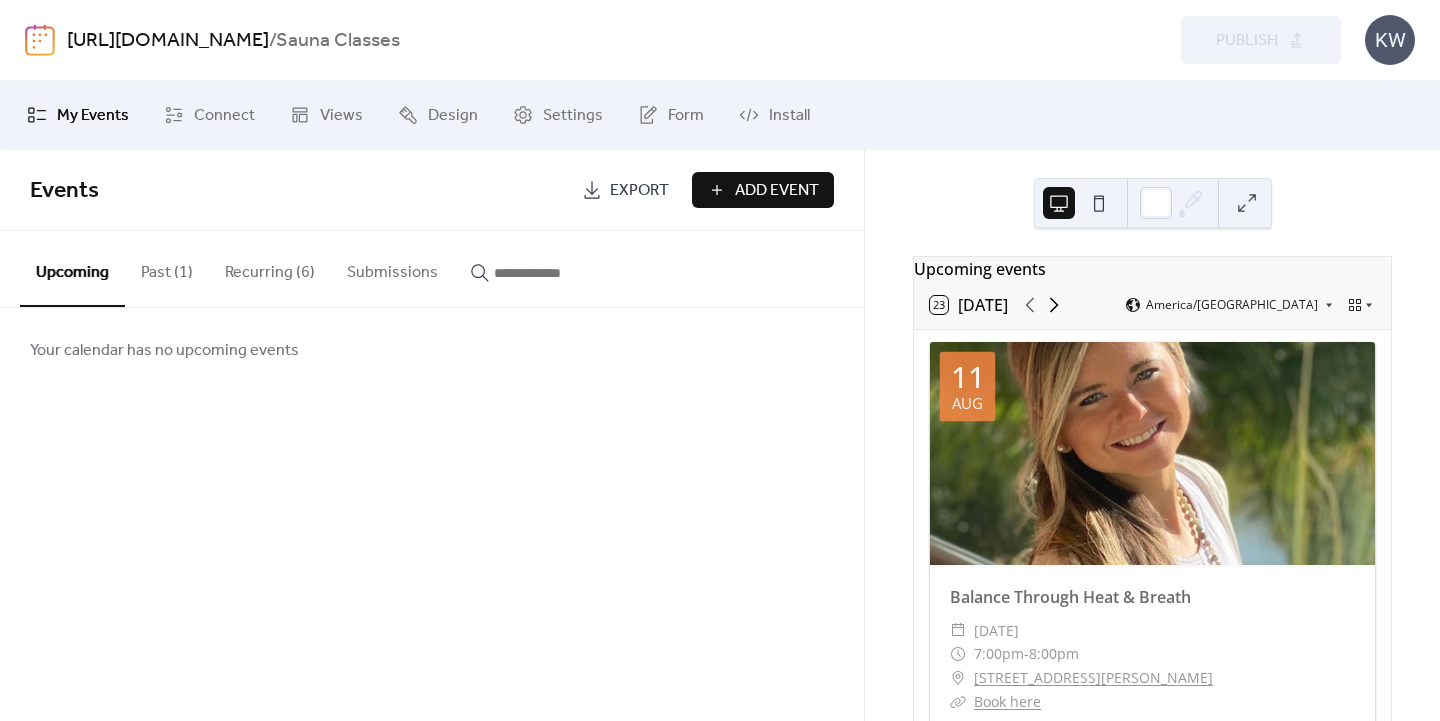 click 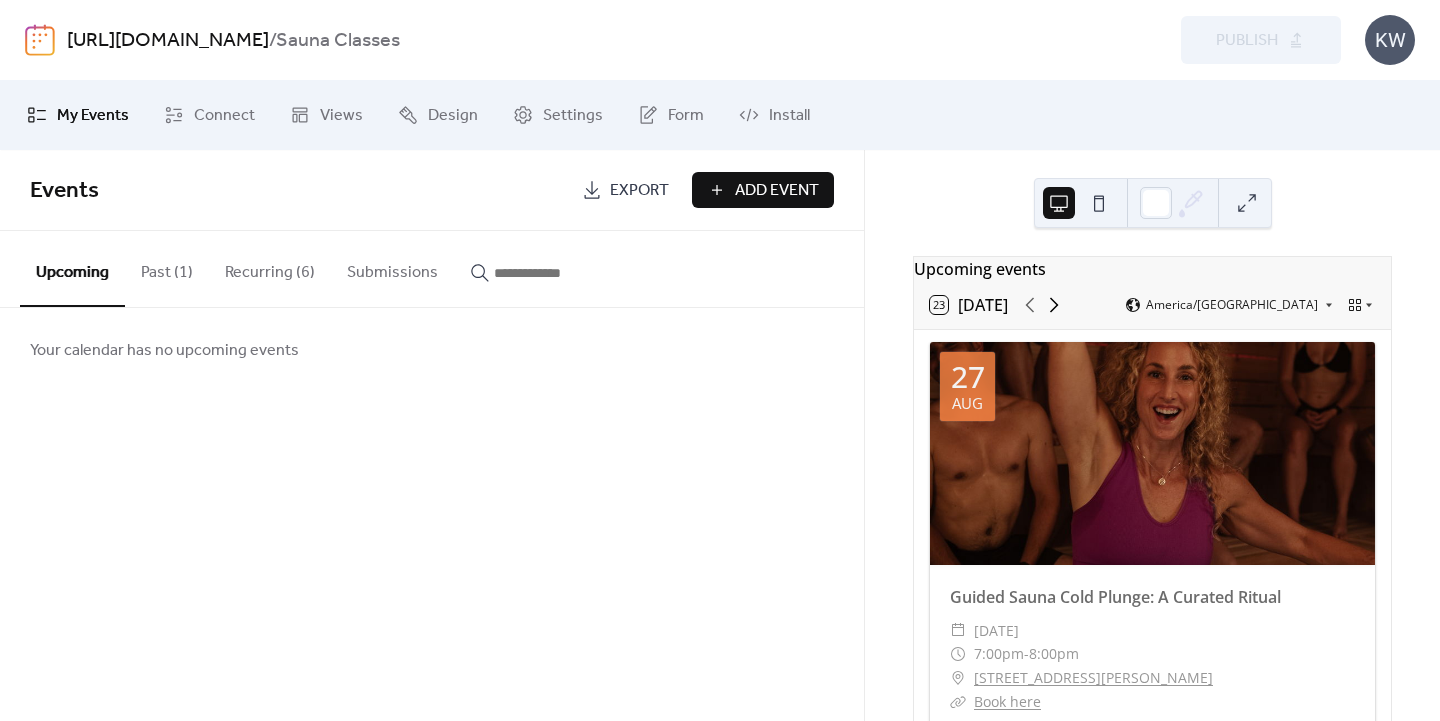 click 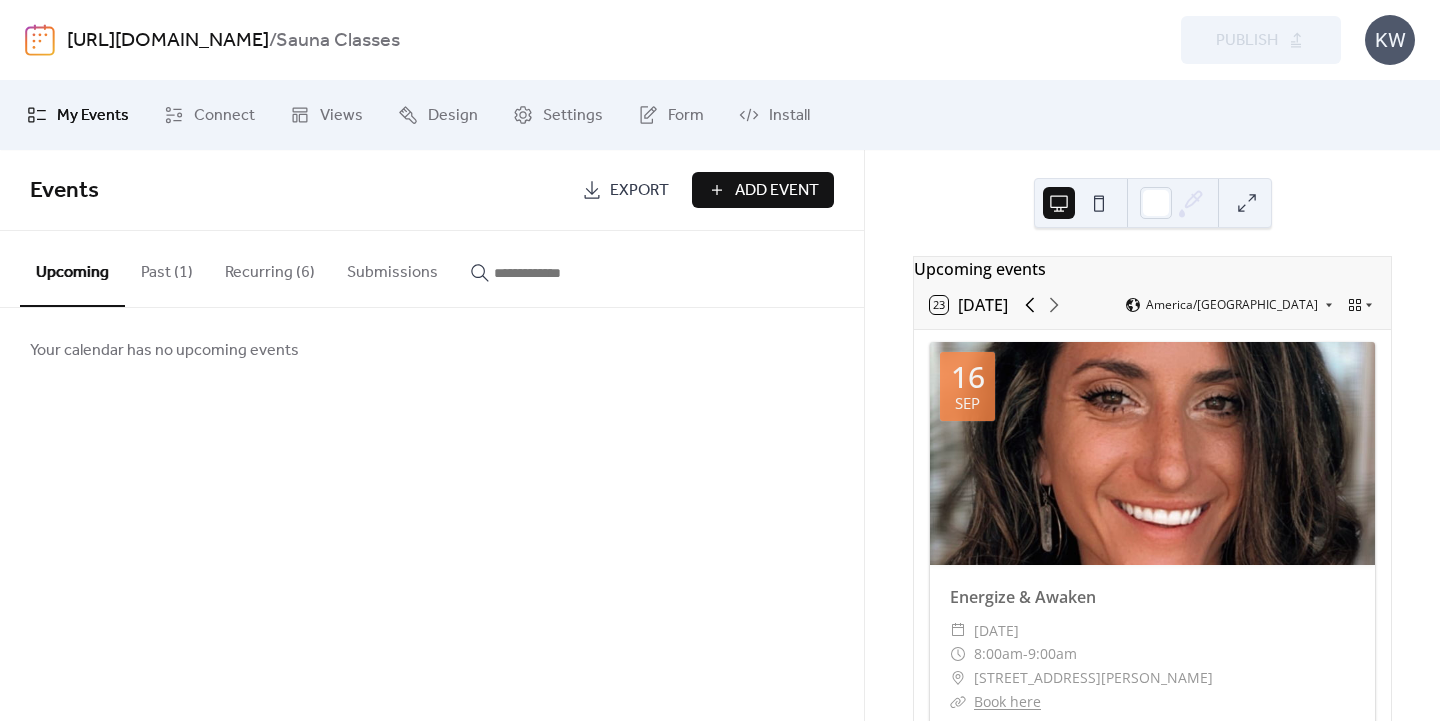 click 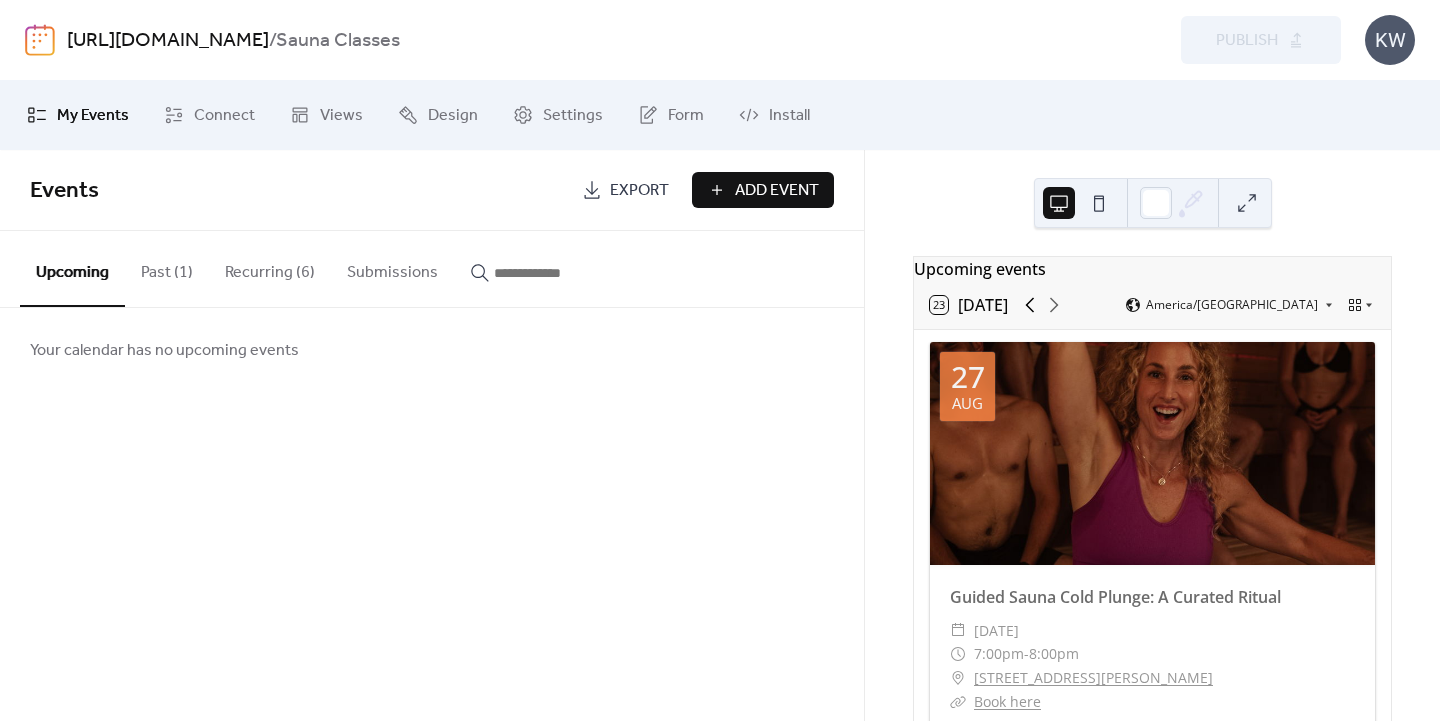 click 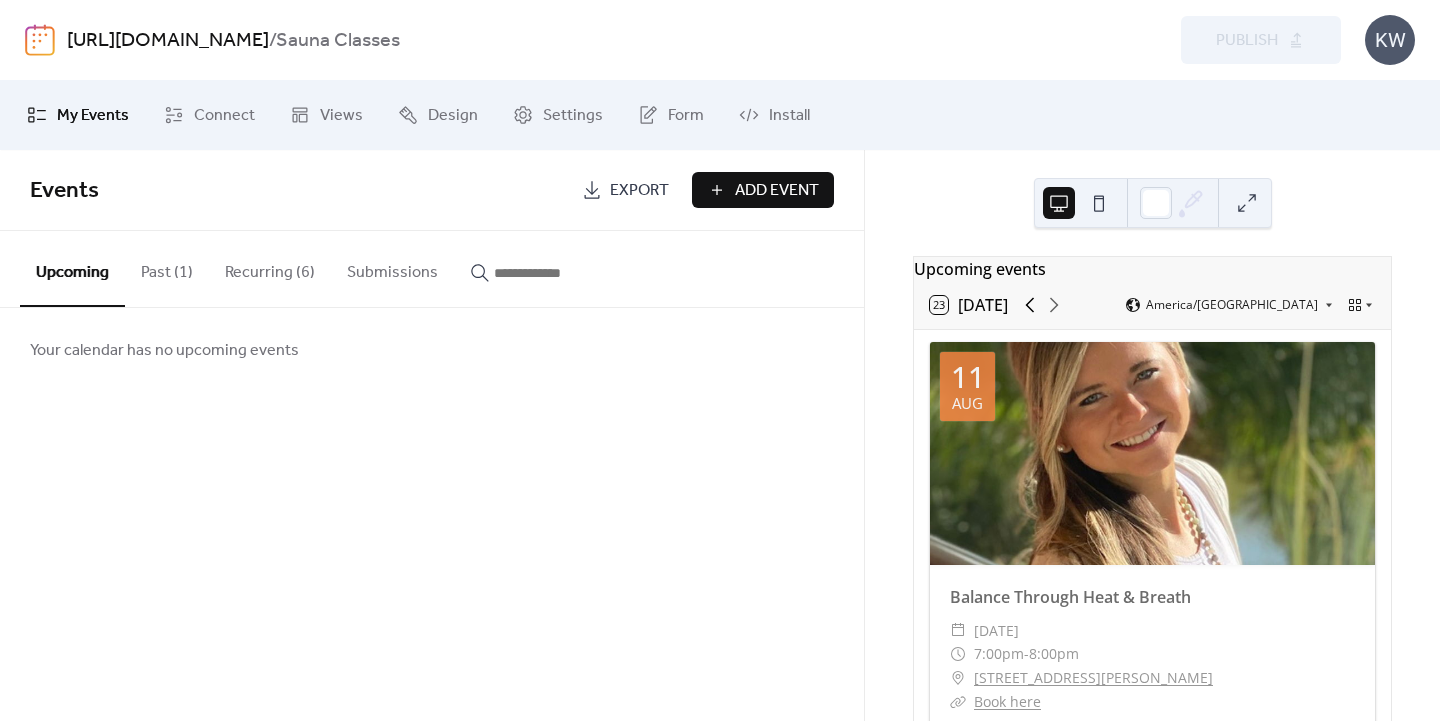 click 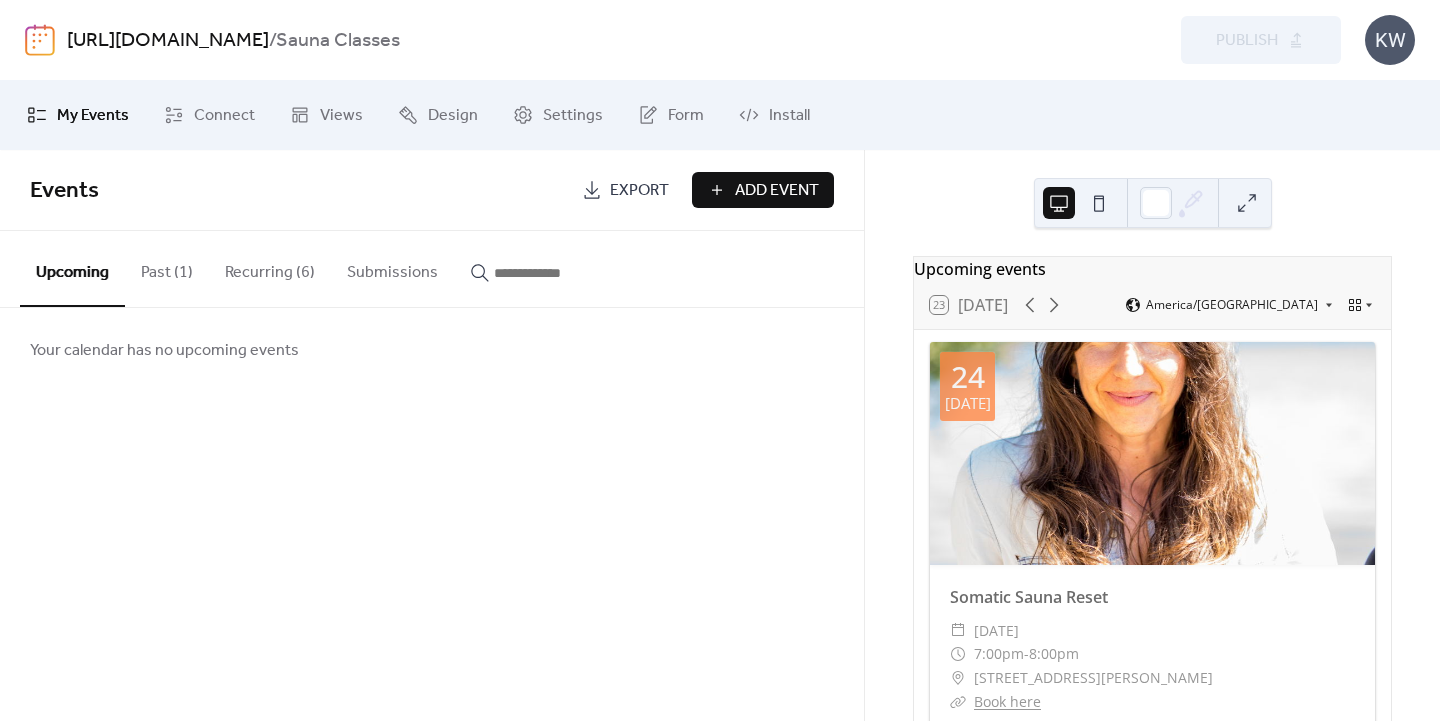 click on "Recurring (6)" at bounding box center (270, 268) 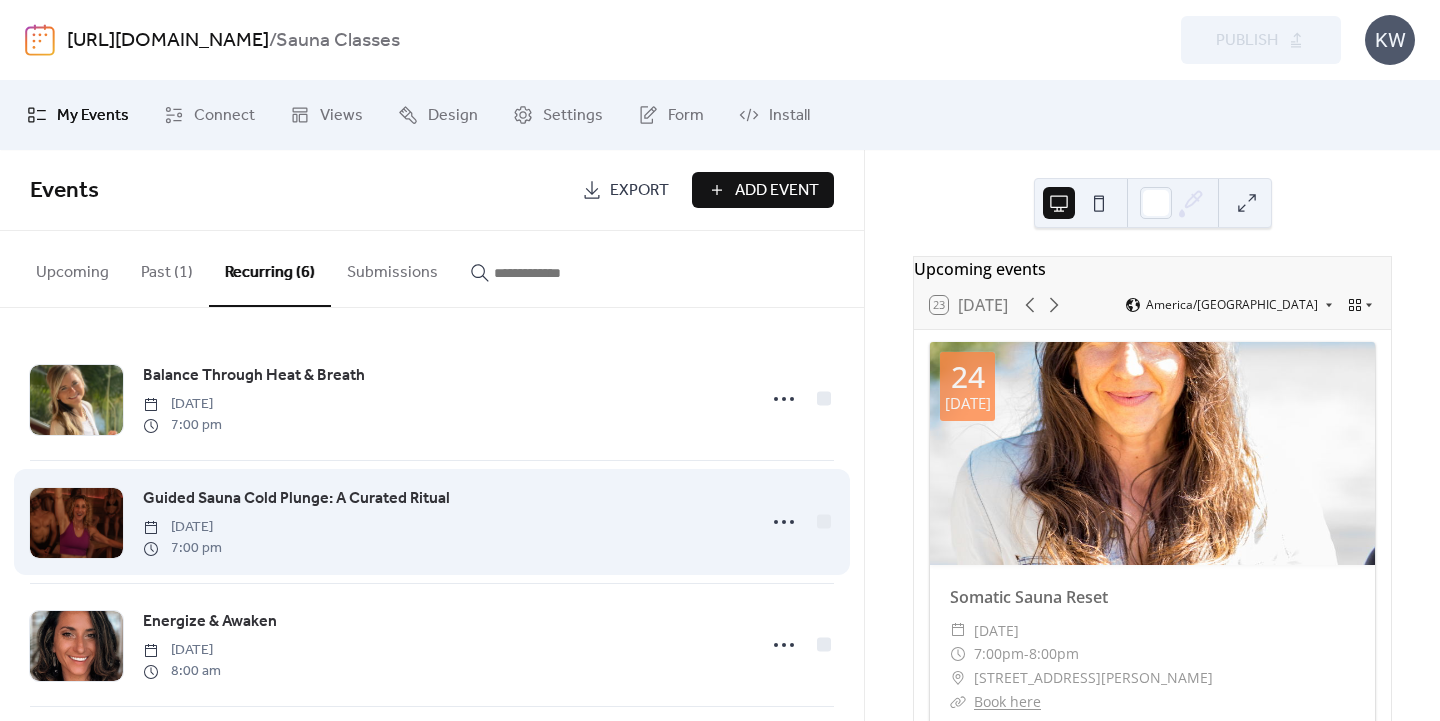 click on "Guided Sauna Cold Plunge: A Curated Ritual Wednesday, July 2, 2025 7:00 pm" at bounding box center [432, 522] 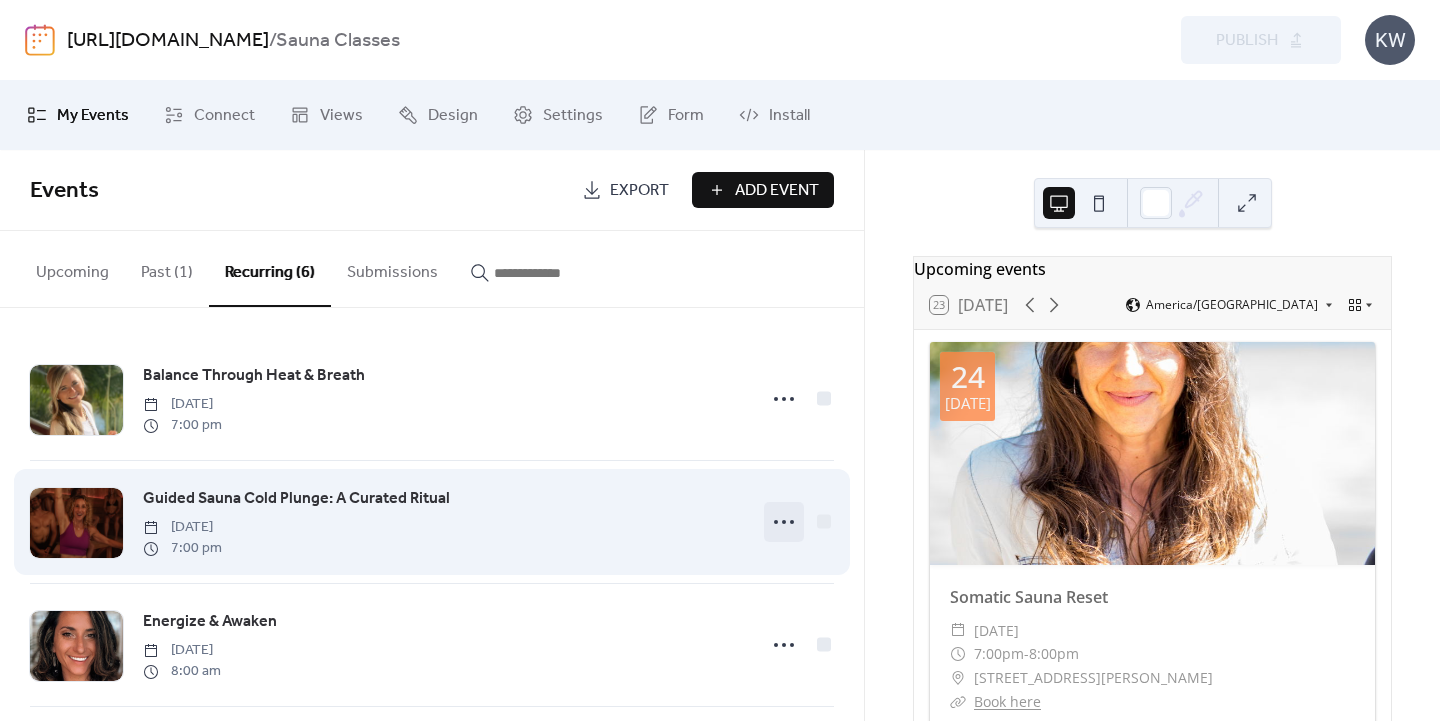 click 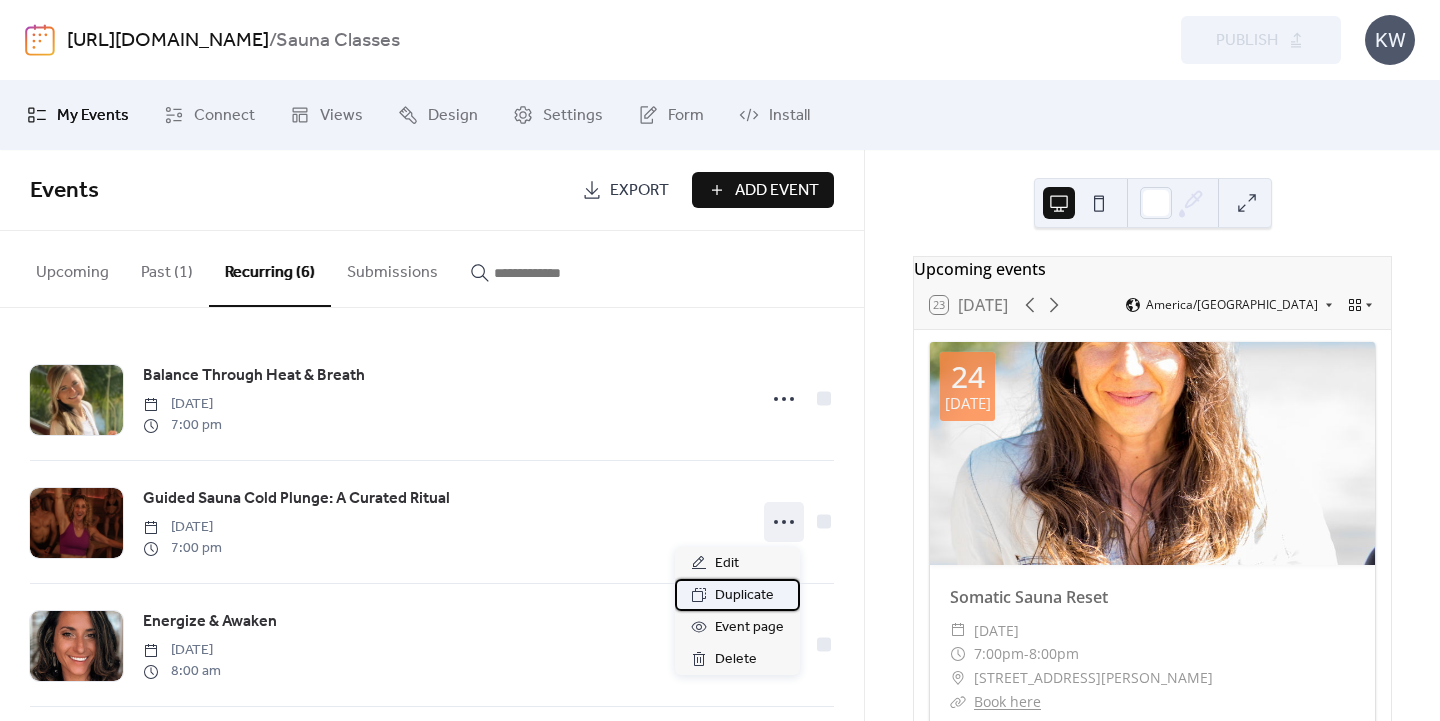 click on "Duplicate" at bounding box center [744, 596] 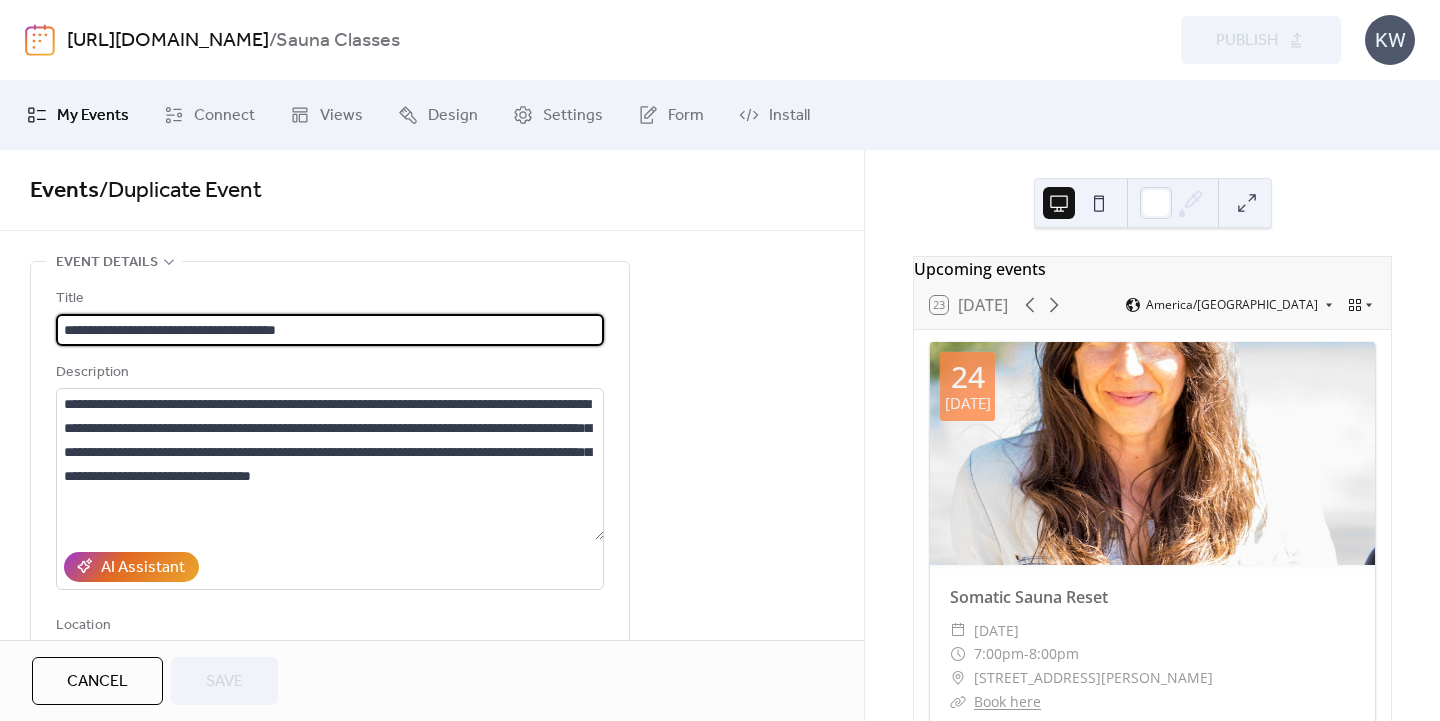 type on "**********" 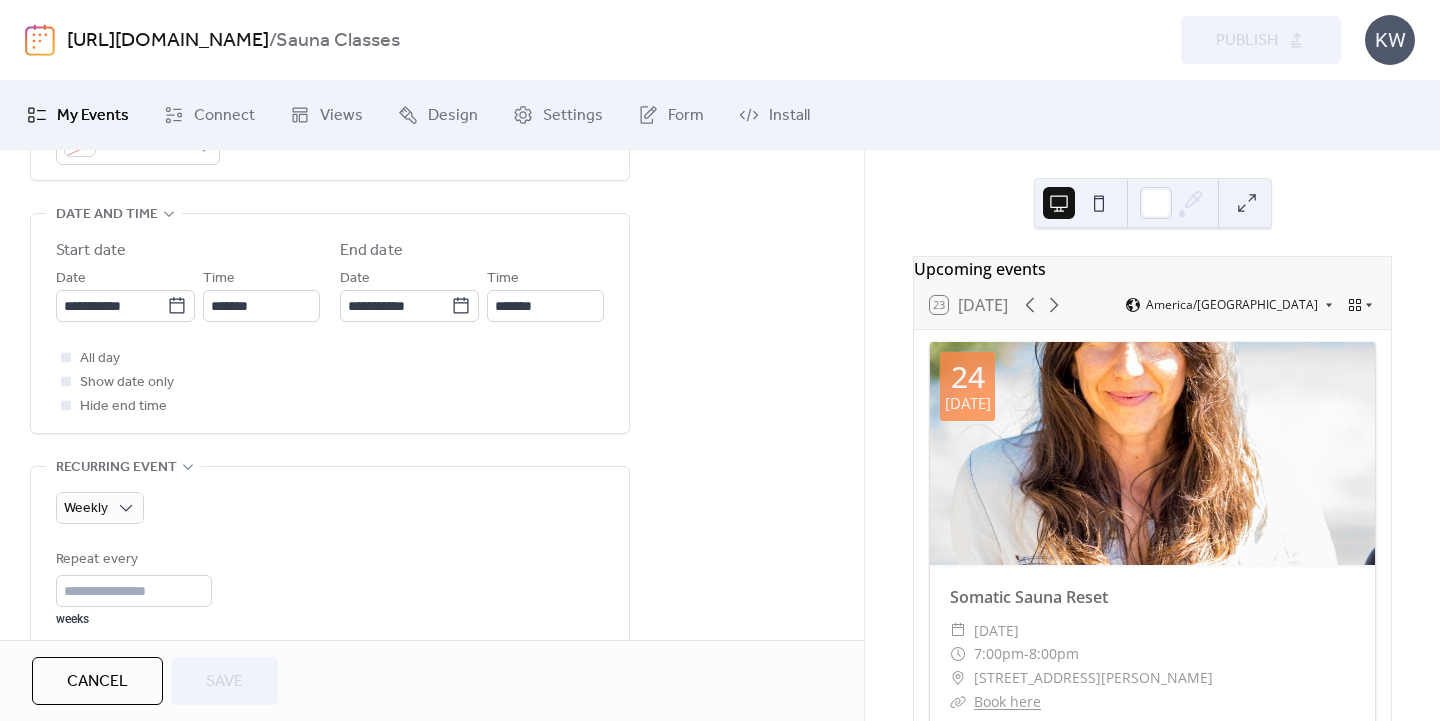 scroll, scrollTop: 633, scrollLeft: 0, axis: vertical 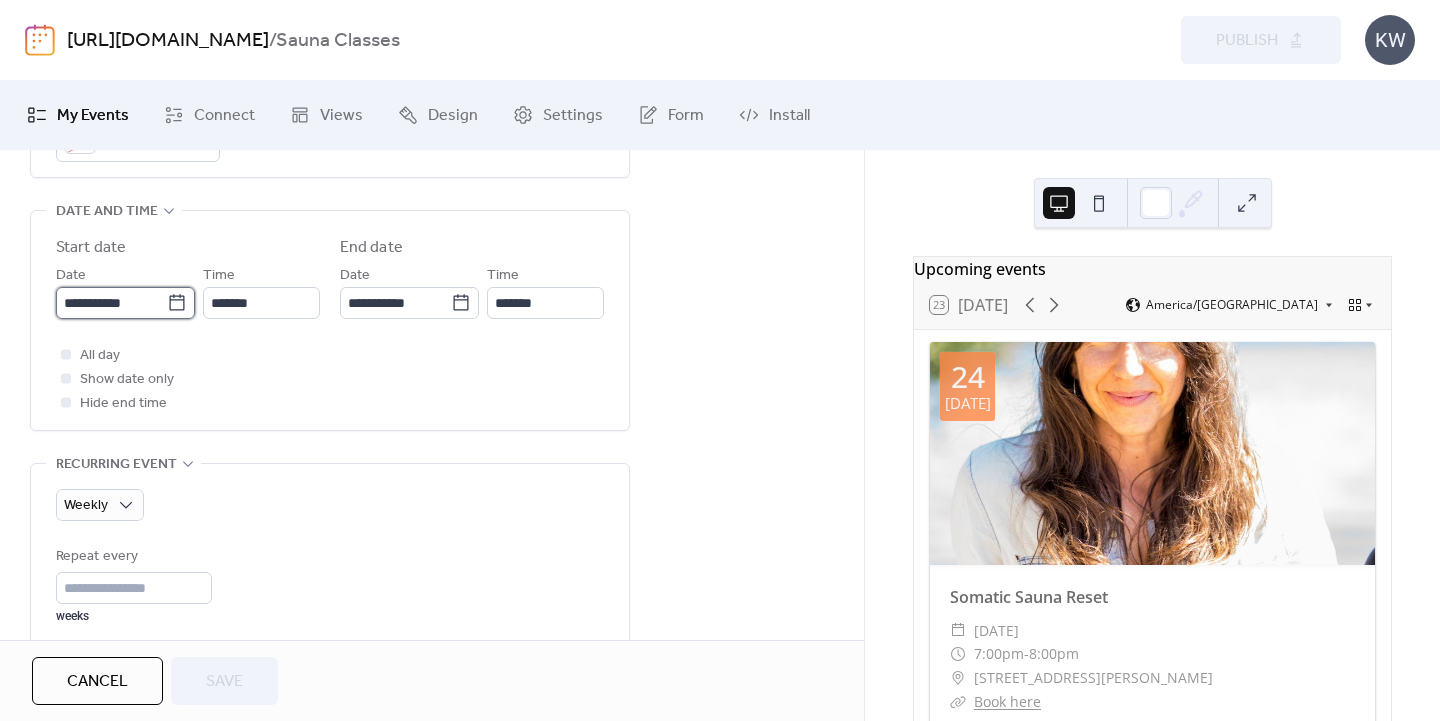 click on "**********" at bounding box center (111, 303) 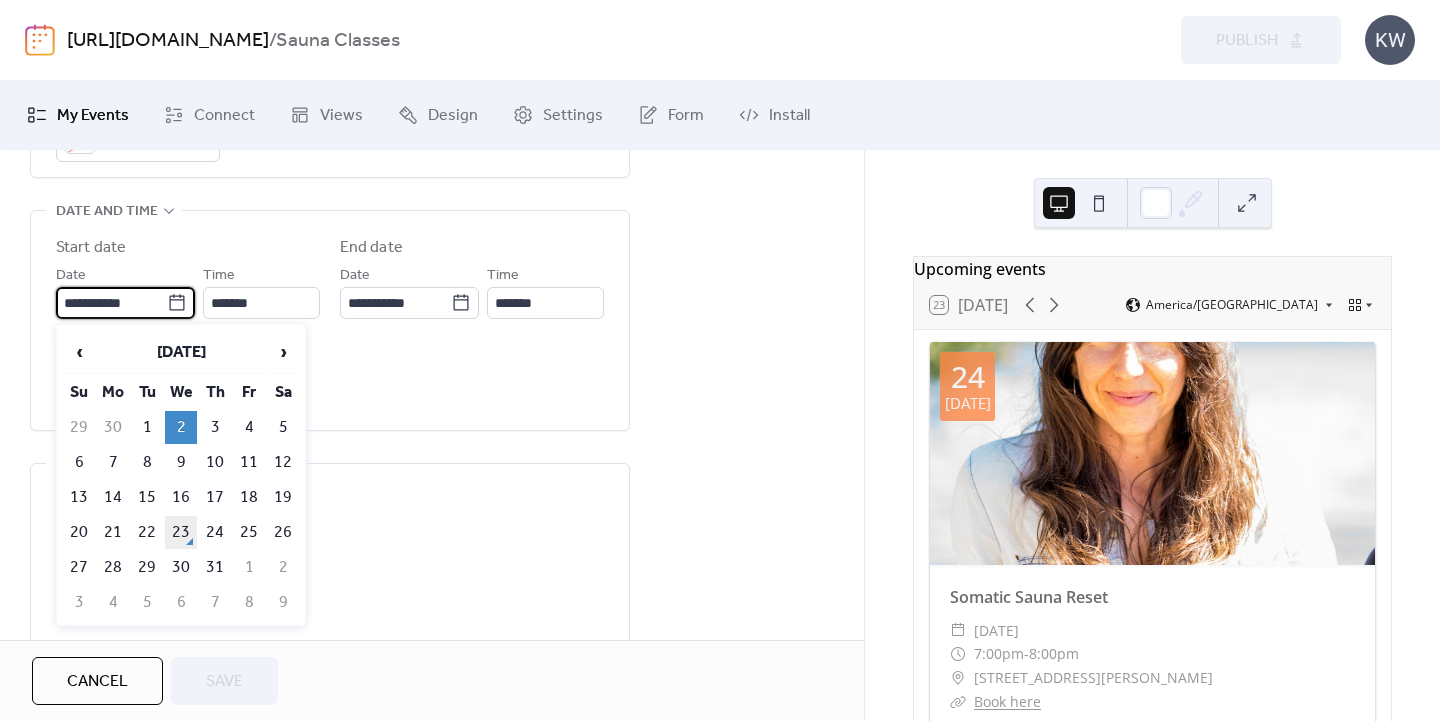 click on "23" at bounding box center (181, 532) 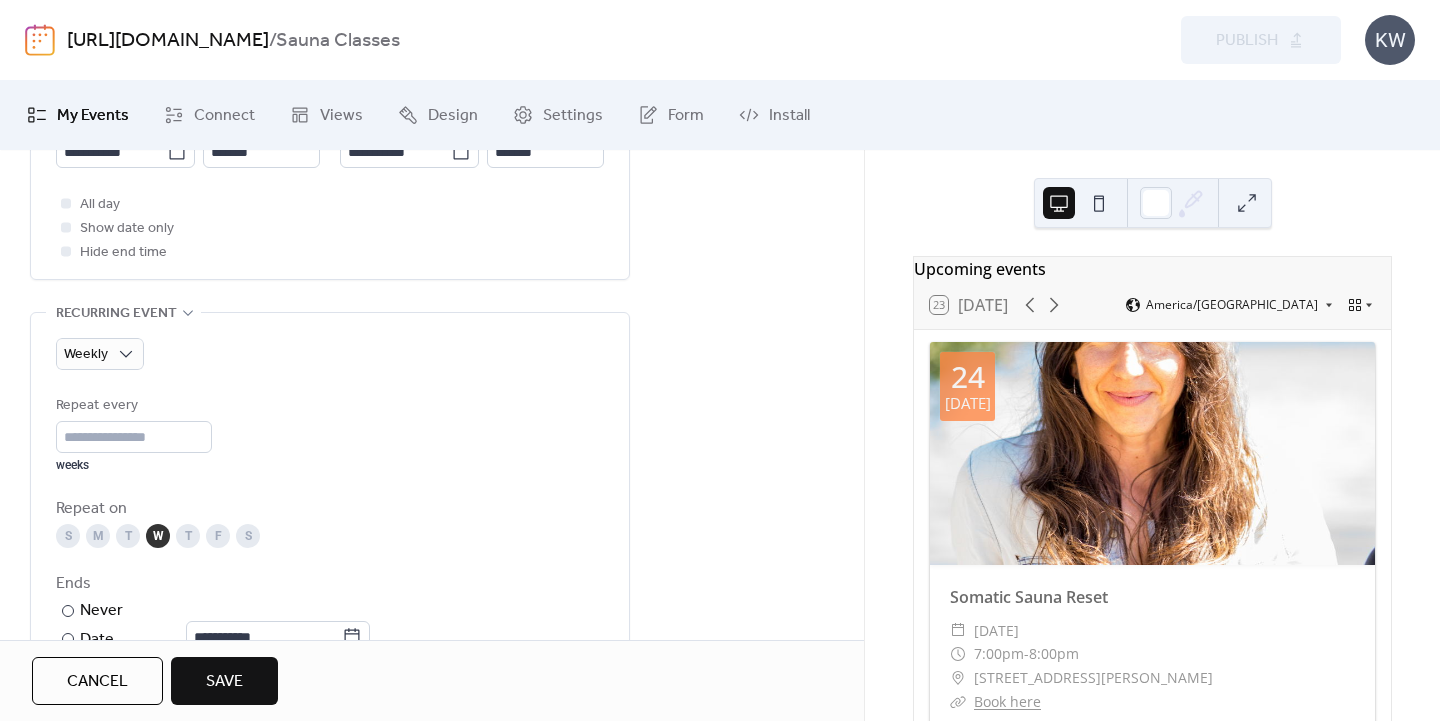 scroll, scrollTop: 798, scrollLeft: 0, axis: vertical 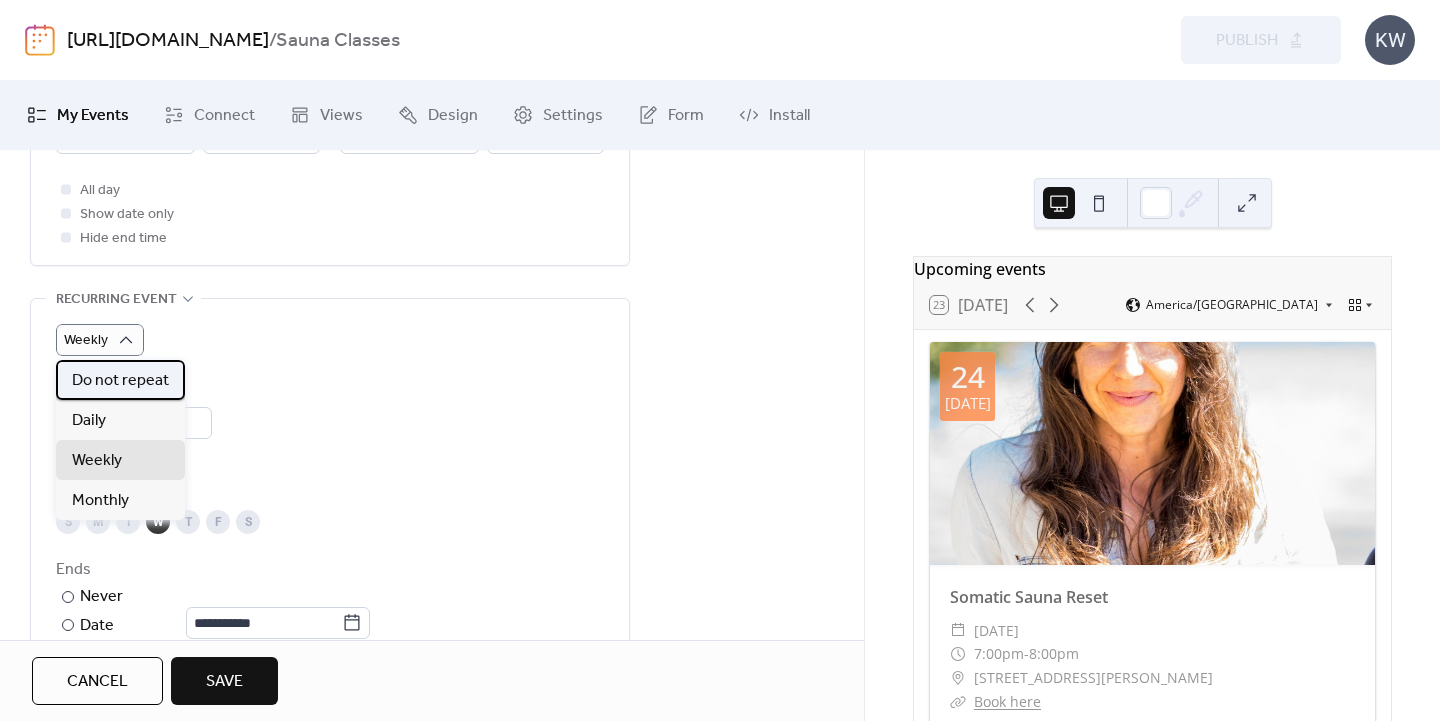 click on "Do not repeat" at bounding box center (120, 381) 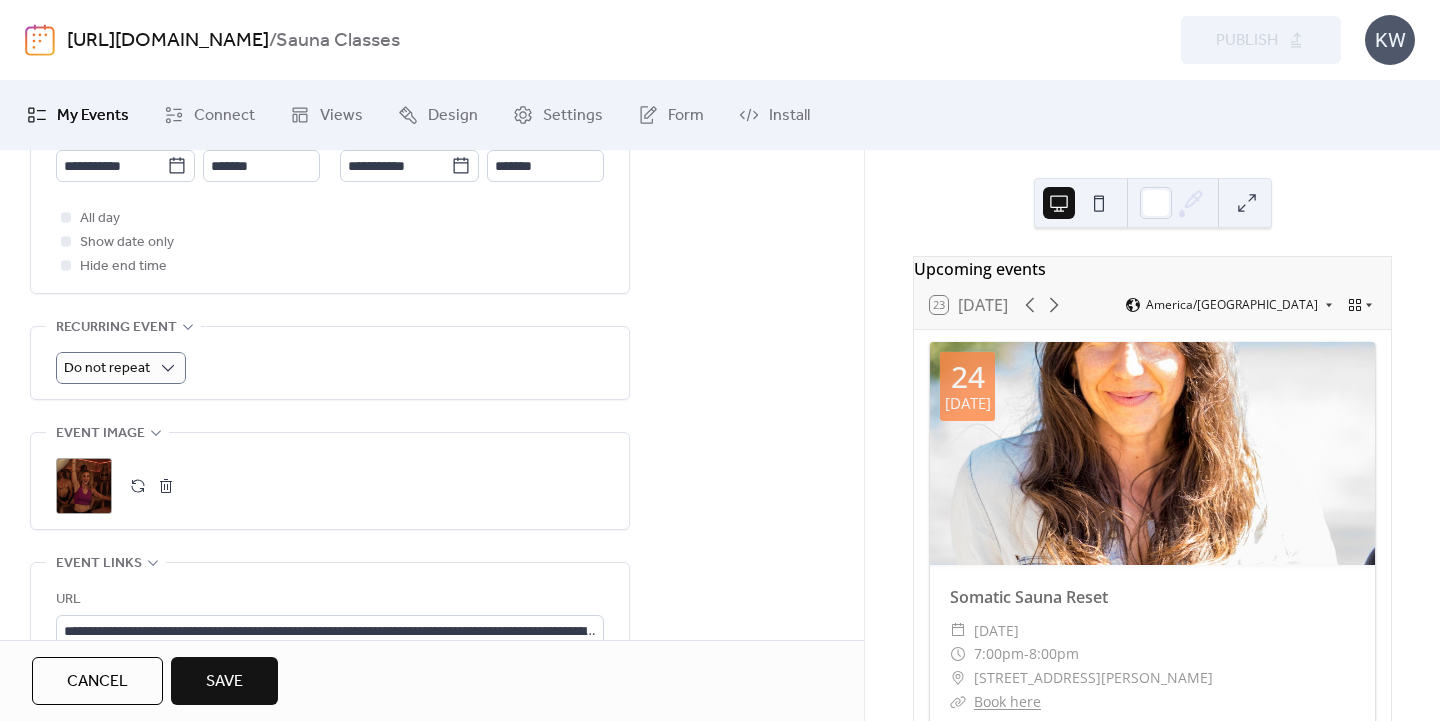 scroll, scrollTop: 1168, scrollLeft: 0, axis: vertical 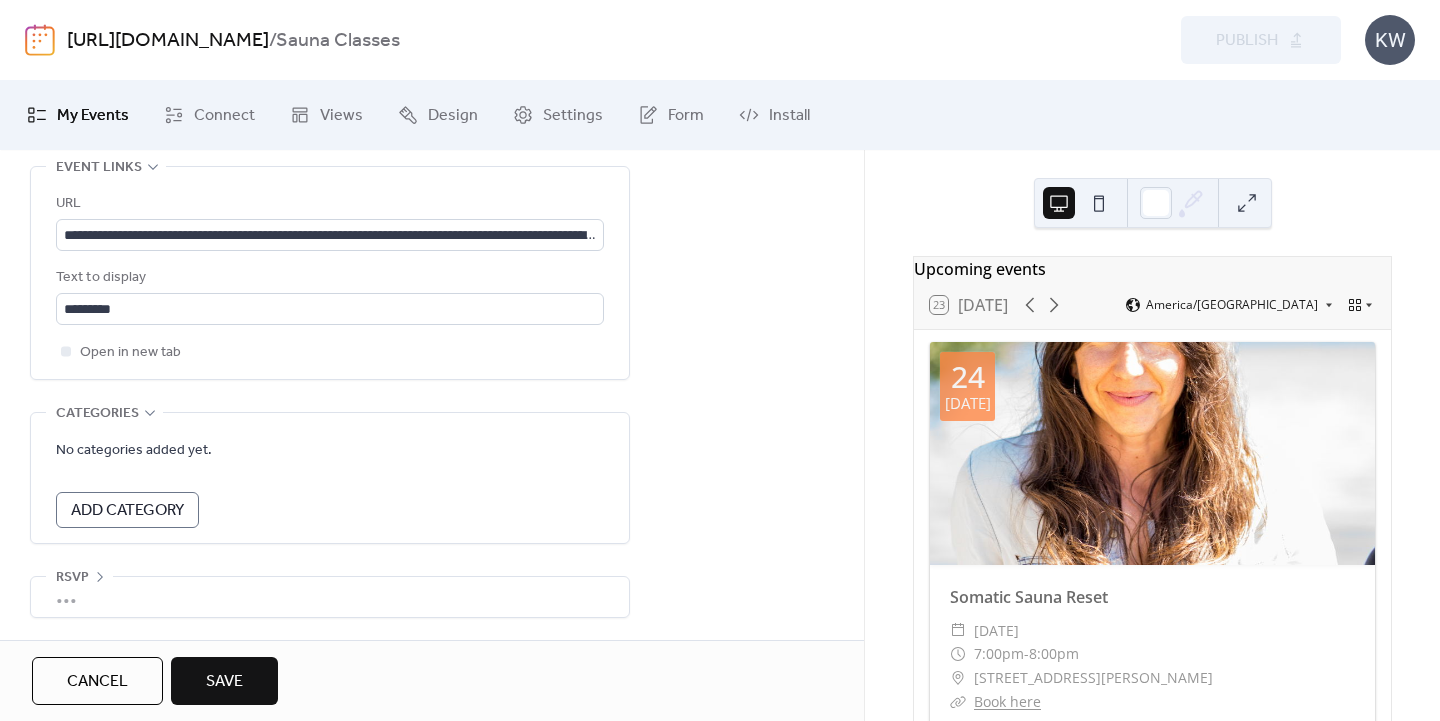 click on "Save" at bounding box center [224, 682] 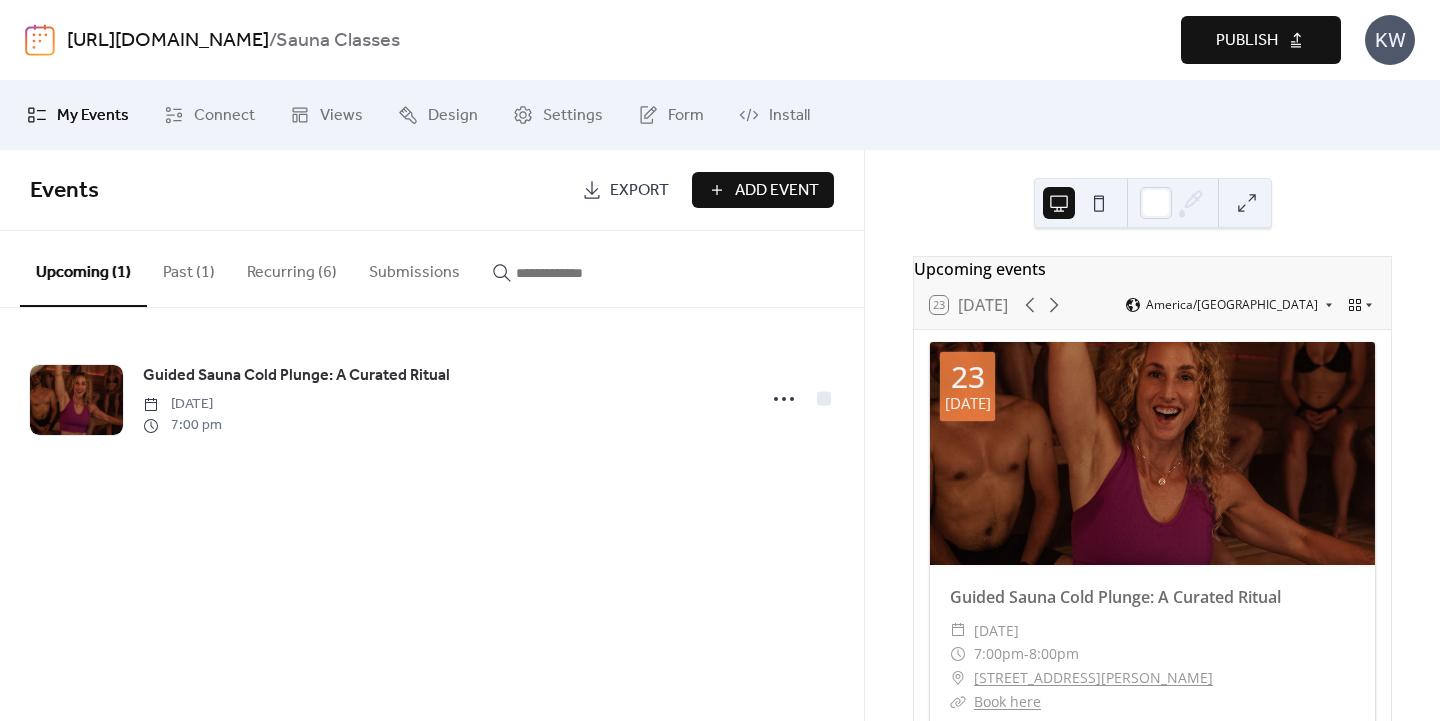 click on "Publish" at bounding box center [1247, 41] 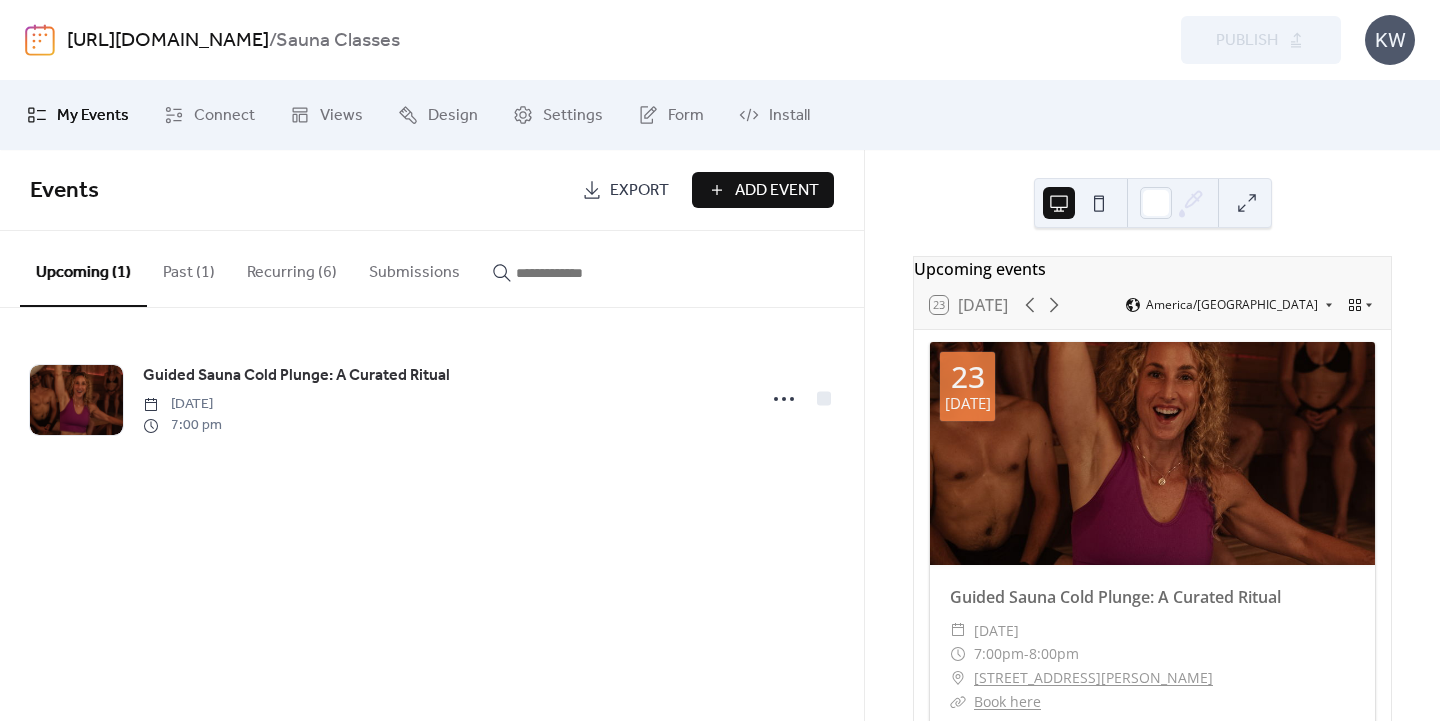 click on "Recurring (6)" at bounding box center (292, 268) 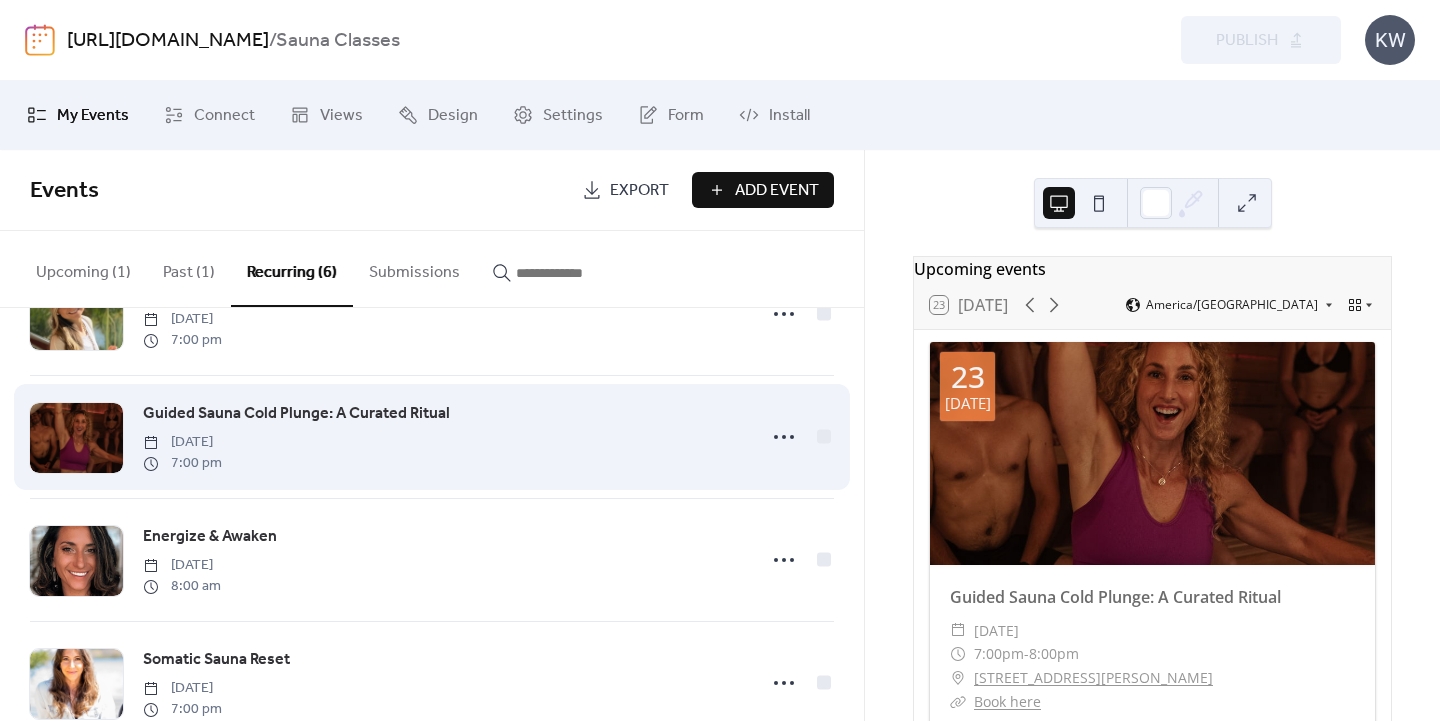 scroll, scrollTop: 113, scrollLeft: 0, axis: vertical 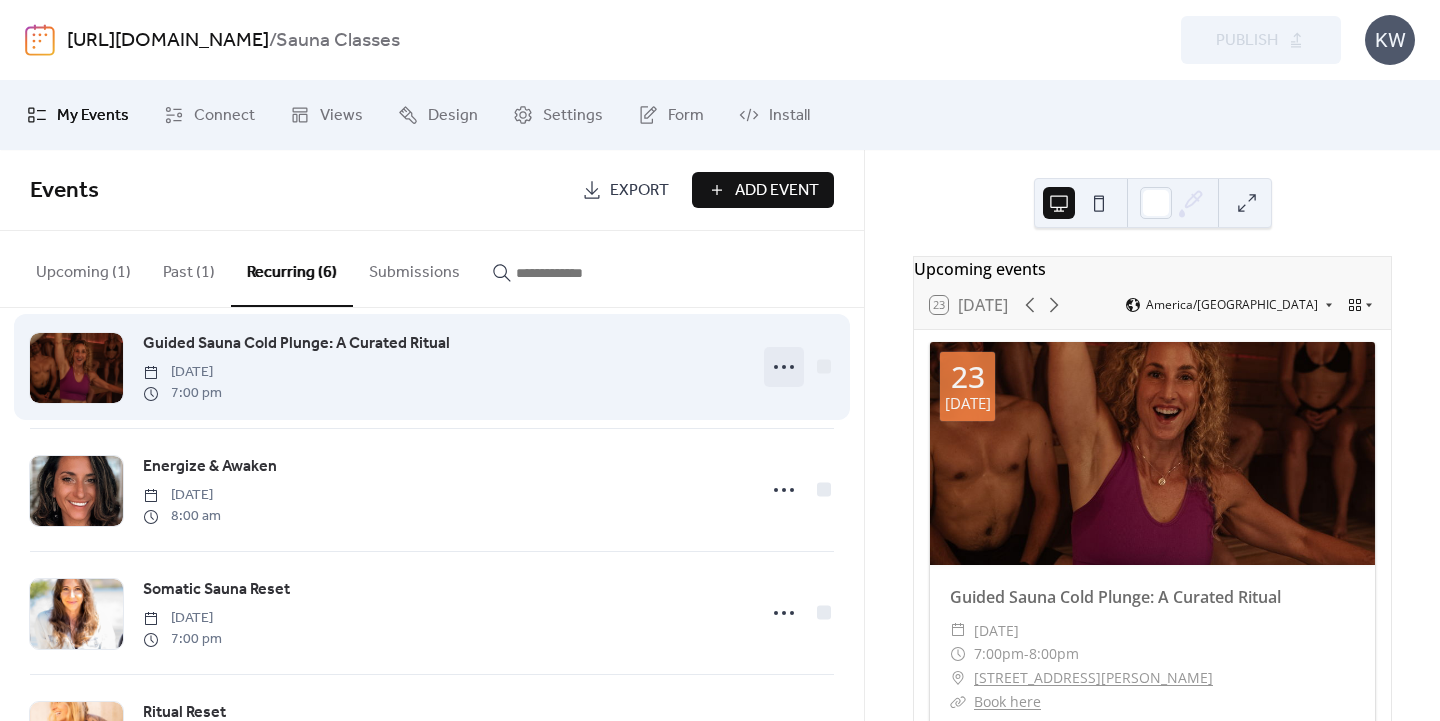 click 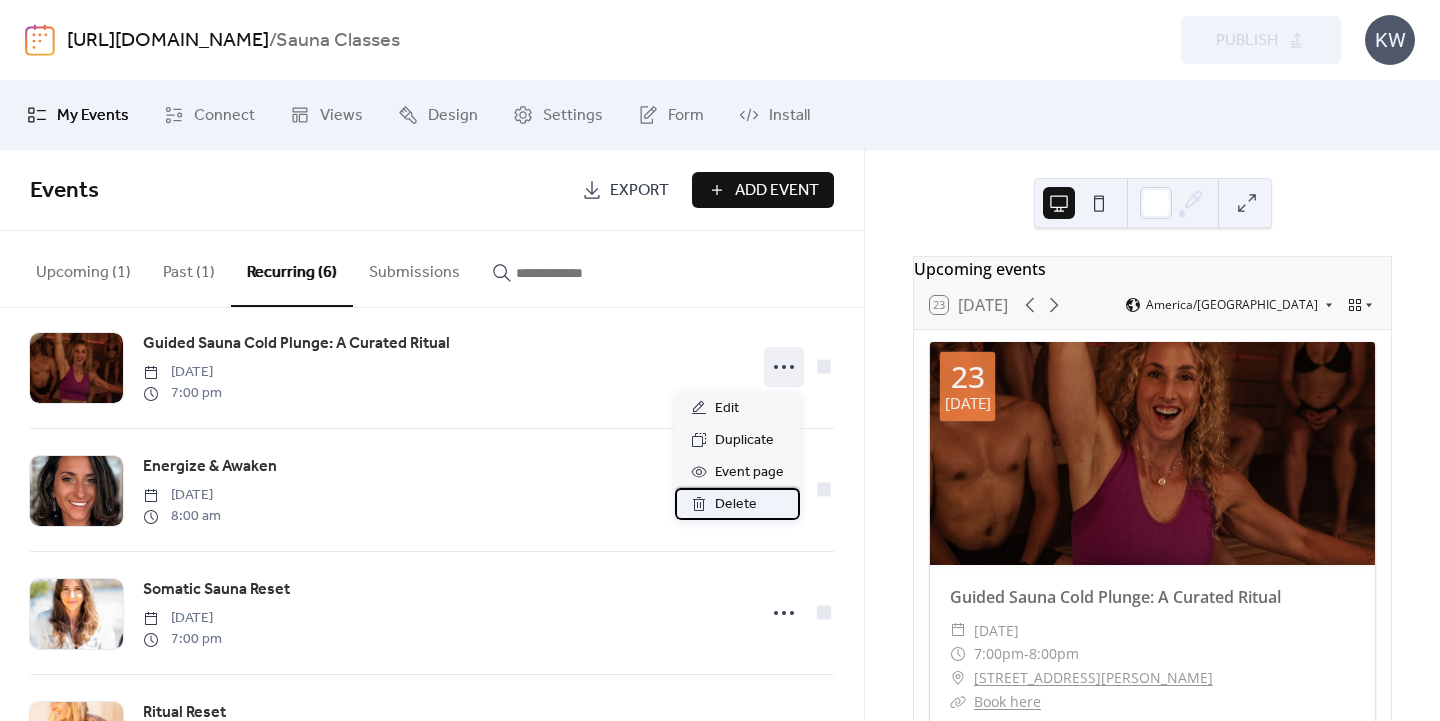 click on "Delete" at bounding box center (736, 505) 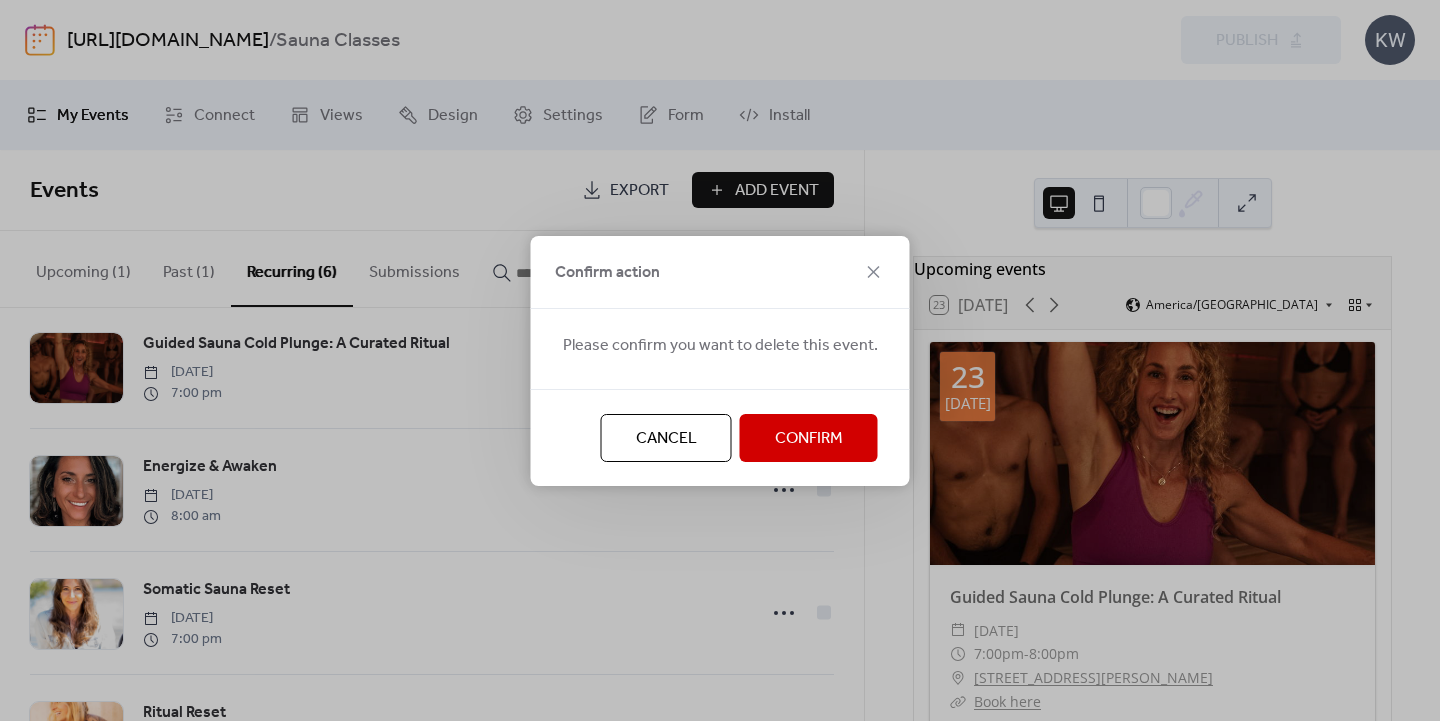 click on "Confirm" at bounding box center (809, 439) 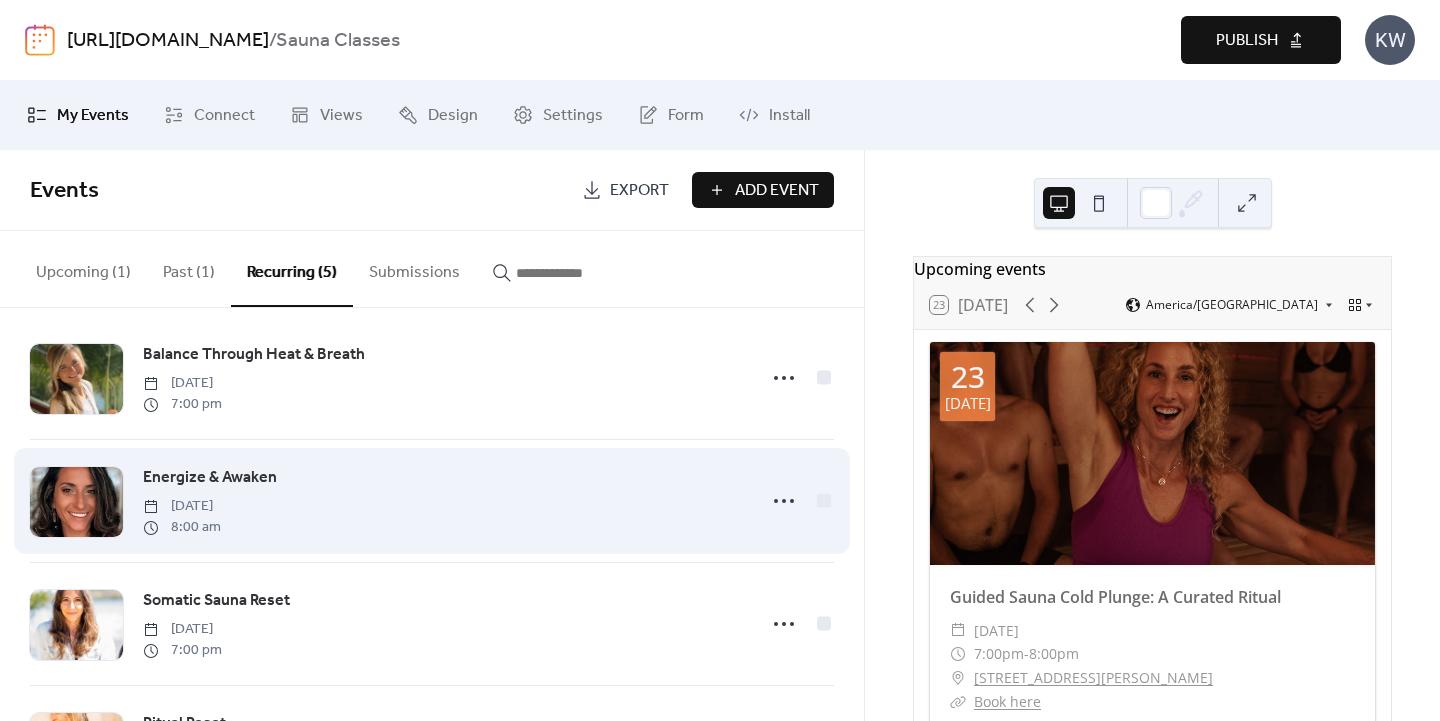 scroll, scrollTop: 0, scrollLeft: 0, axis: both 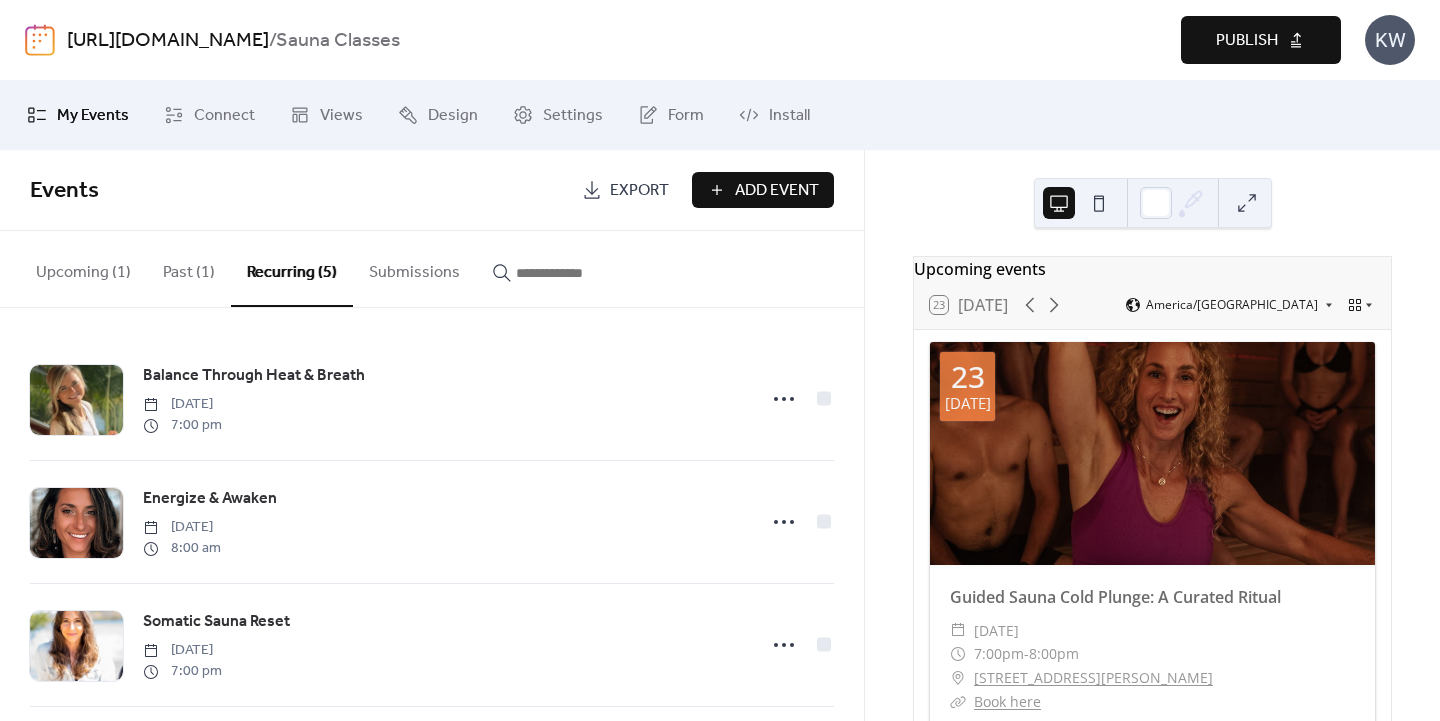 click on "Upcoming (1)" at bounding box center (83, 268) 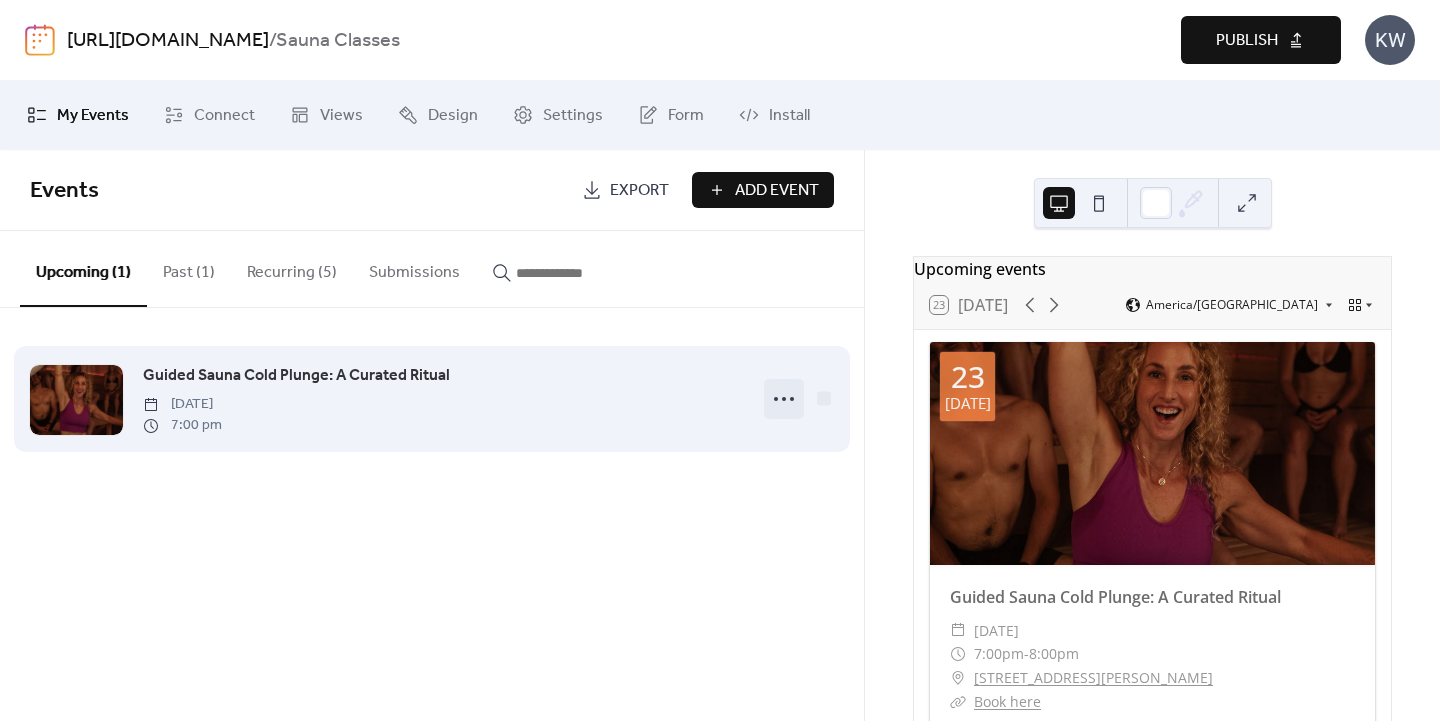 click 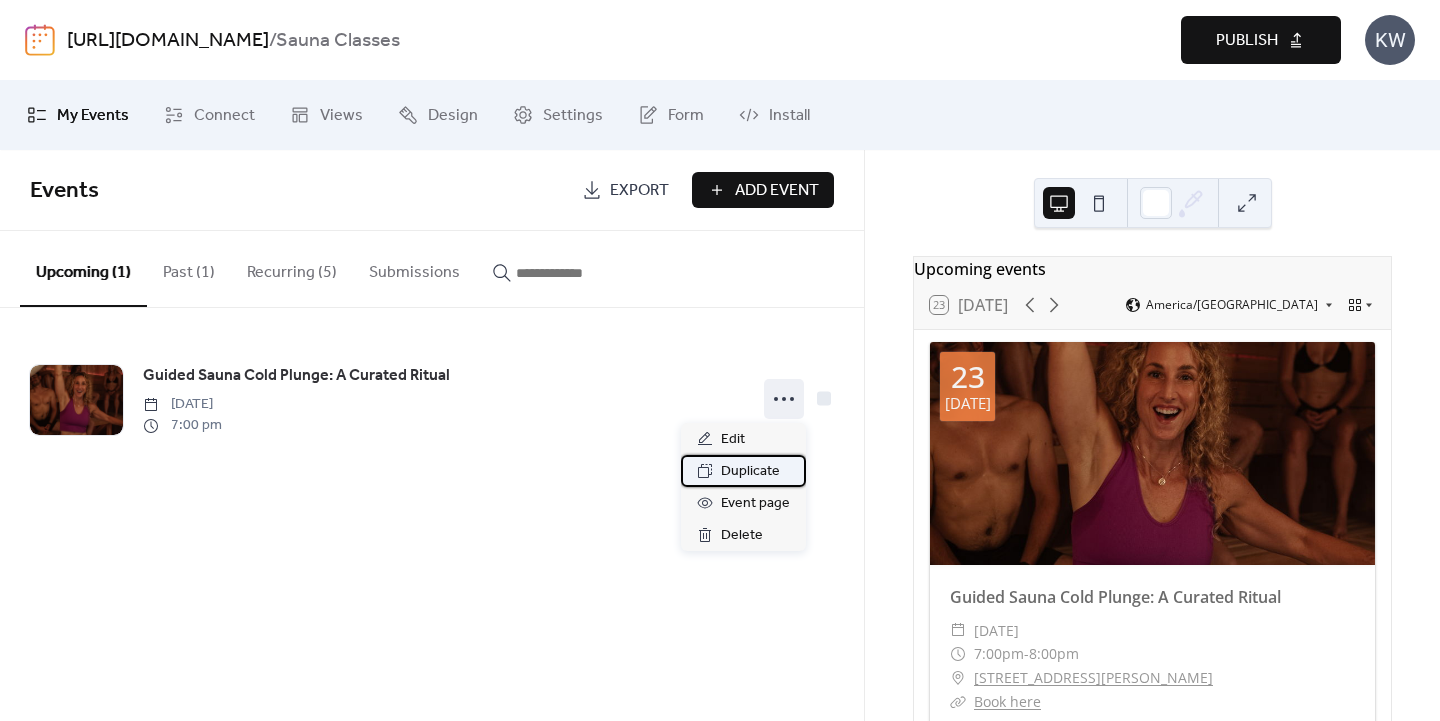 click on "Duplicate" at bounding box center (750, 472) 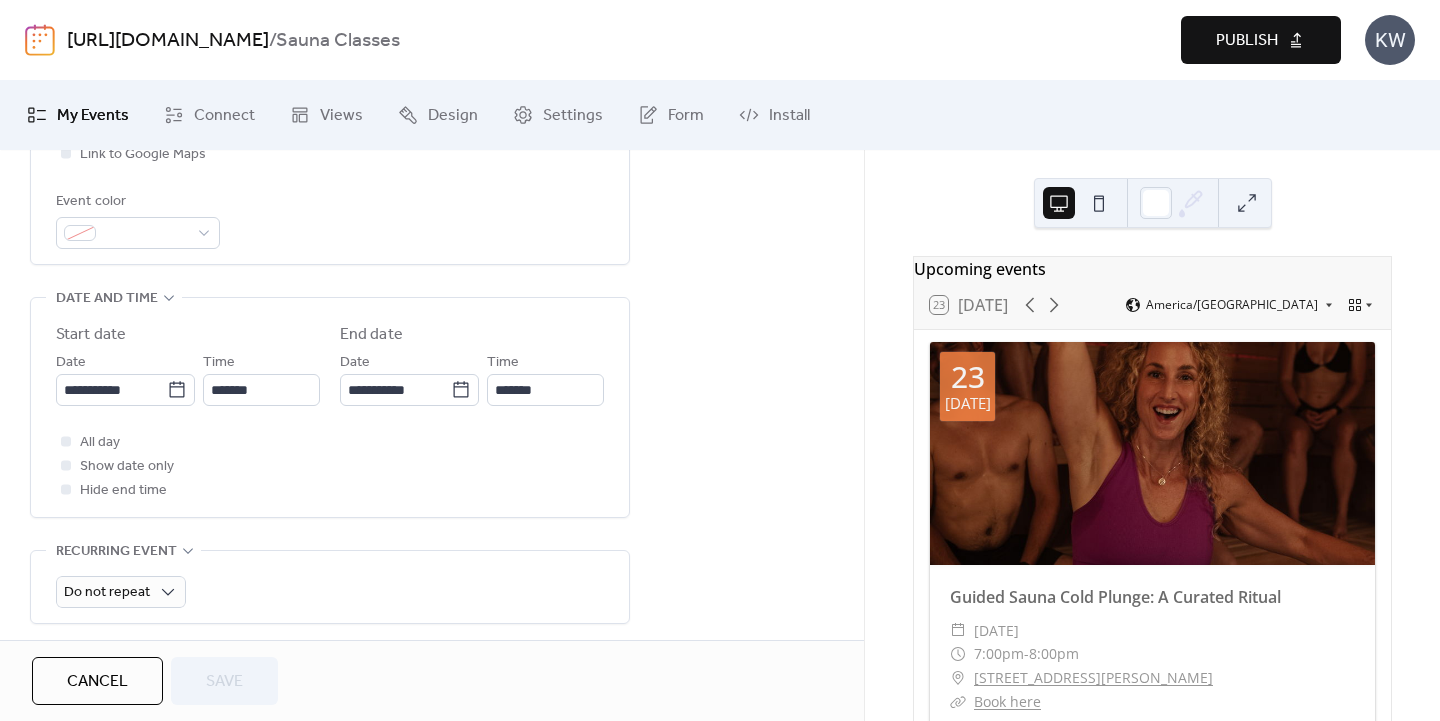 scroll, scrollTop: 563, scrollLeft: 0, axis: vertical 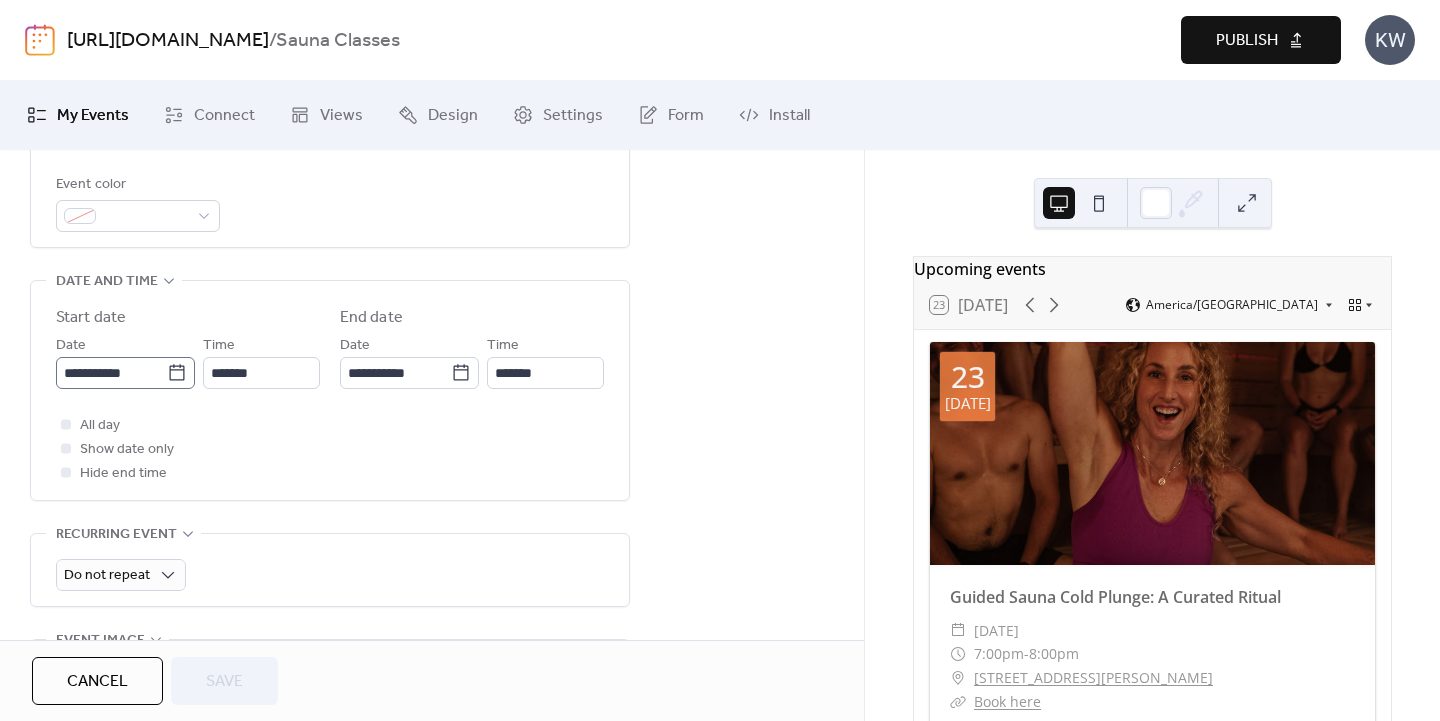 click 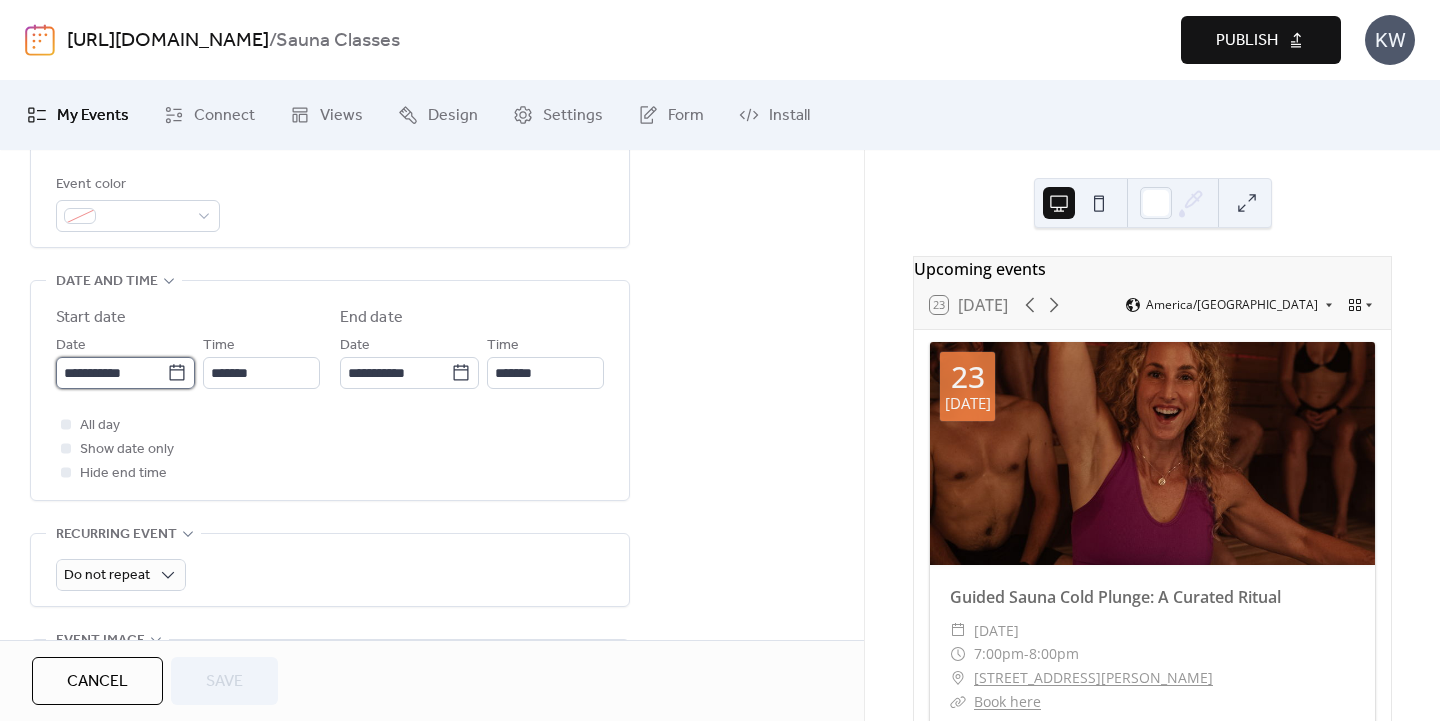 click on "**********" at bounding box center [111, 373] 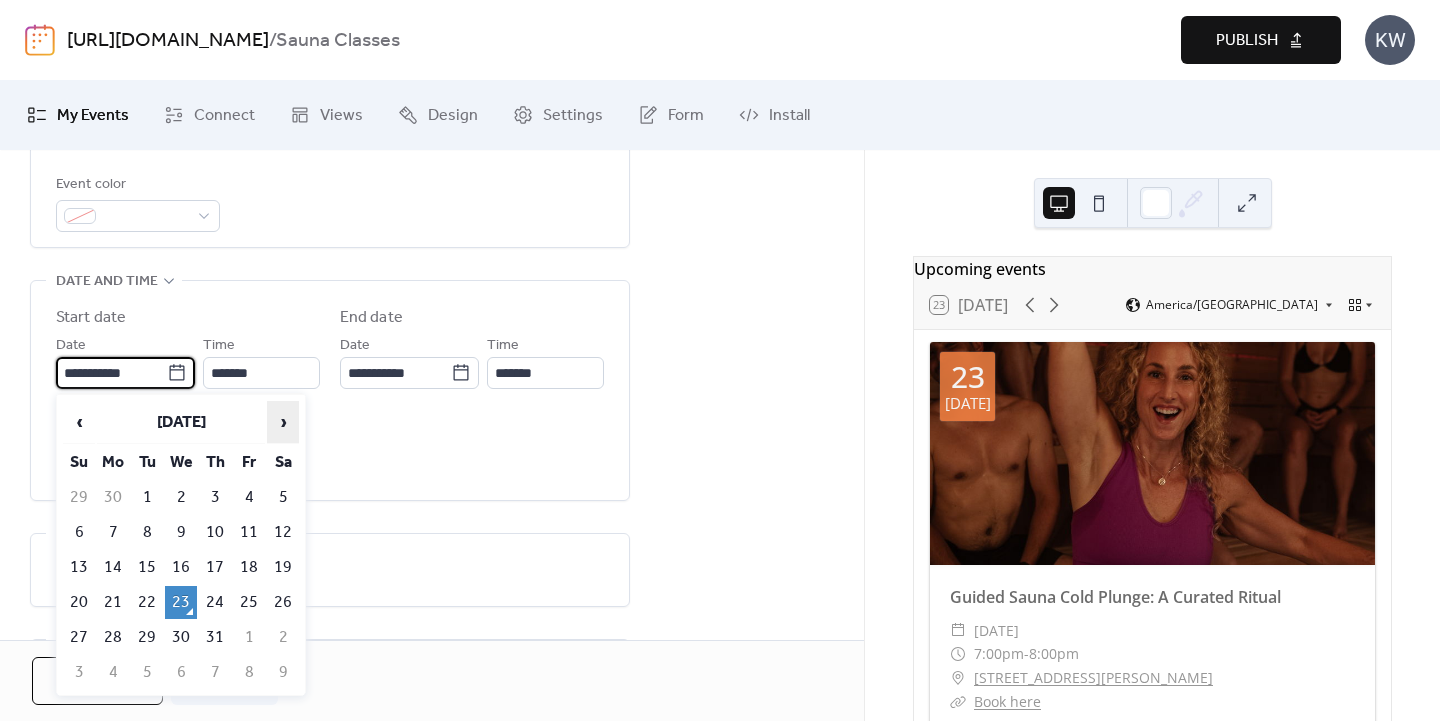 click on "›" at bounding box center [283, 422] 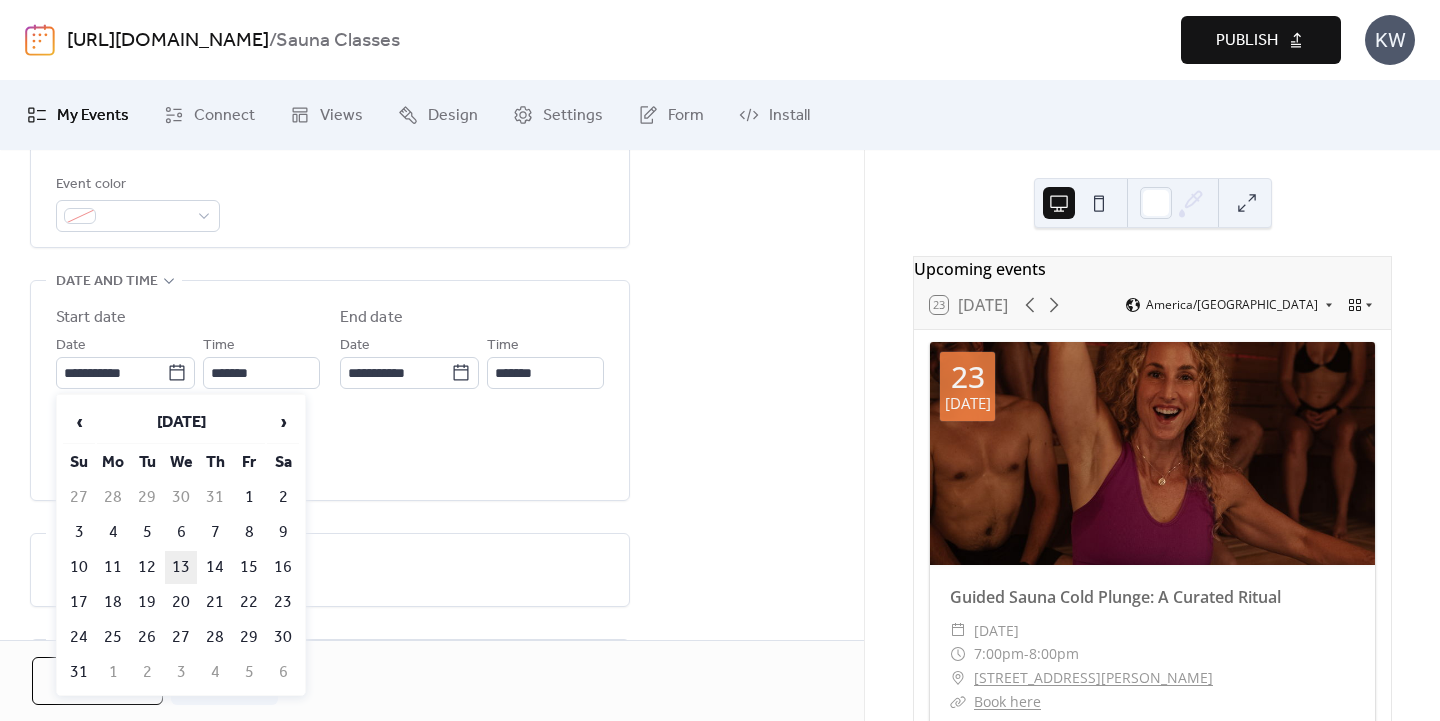 click on "13" at bounding box center [181, 567] 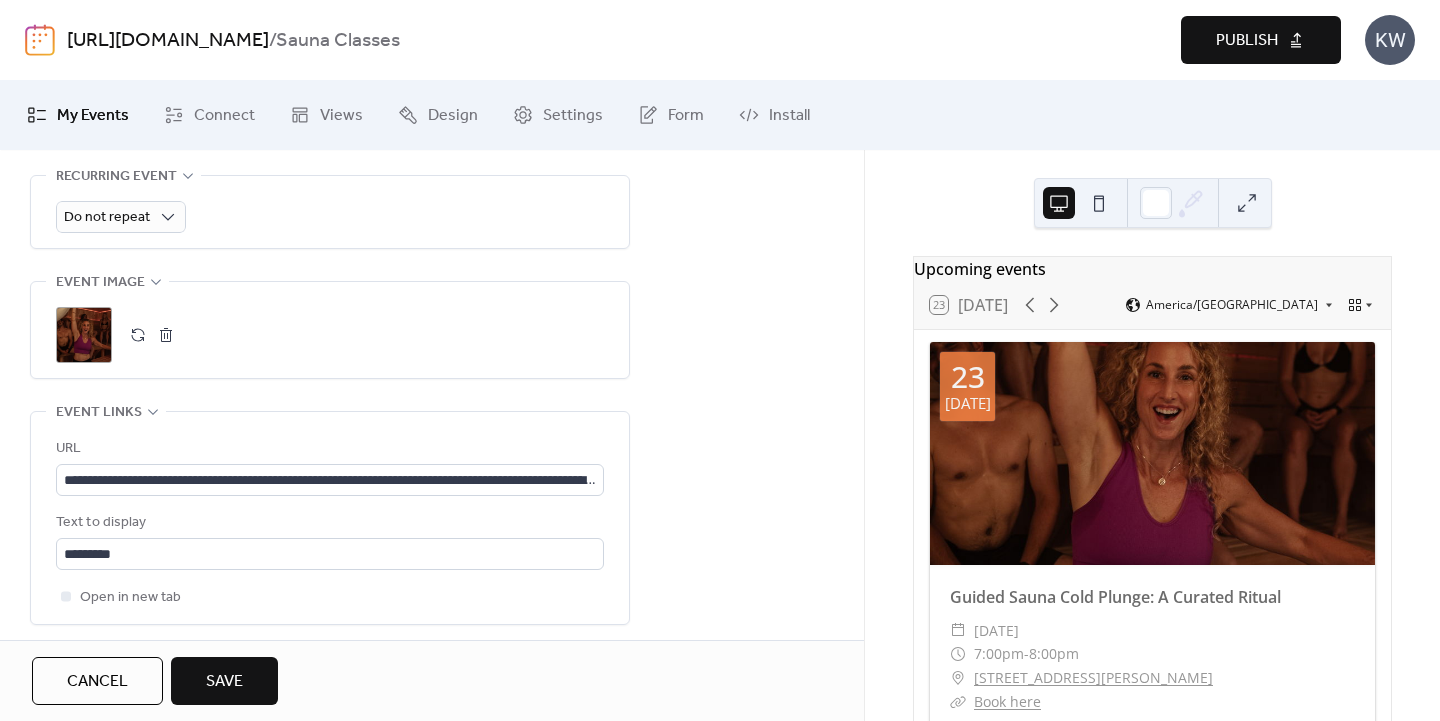 scroll, scrollTop: 923, scrollLeft: 0, axis: vertical 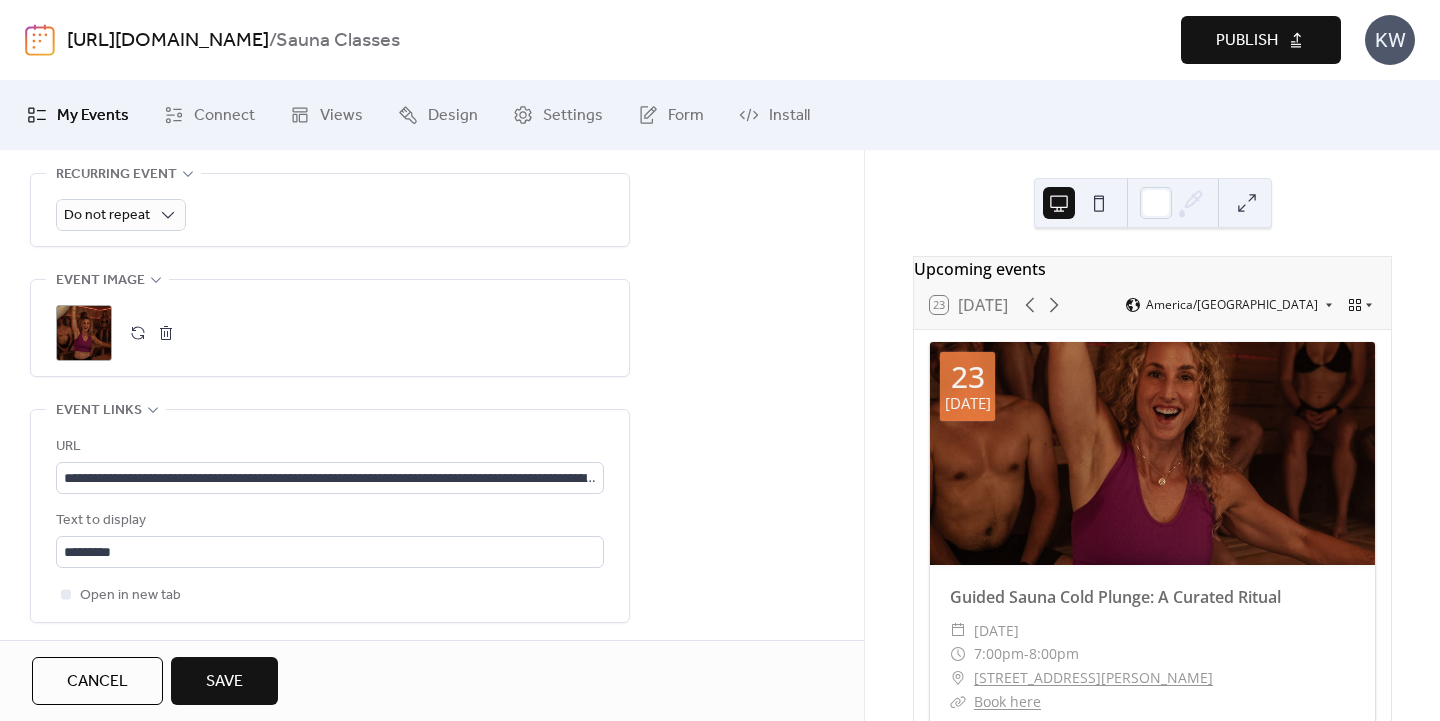 click on "Save" at bounding box center (224, 682) 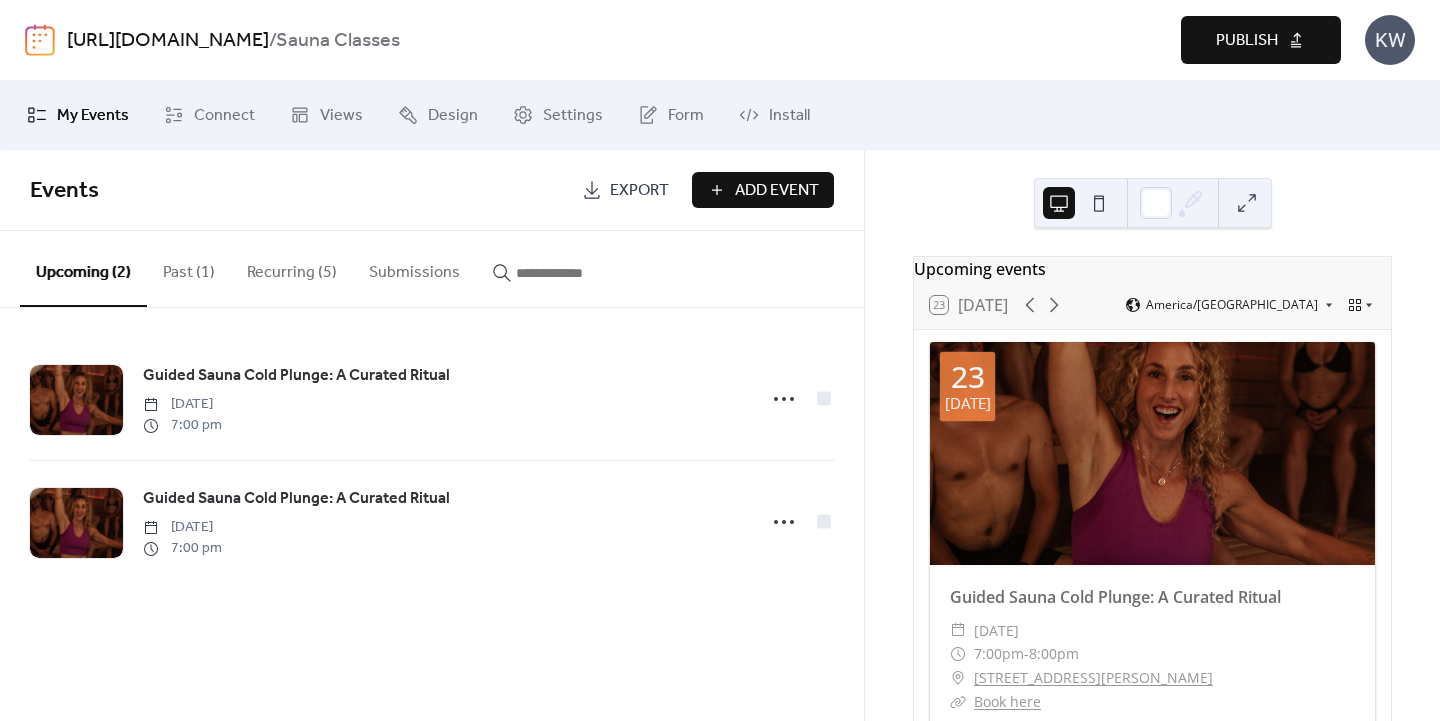 click on "Publish" at bounding box center (1247, 41) 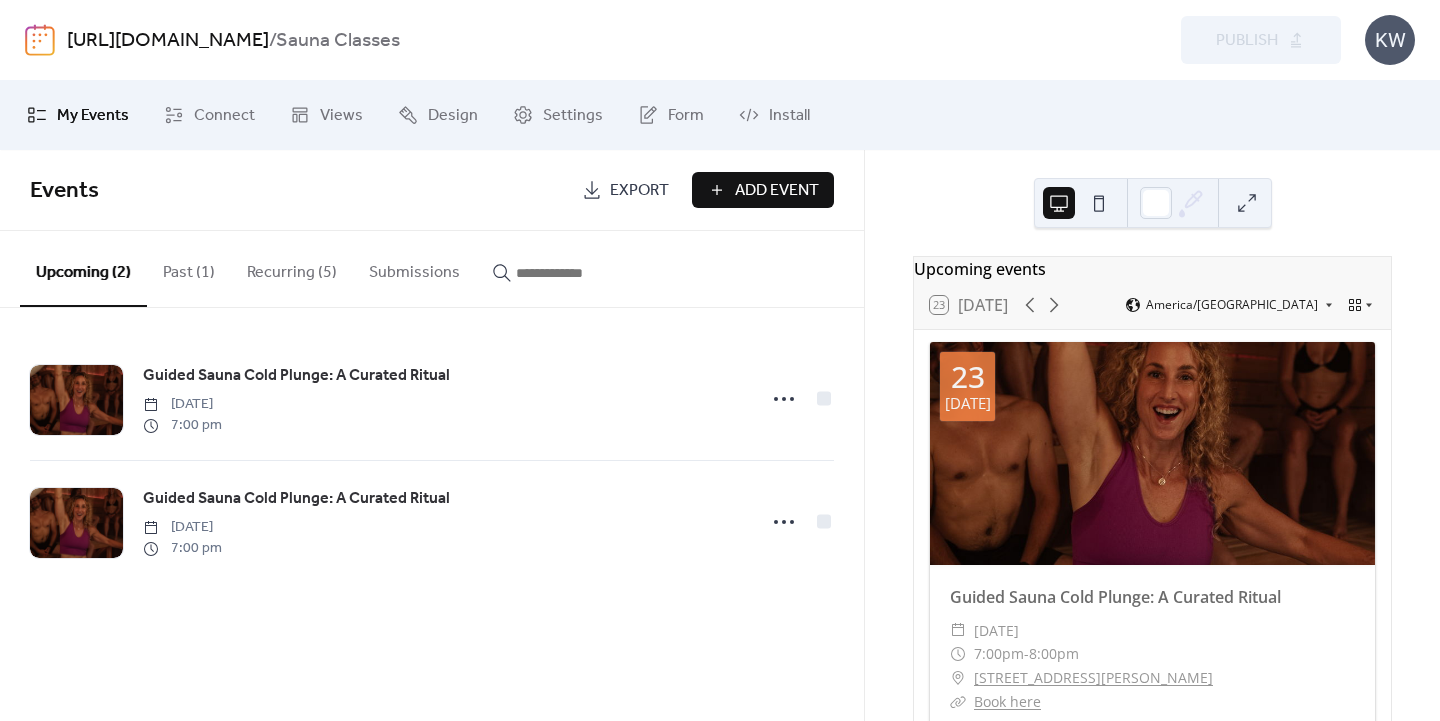click on "Recurring (5)" at bounding box center [292, 268] 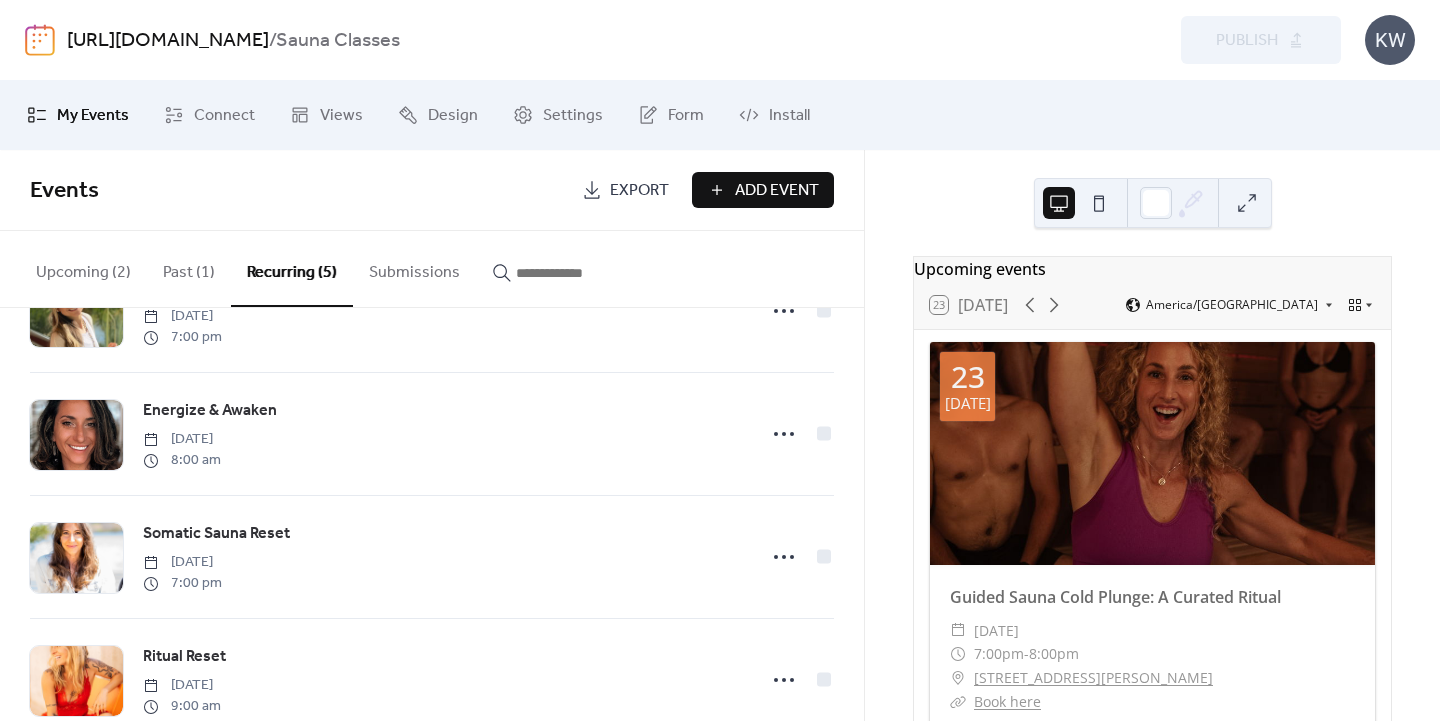 scroll, scrollTop: 91, scrollLeft: 0, axis: vertical 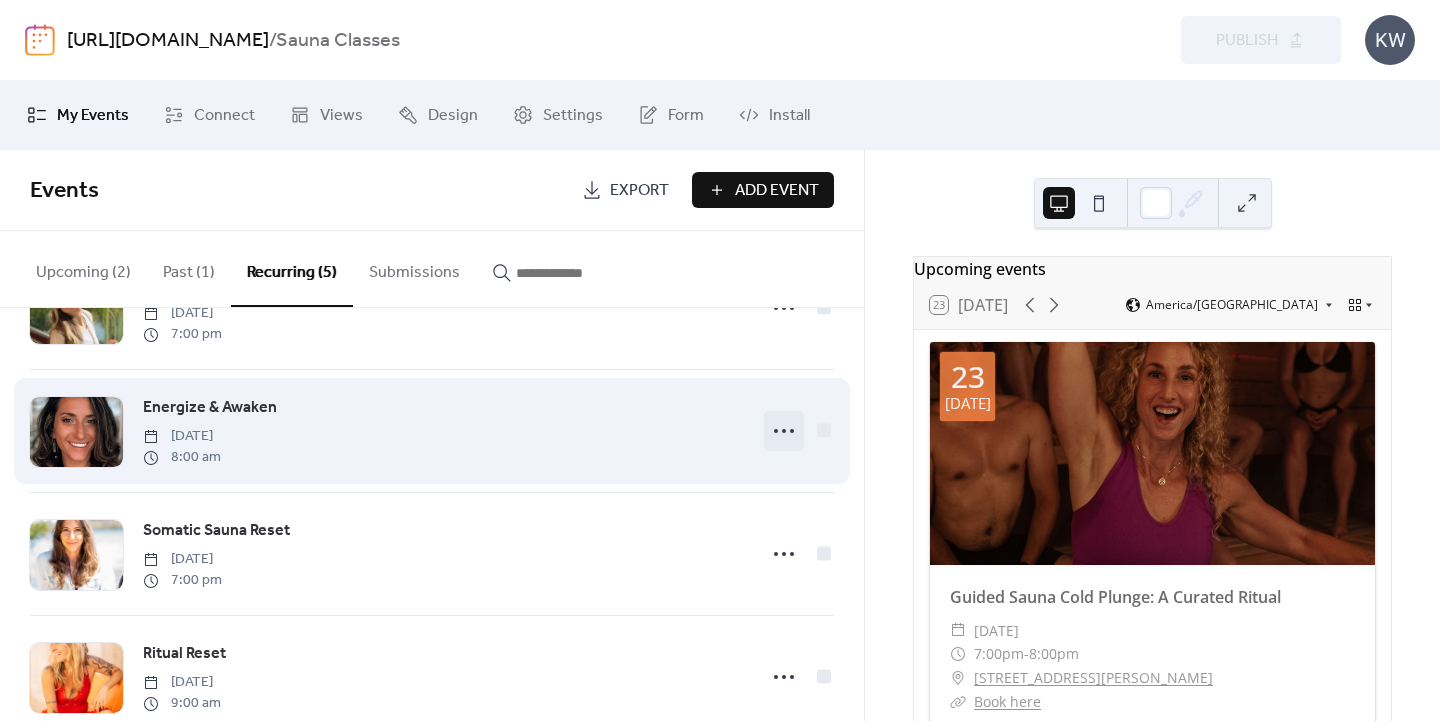 click 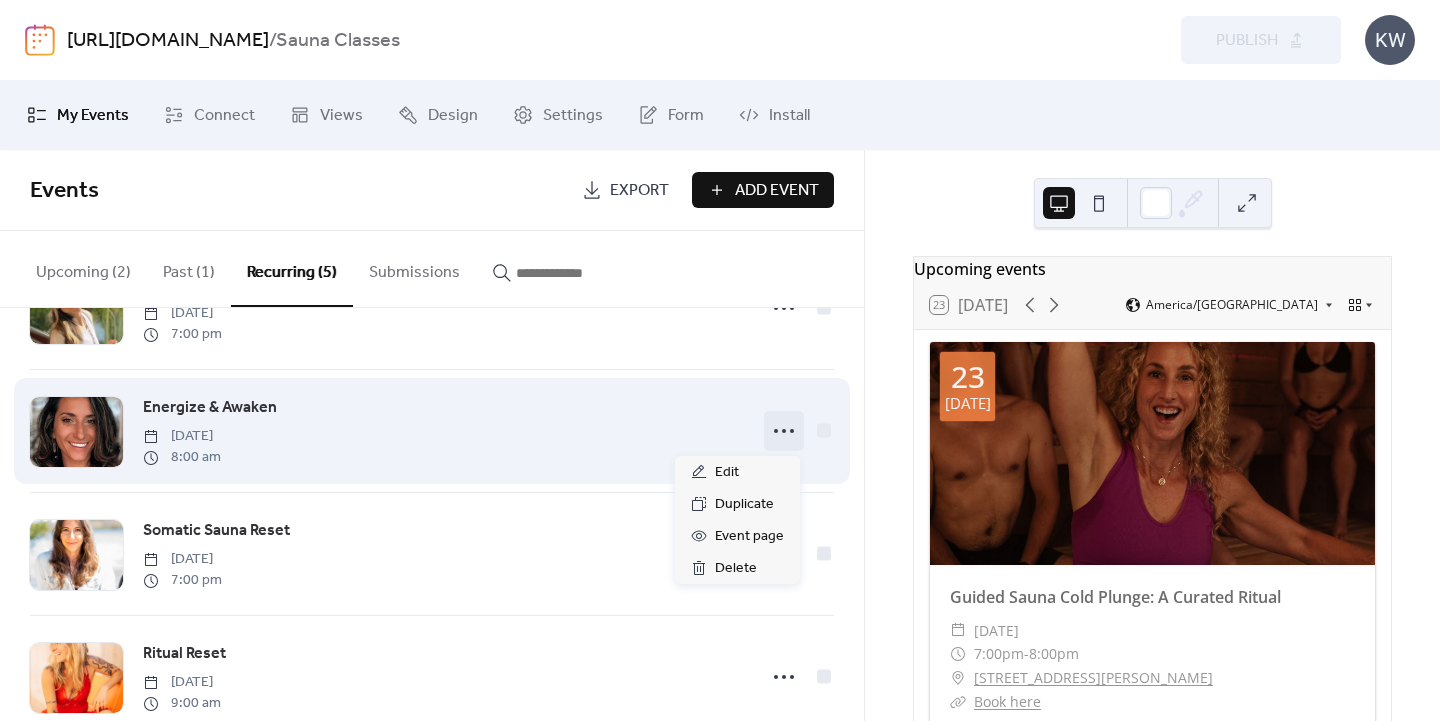 click 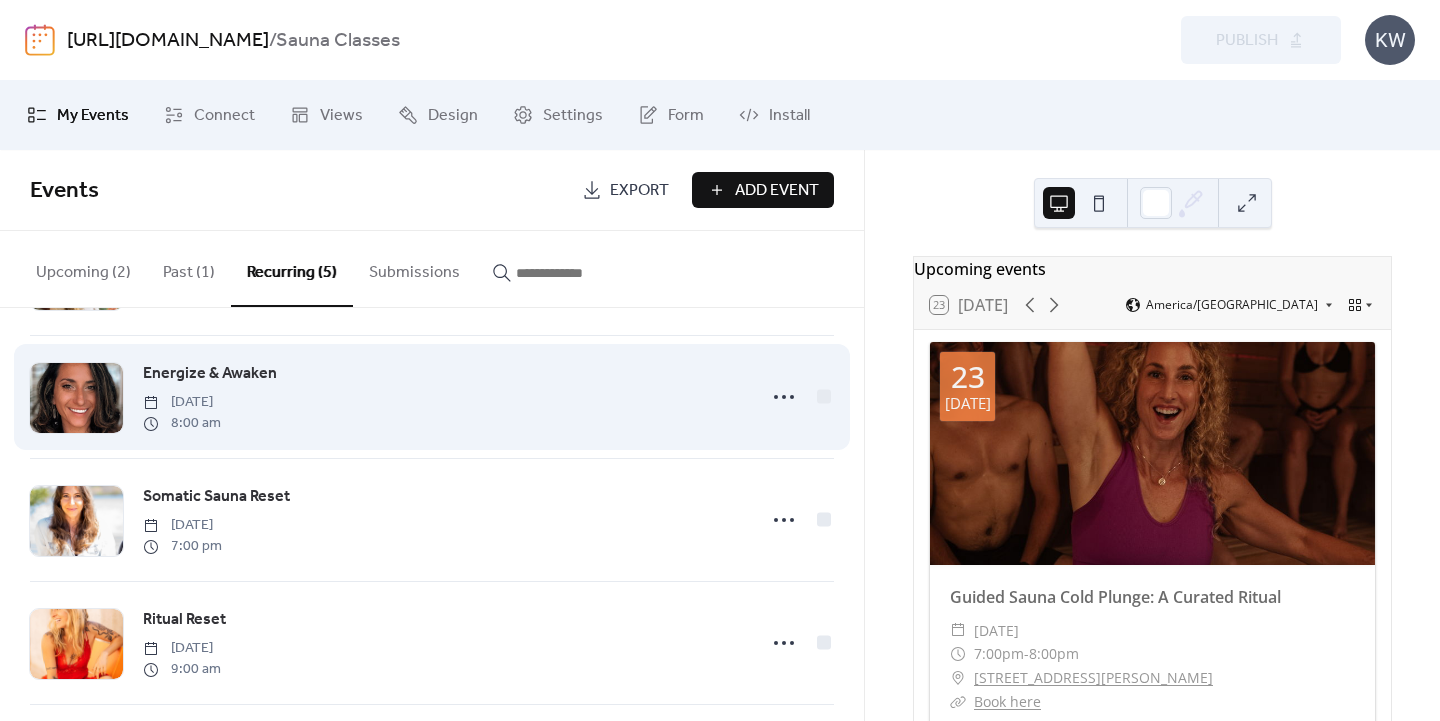 scroll, scrollTop: 126, scrollLeft: 0, axis: vertical 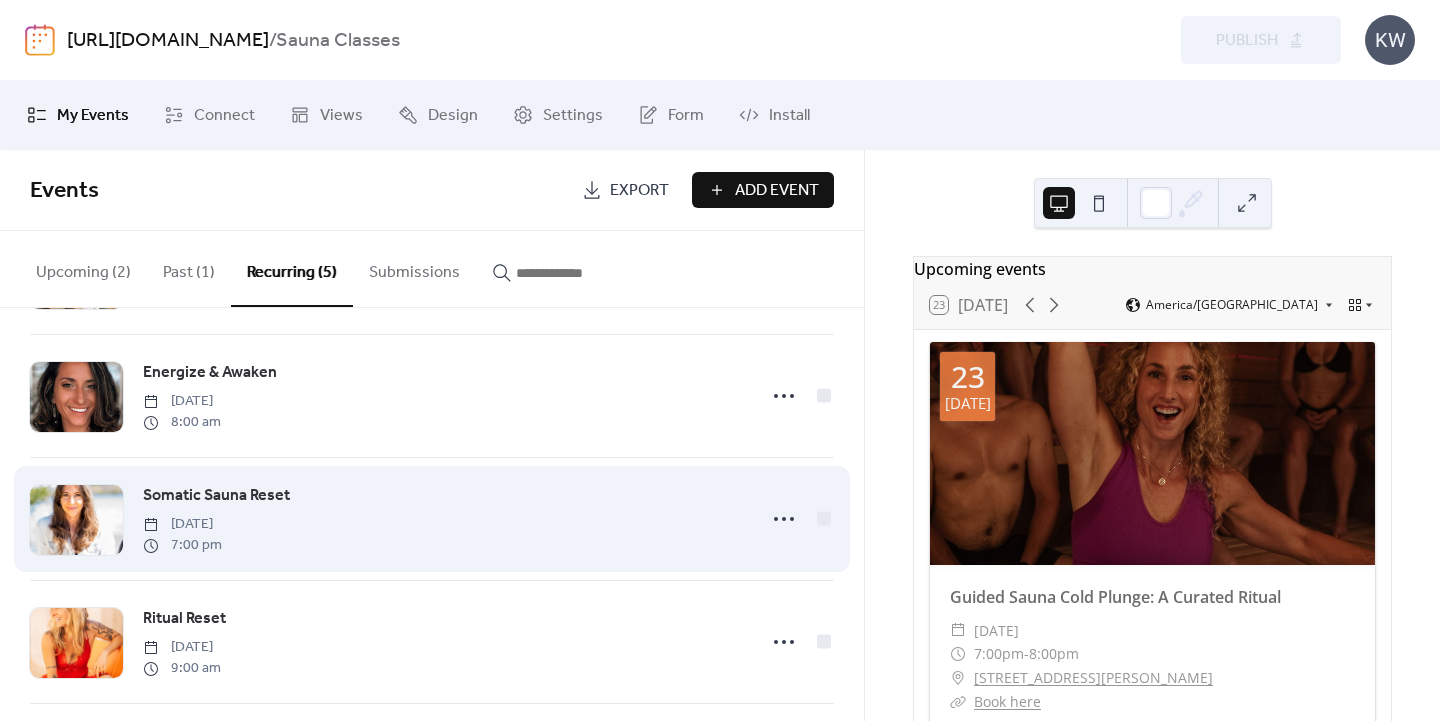 click on "Somatic Sauna Reset Thursday, July 10, 2025 7:00 pm" at bounding box center [443, 519] 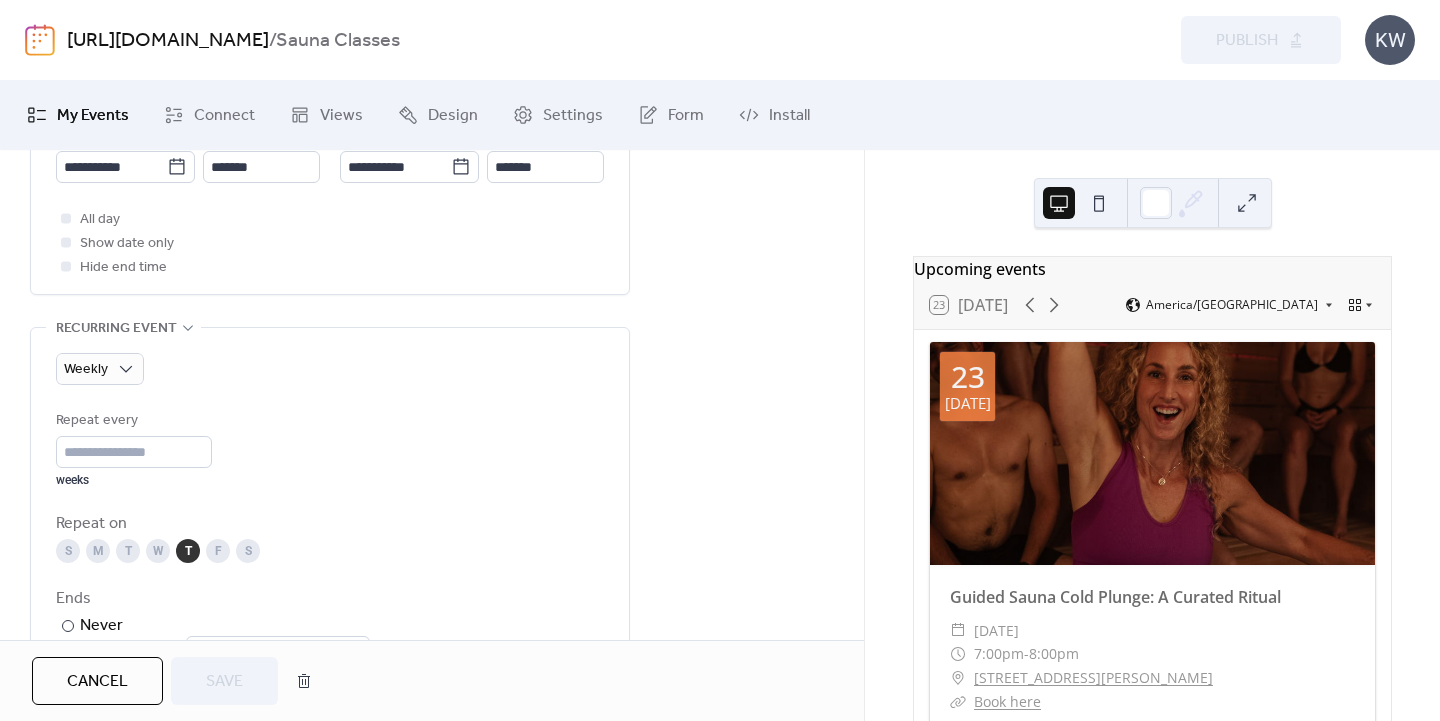 scroll, scrollTop: 718, scrollLeft: 0, axis: vertical 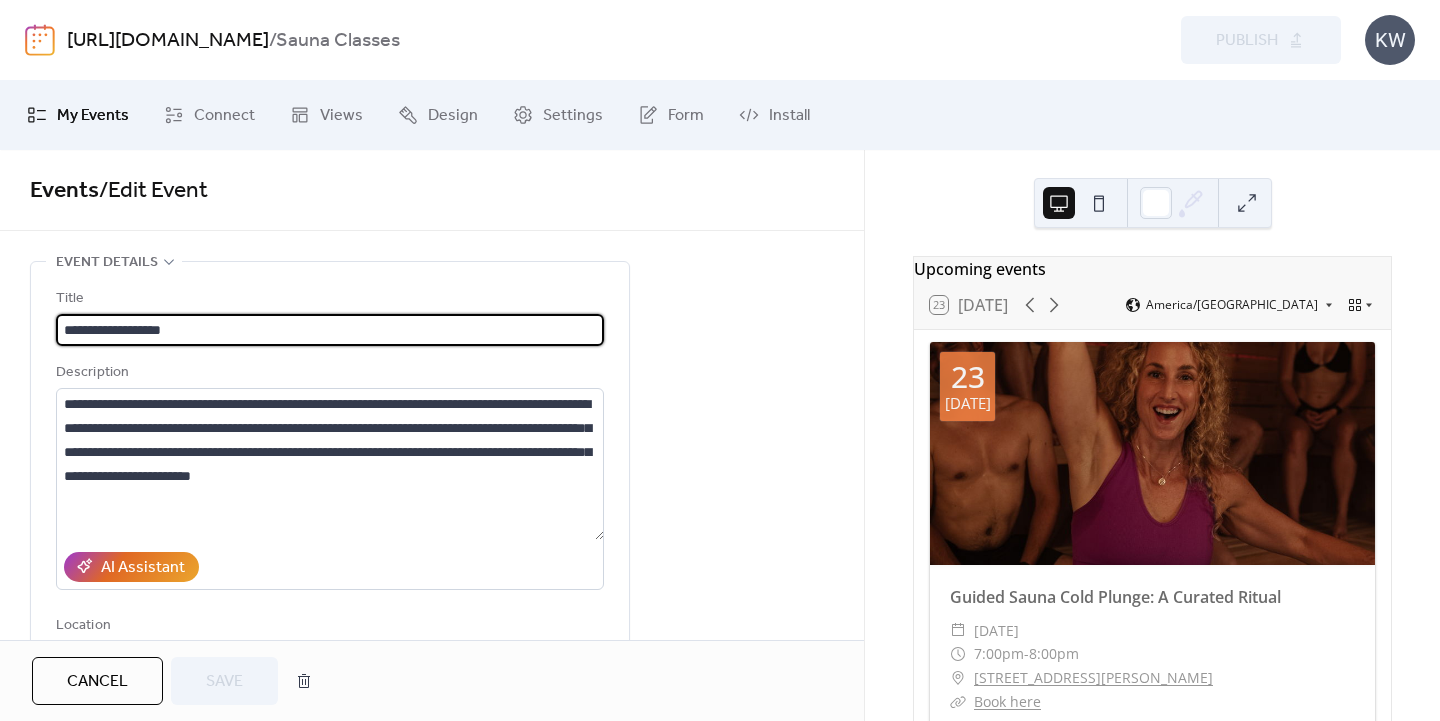 click on "Cancel" at bounding box center (97, 682) 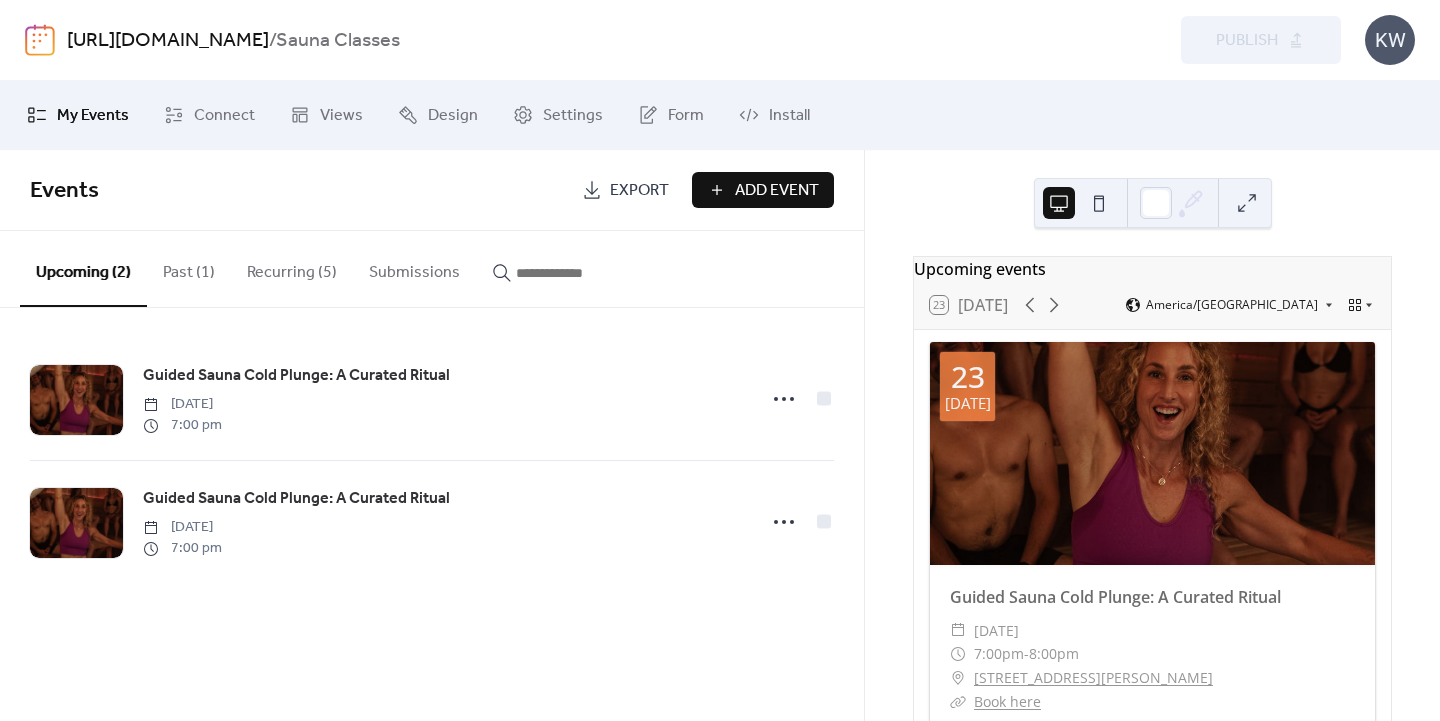 click on "Recurring (5)" at bounding box center (292, 268) 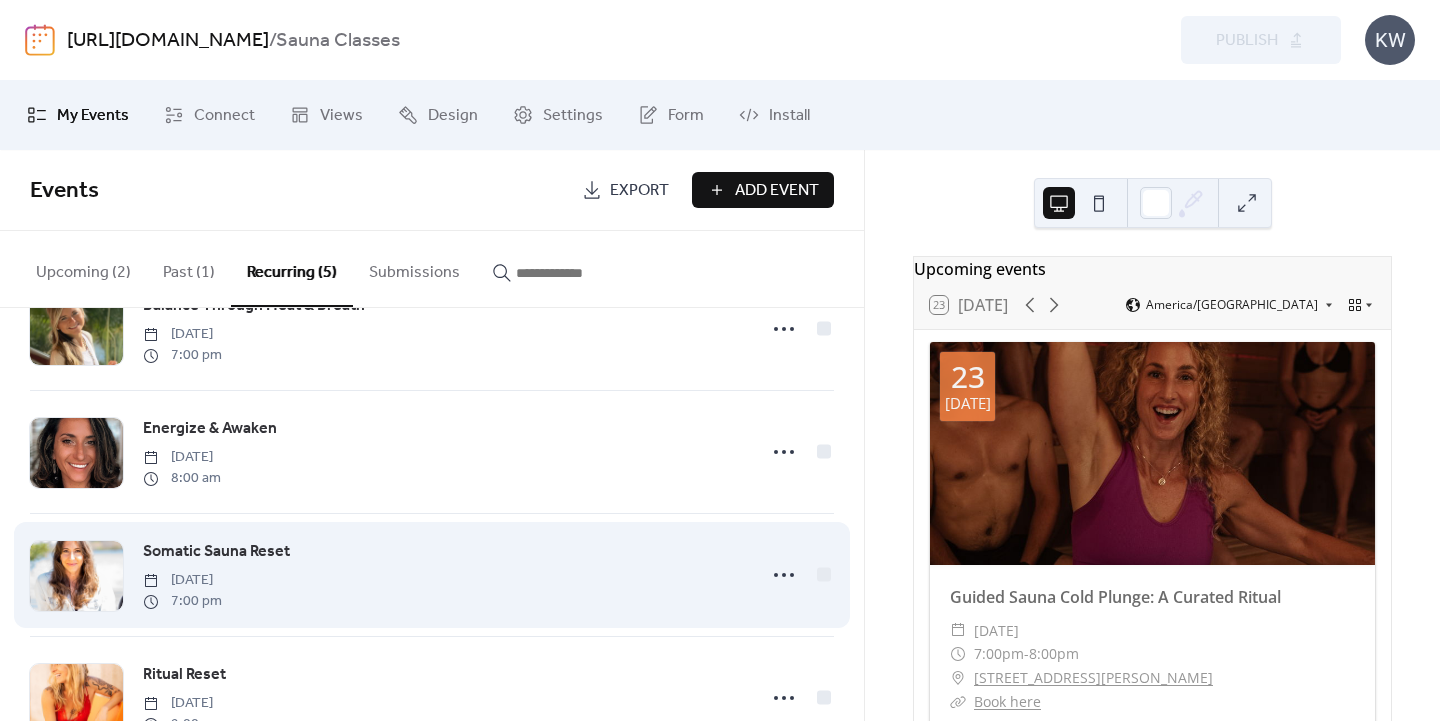 scroll, scrollTop: 75, scrollLeft: 0, axis: vertical 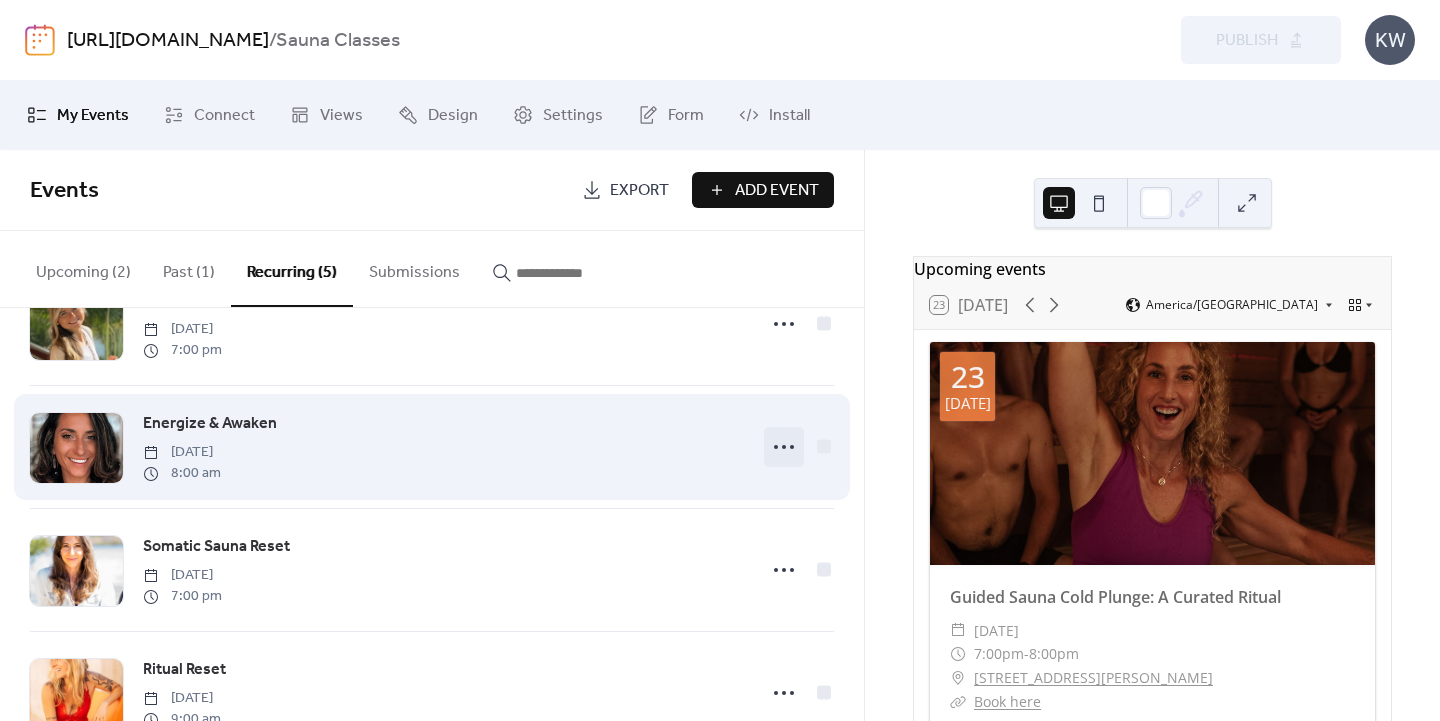 click 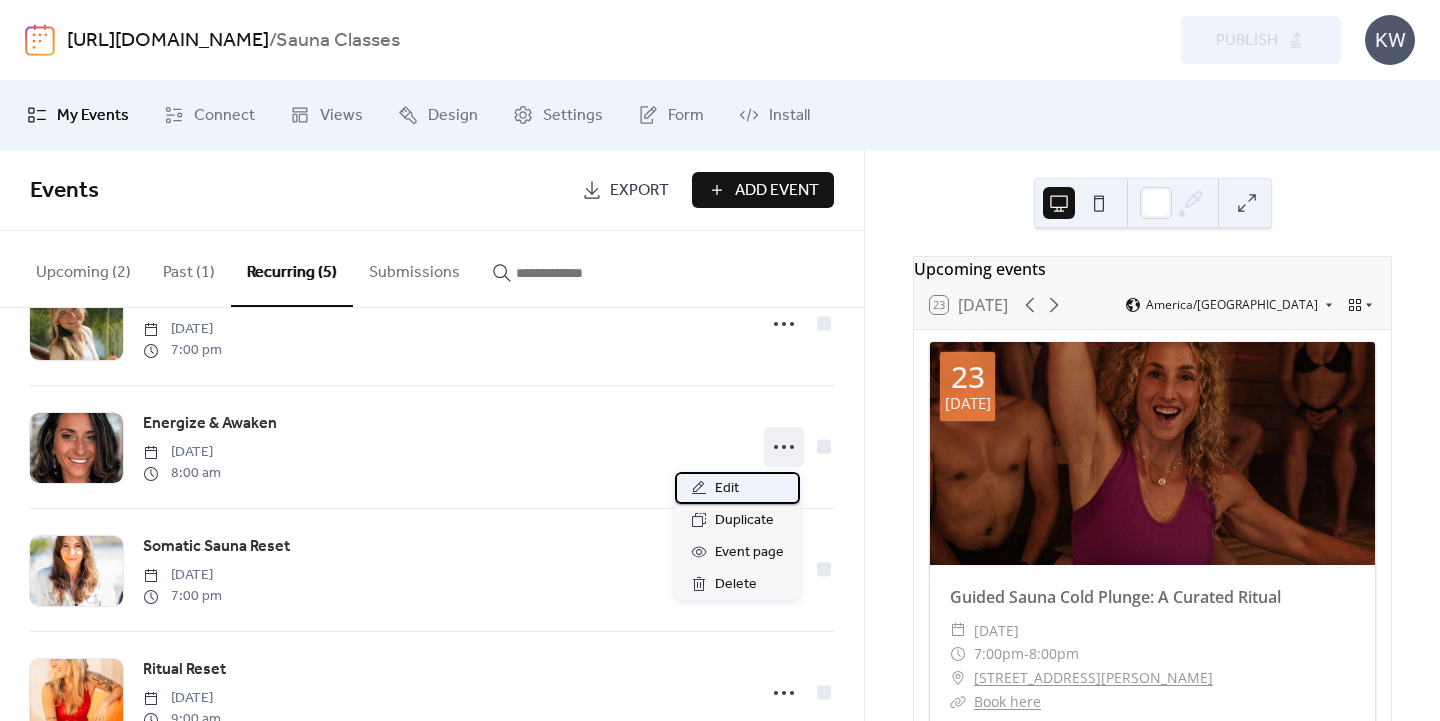 click on "Edit" at bounding box center [737, 488] 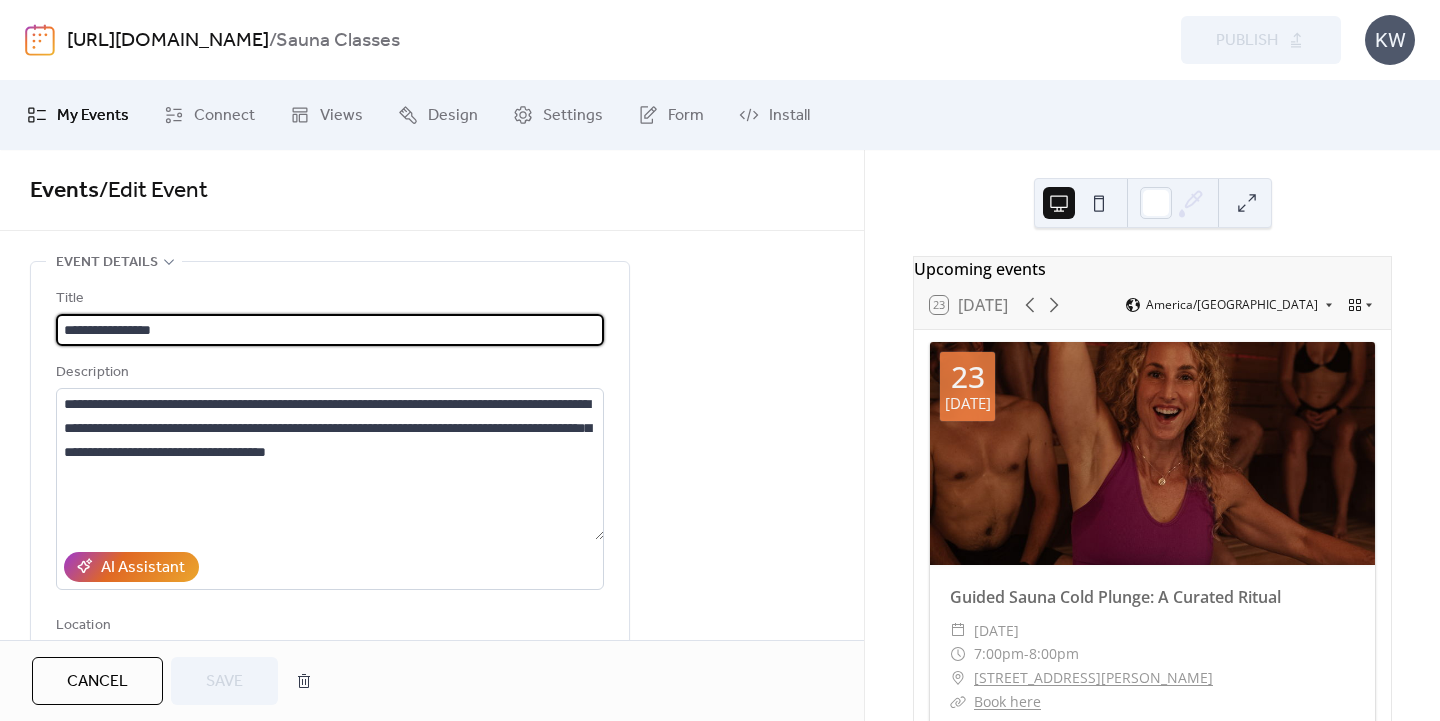 type on "**********" 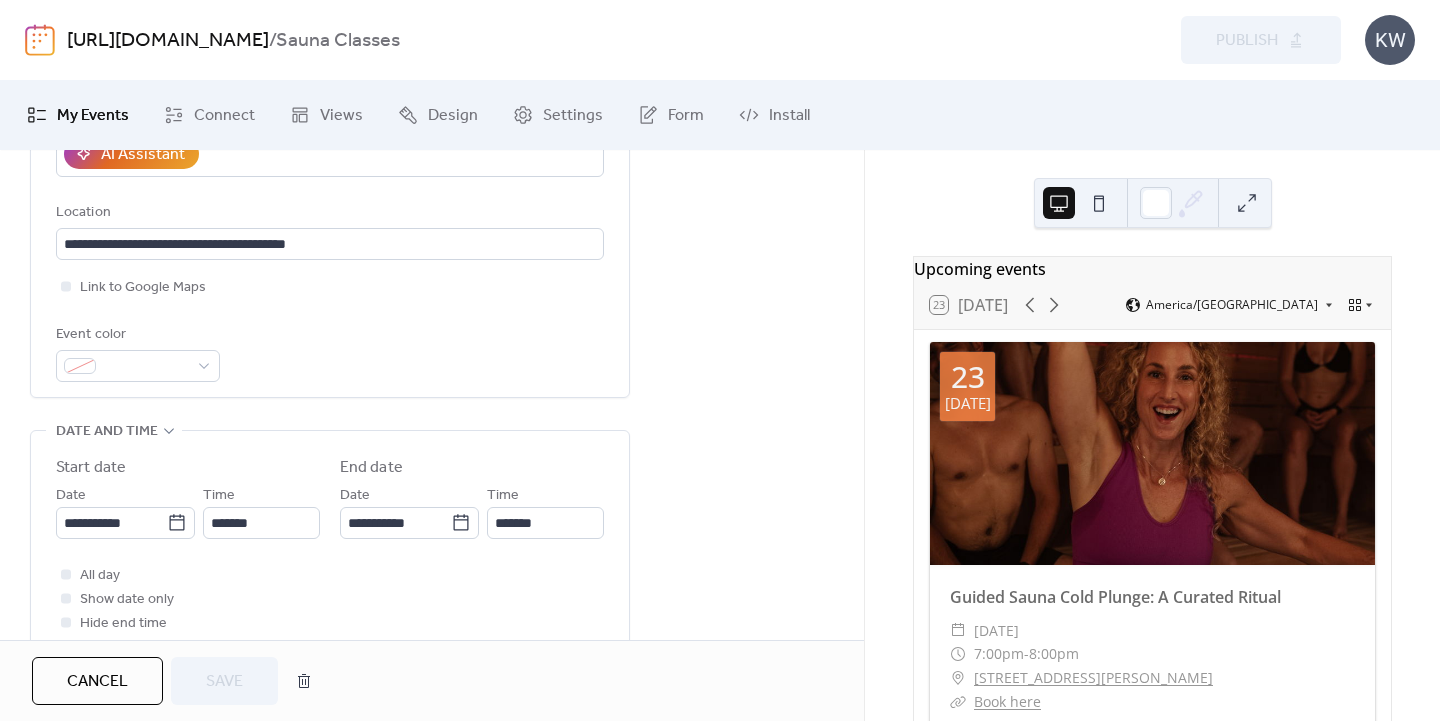 scroll, scrollTop: 420, scrollLeft: 0, axis: vertical 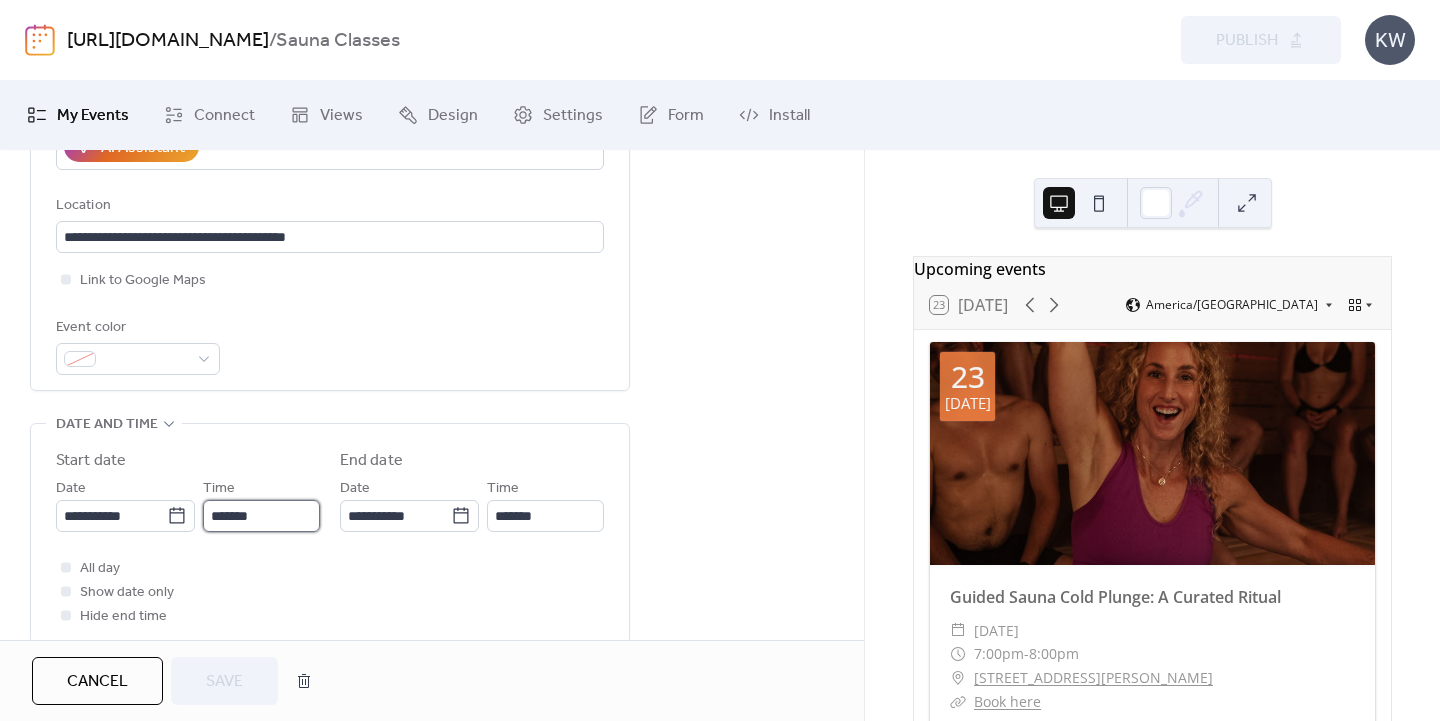 click on "*******" at bounding box center [261, 516] 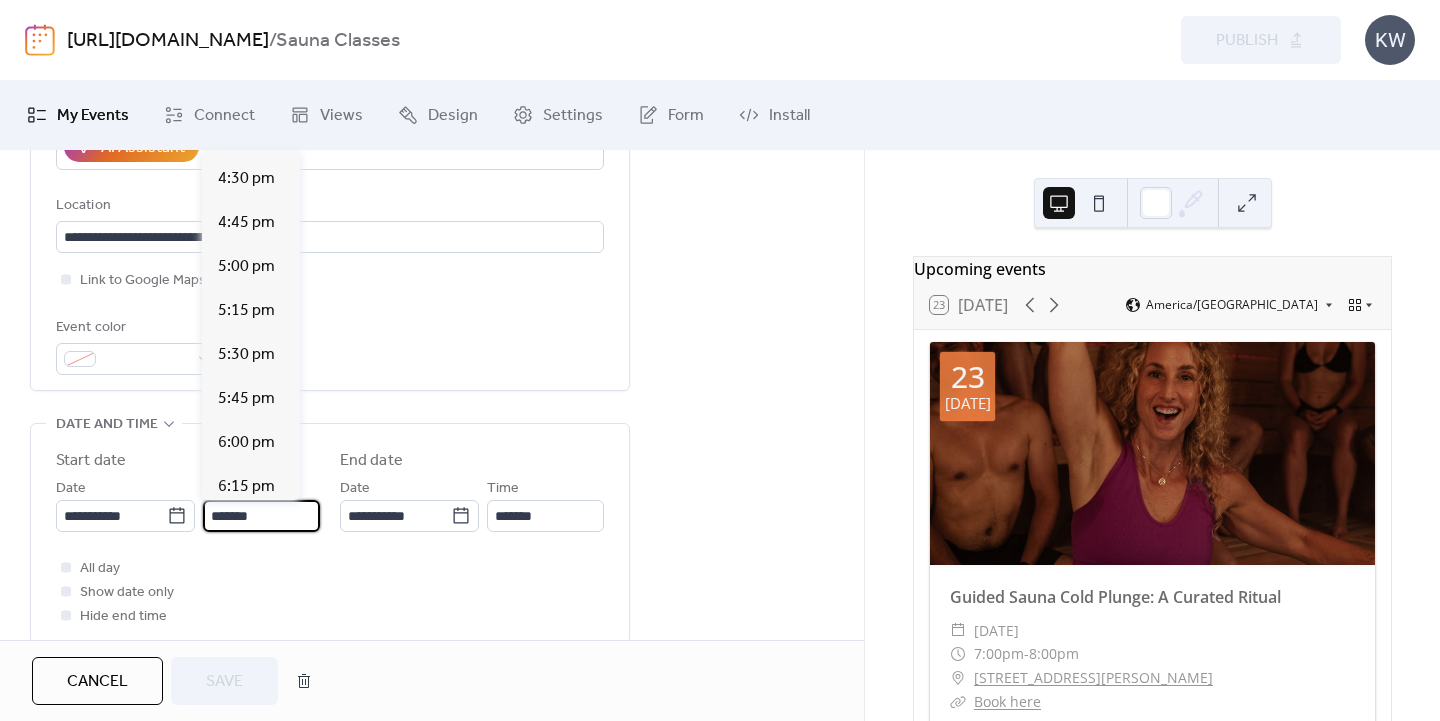scroll, scrollTop: 2915, scrollLeft: 0, axis: vertical 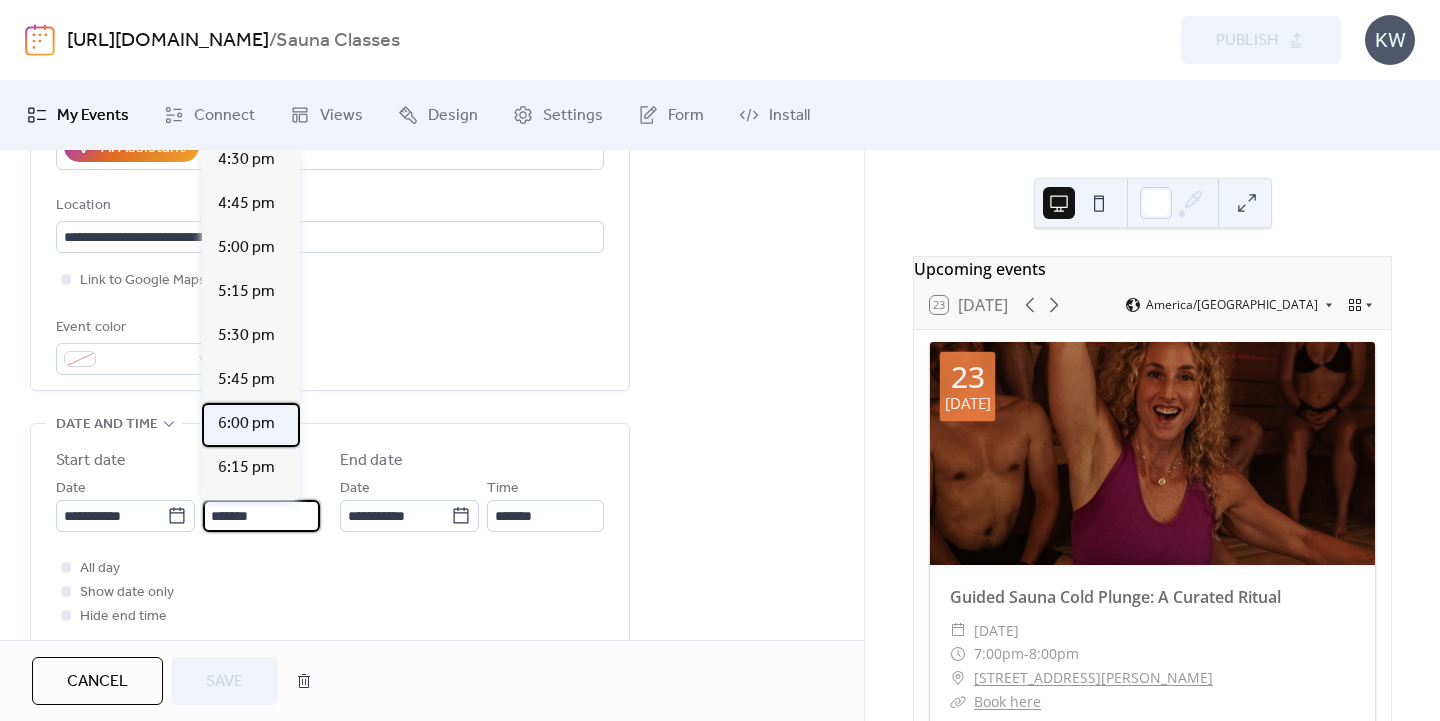 click on "6:00 pm" at bounding box center (246, 424) 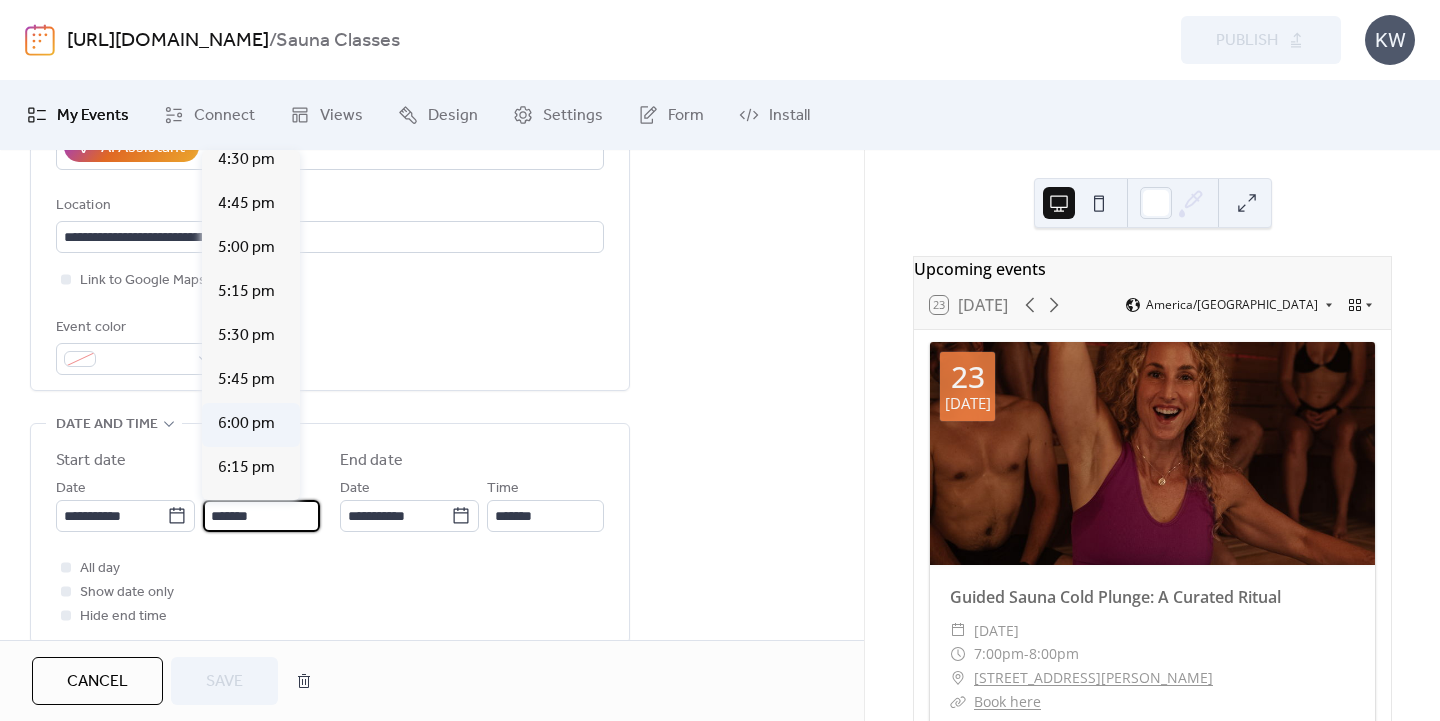 type on "*******" 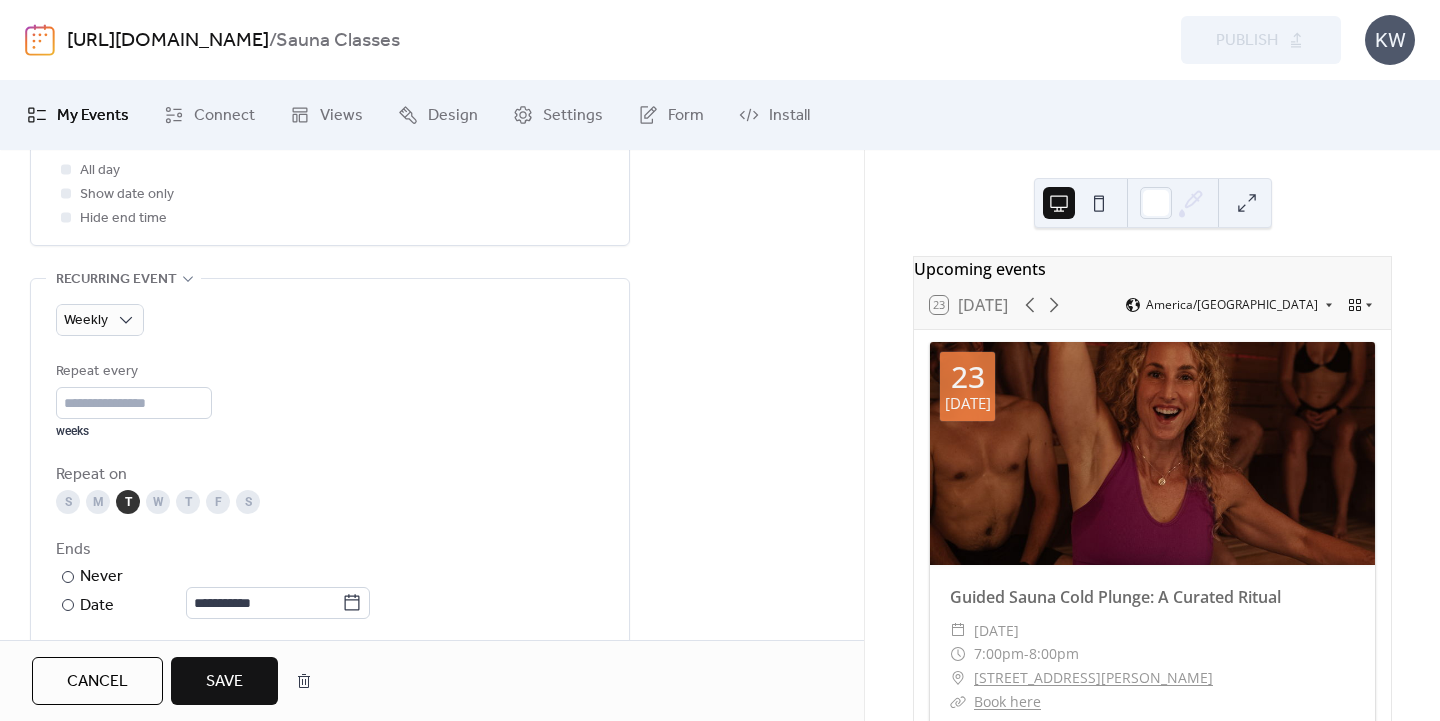 scroll, scrollTop: 829, scrollLeft: 0, axis: vertical 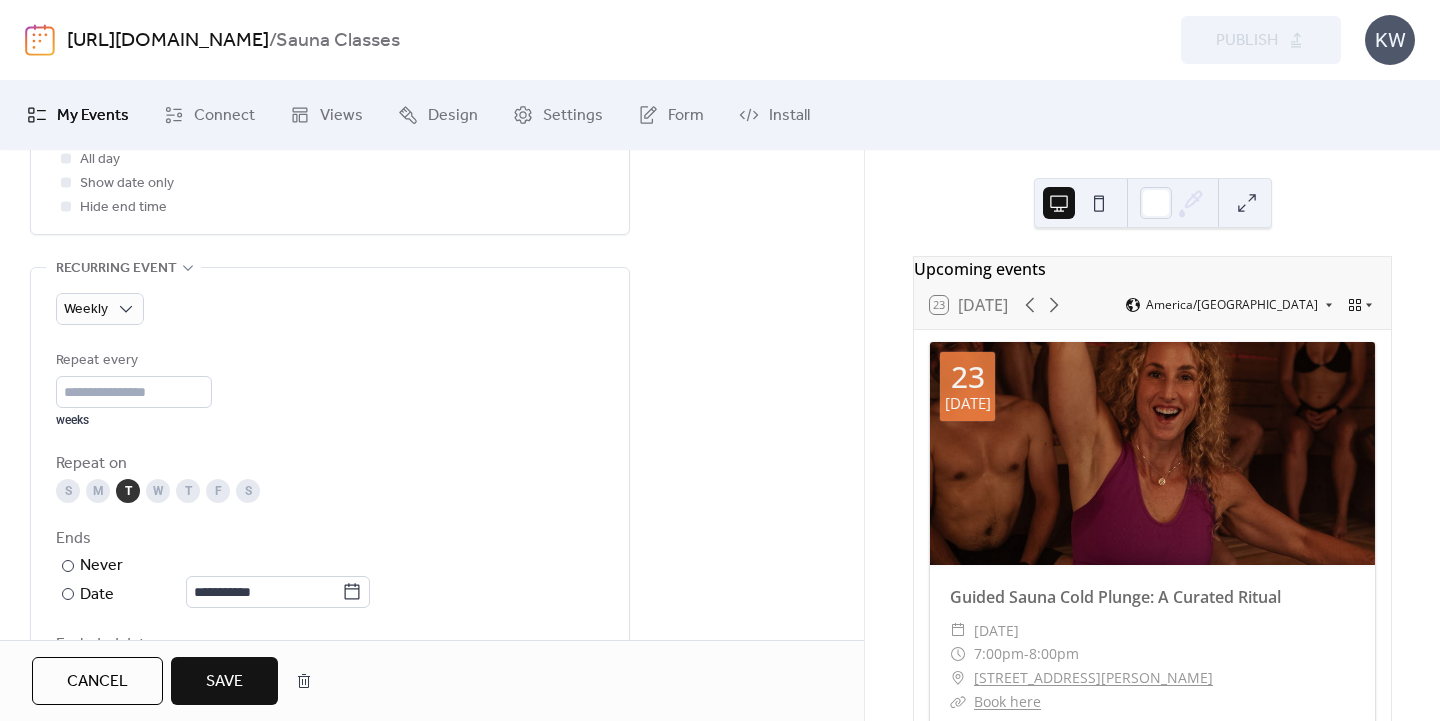 click on "Save" at bounding box center (224, 682) 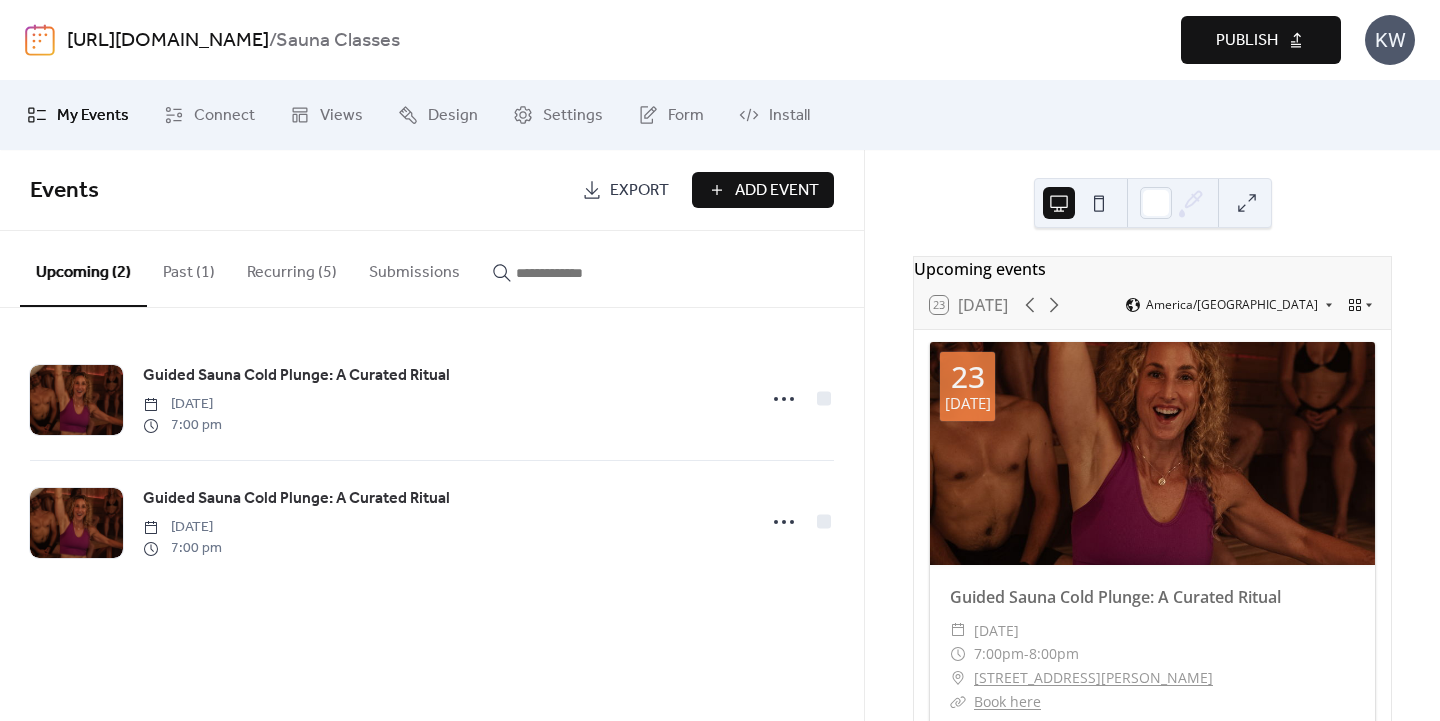 click on "Recurring (5)" at bounding box center (292, 268) 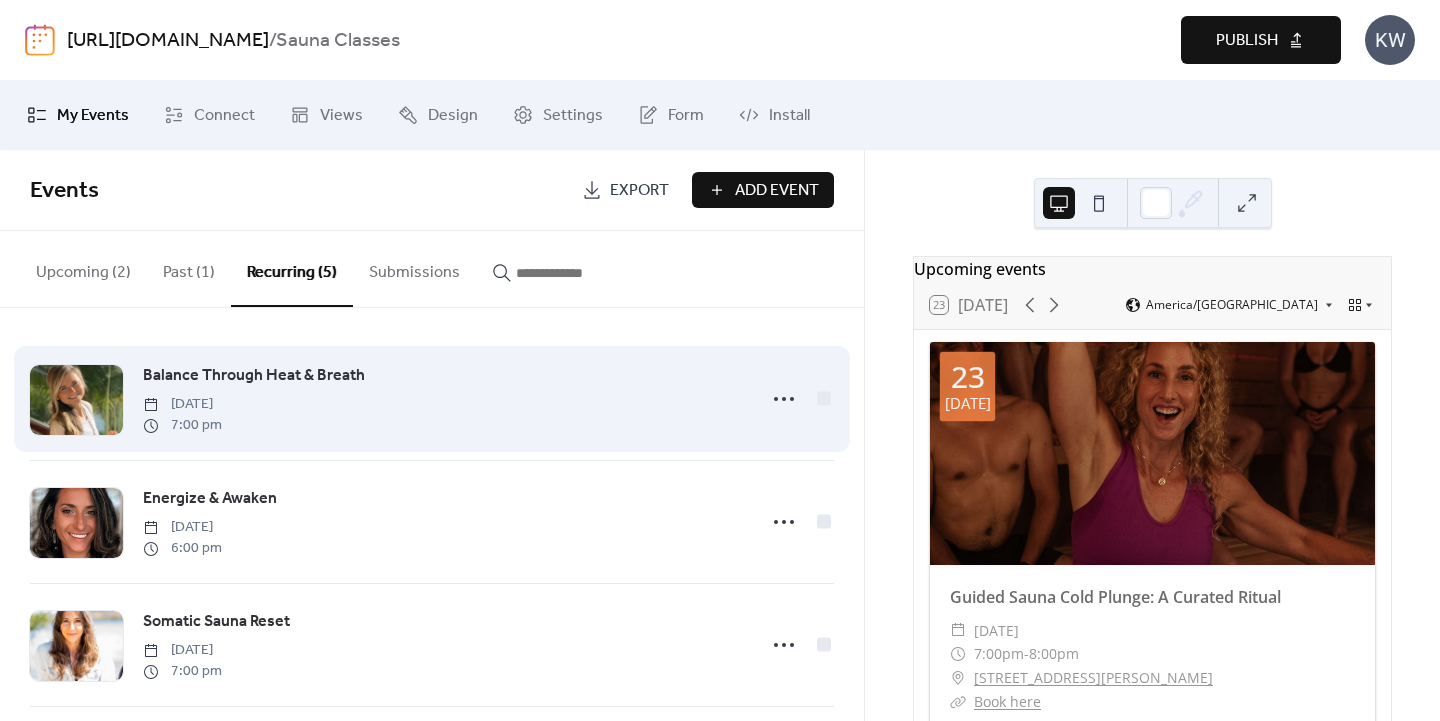 scroll, scrollTop: 64, scrollLeft: 0, axis: vertical 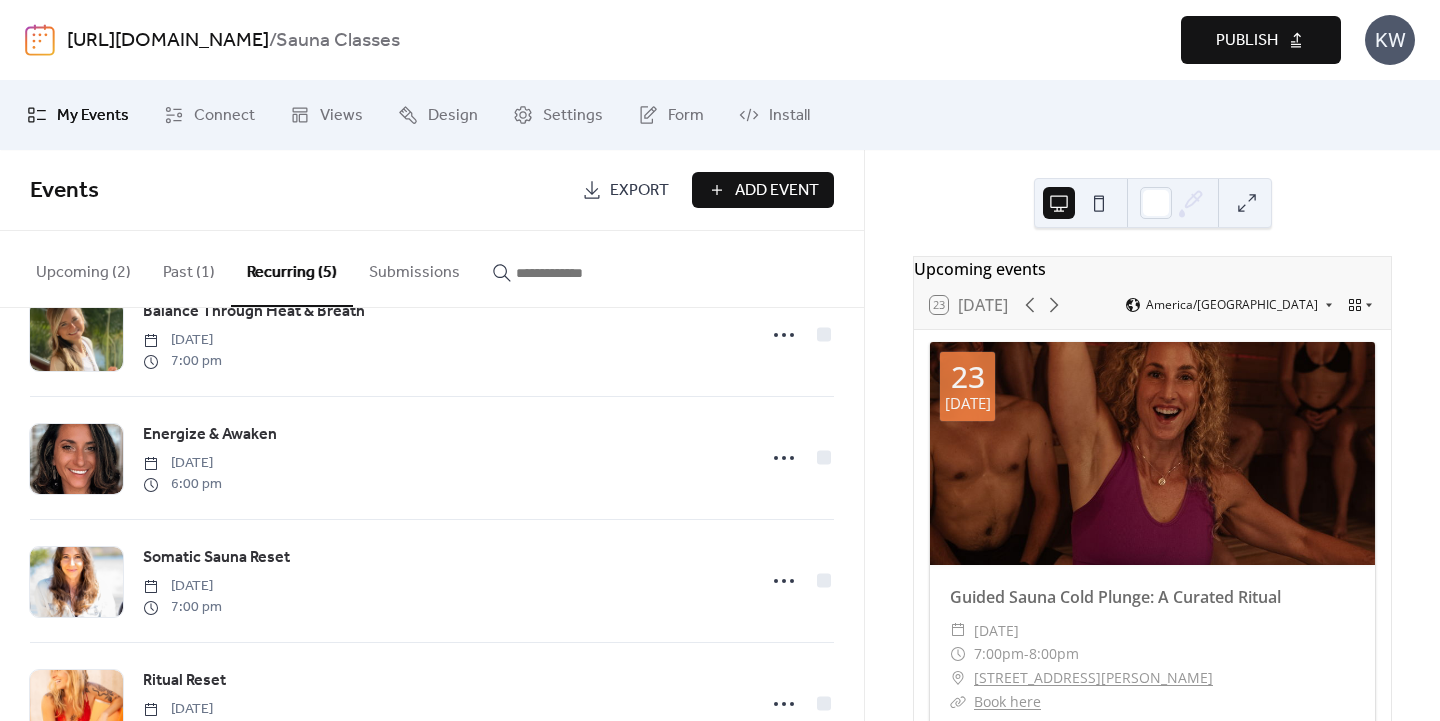 click on "Publish" at bounding box center (1247, 41) 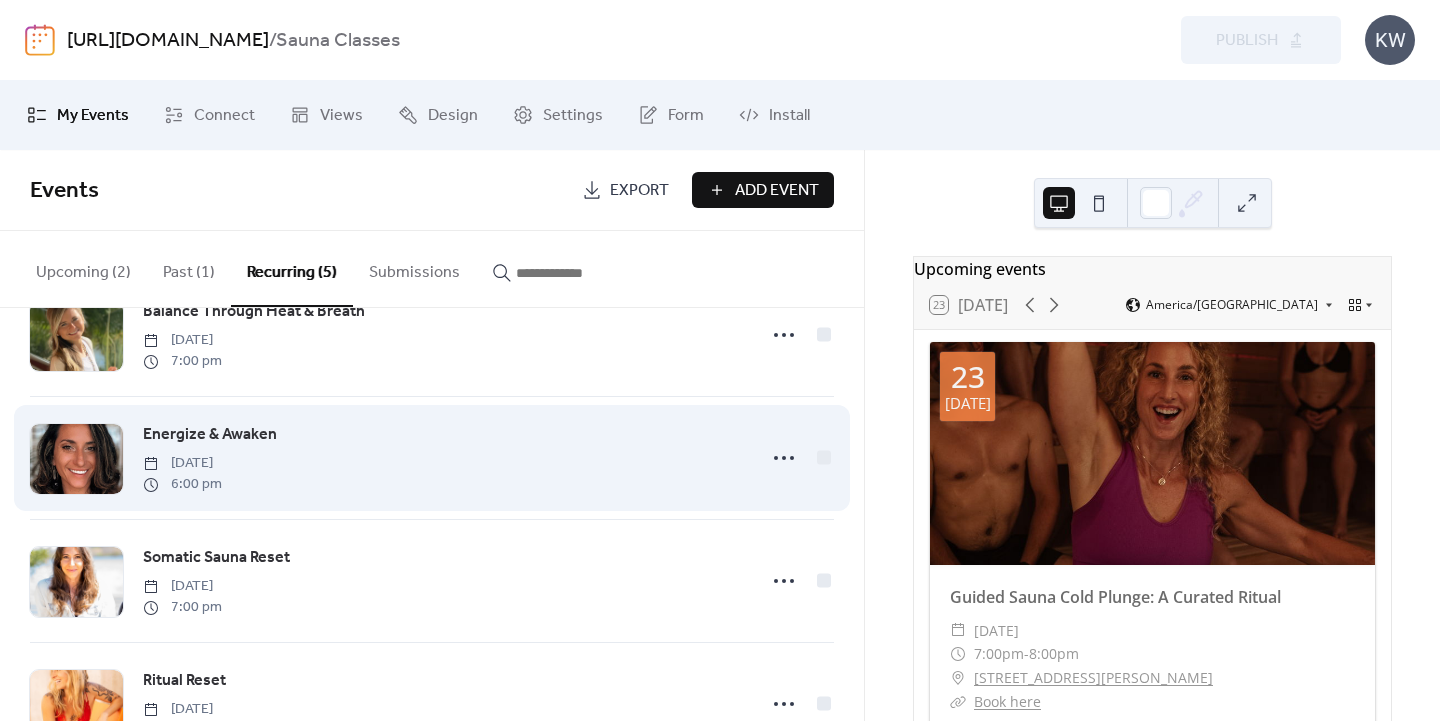 scroll, scrollTop: 0, scrollLeft: 0, axis: both 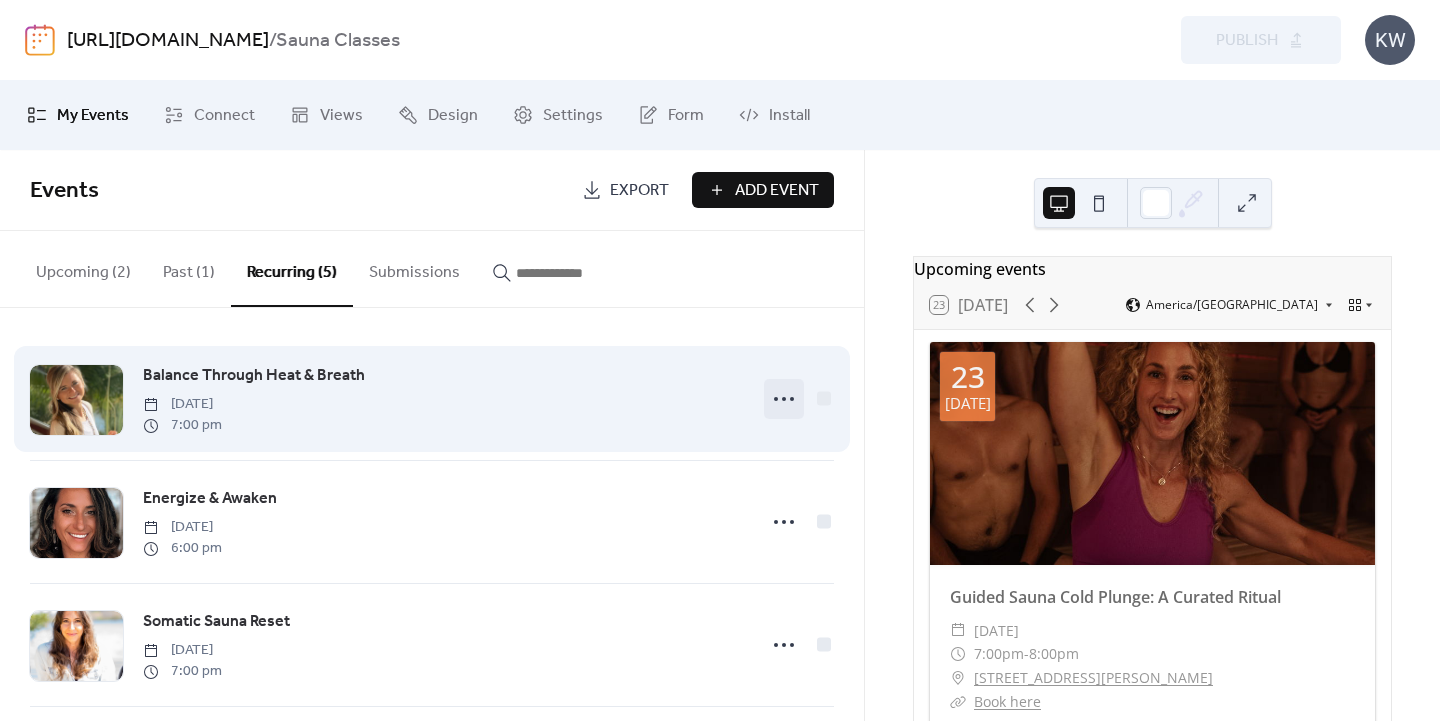 click 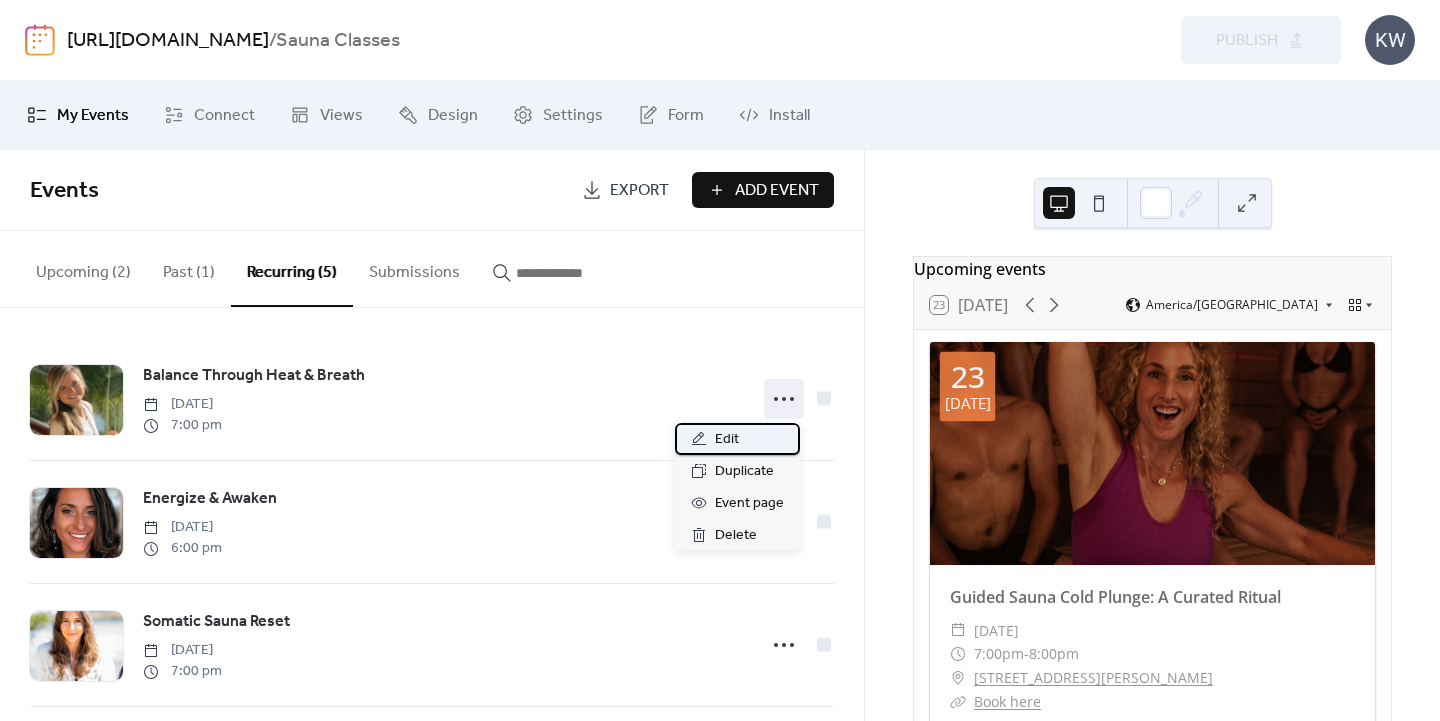 click on "Edit" at bounding box center (727, 440) 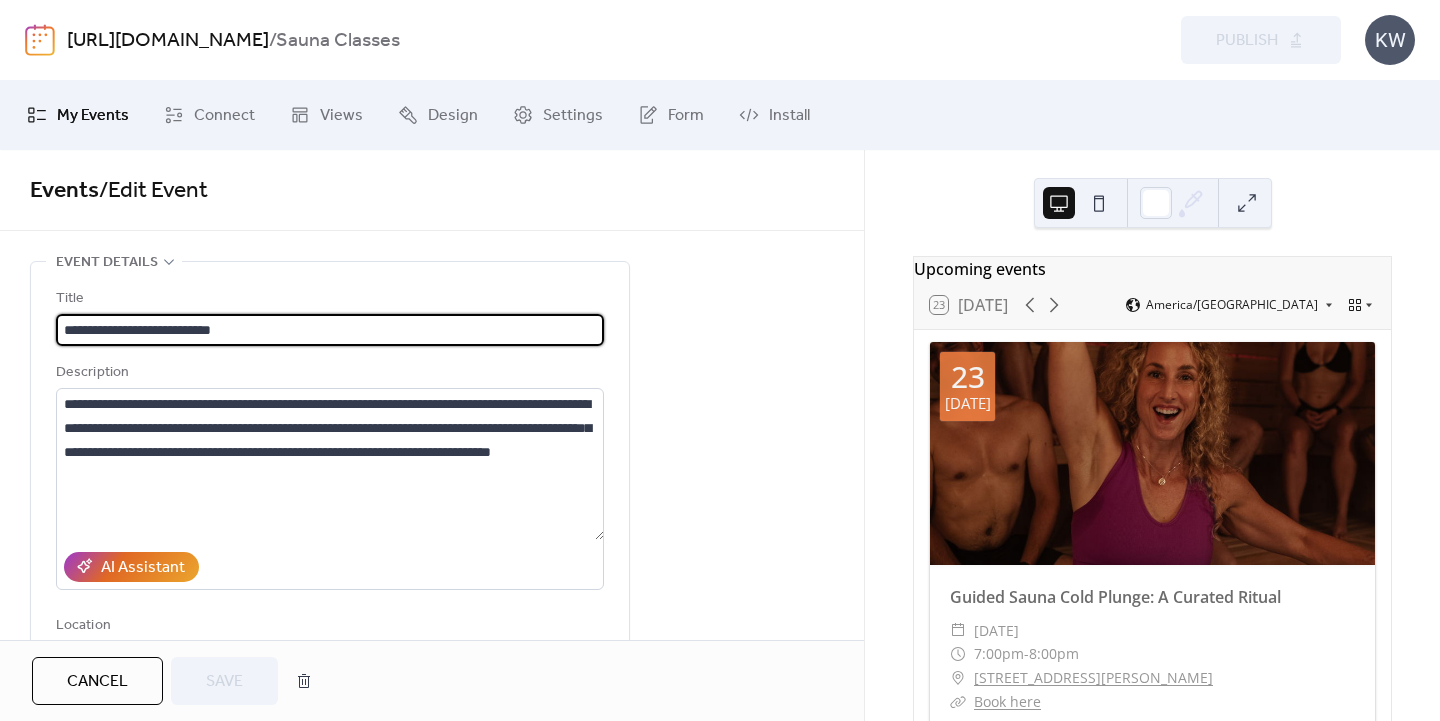 type on "**********" 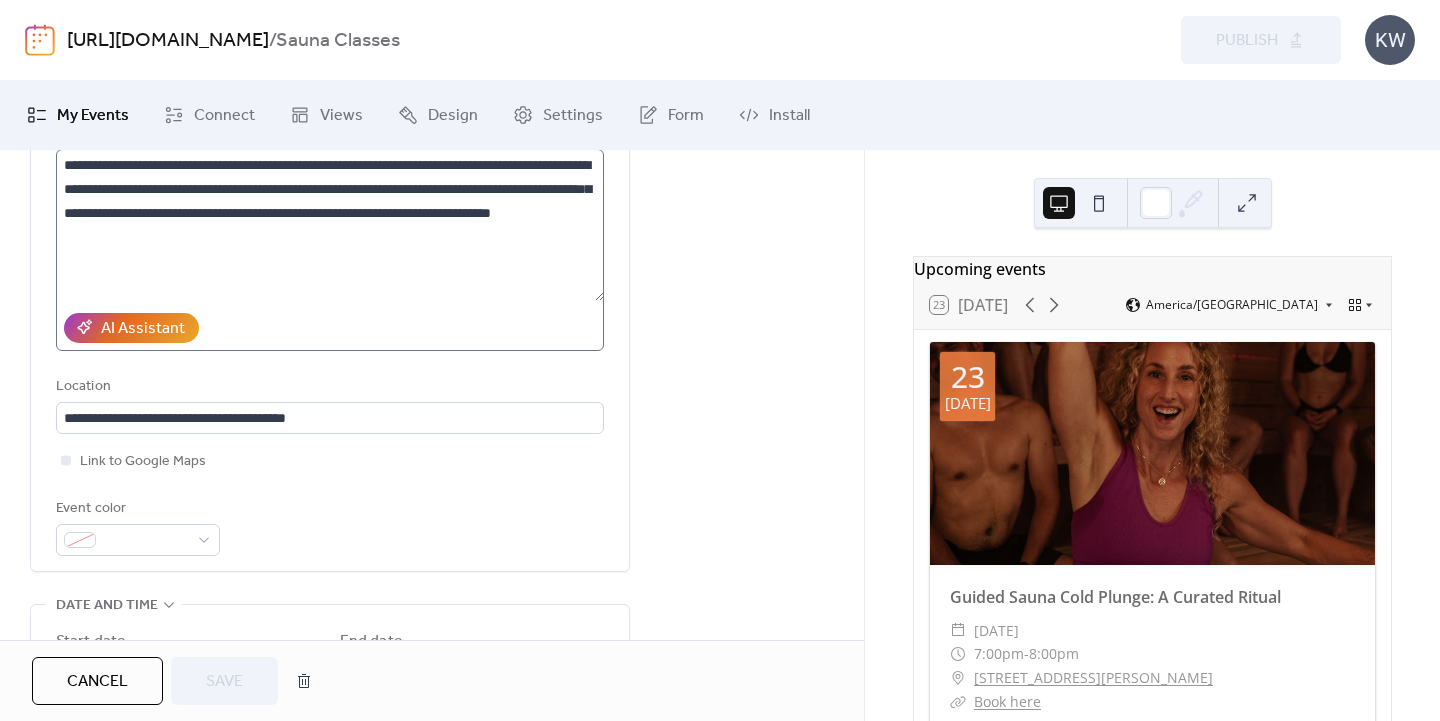 scroll, scrollTop: 242, scrollLeft: 0, axis: vertical 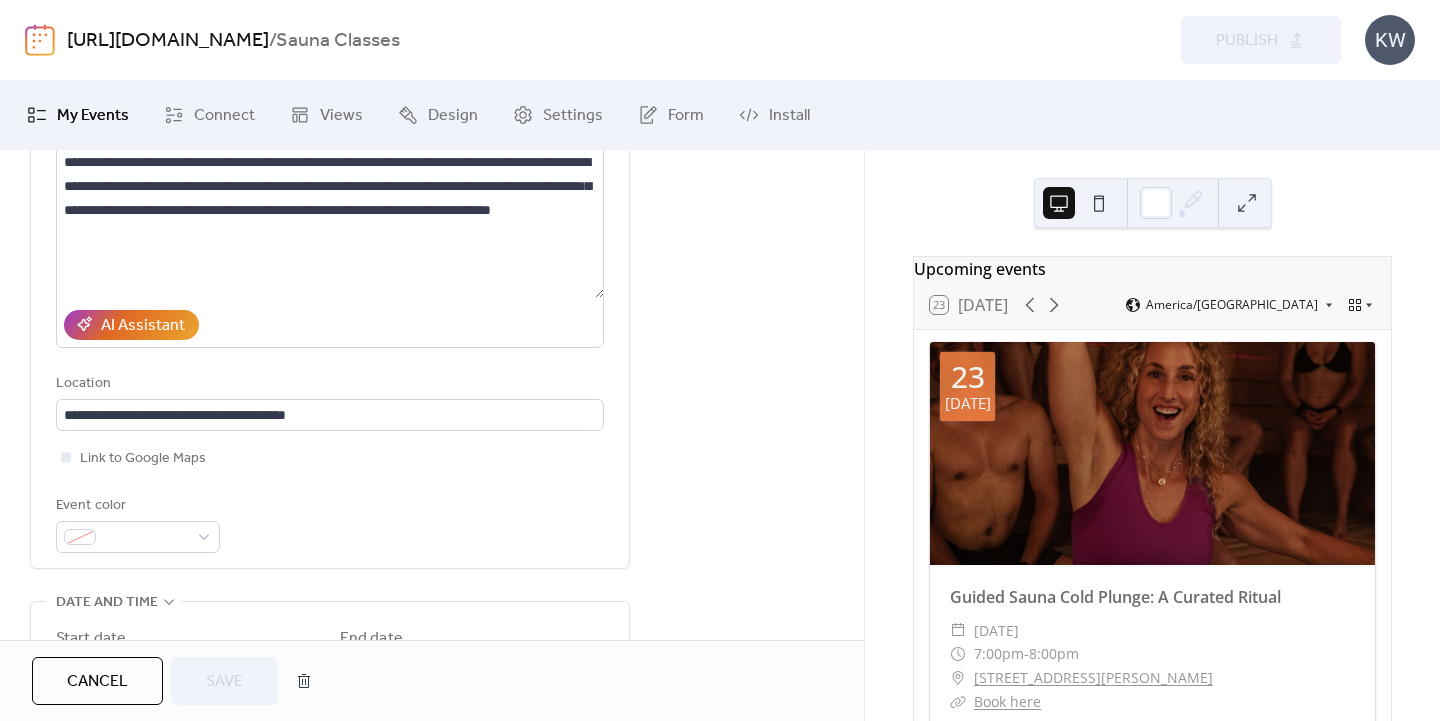 click on "Cancel" at bounding box center [97, 682] 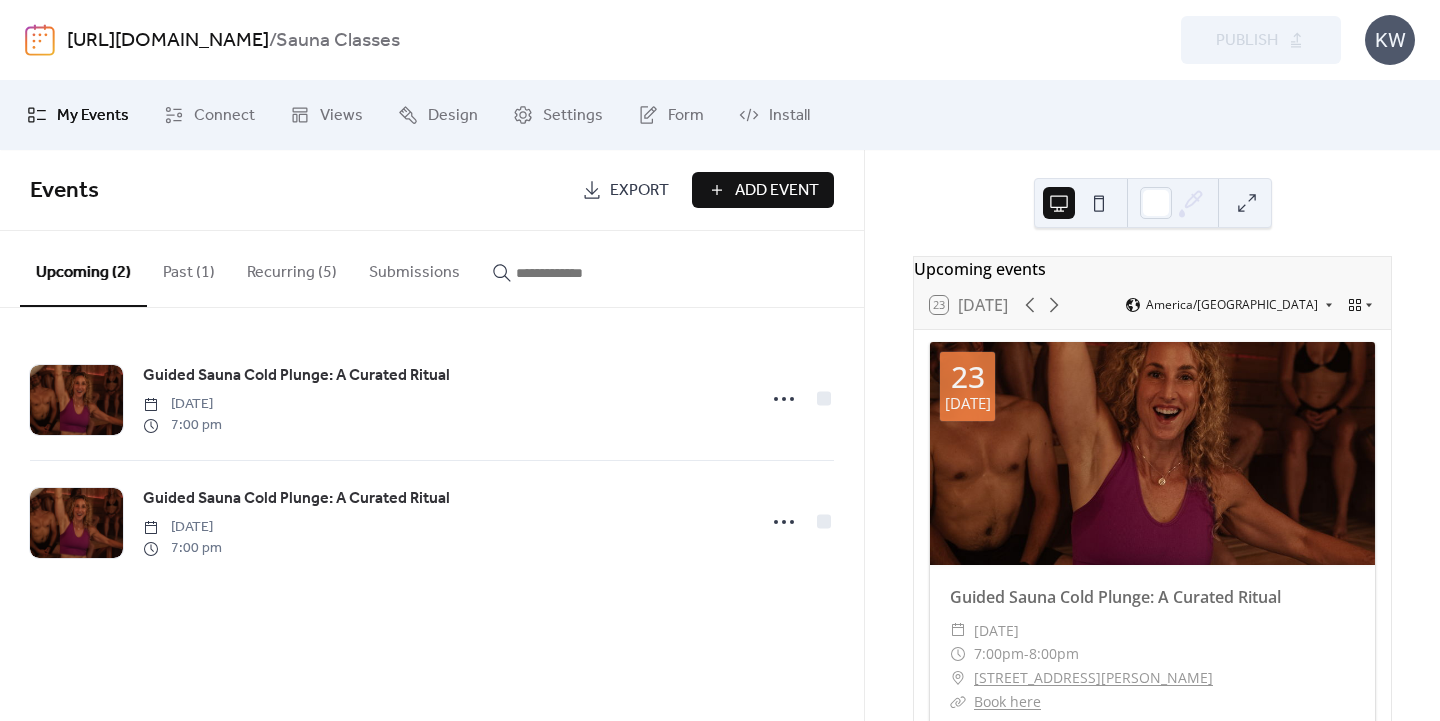 click on "Recurring (5)" at bounding box center [292, 268] 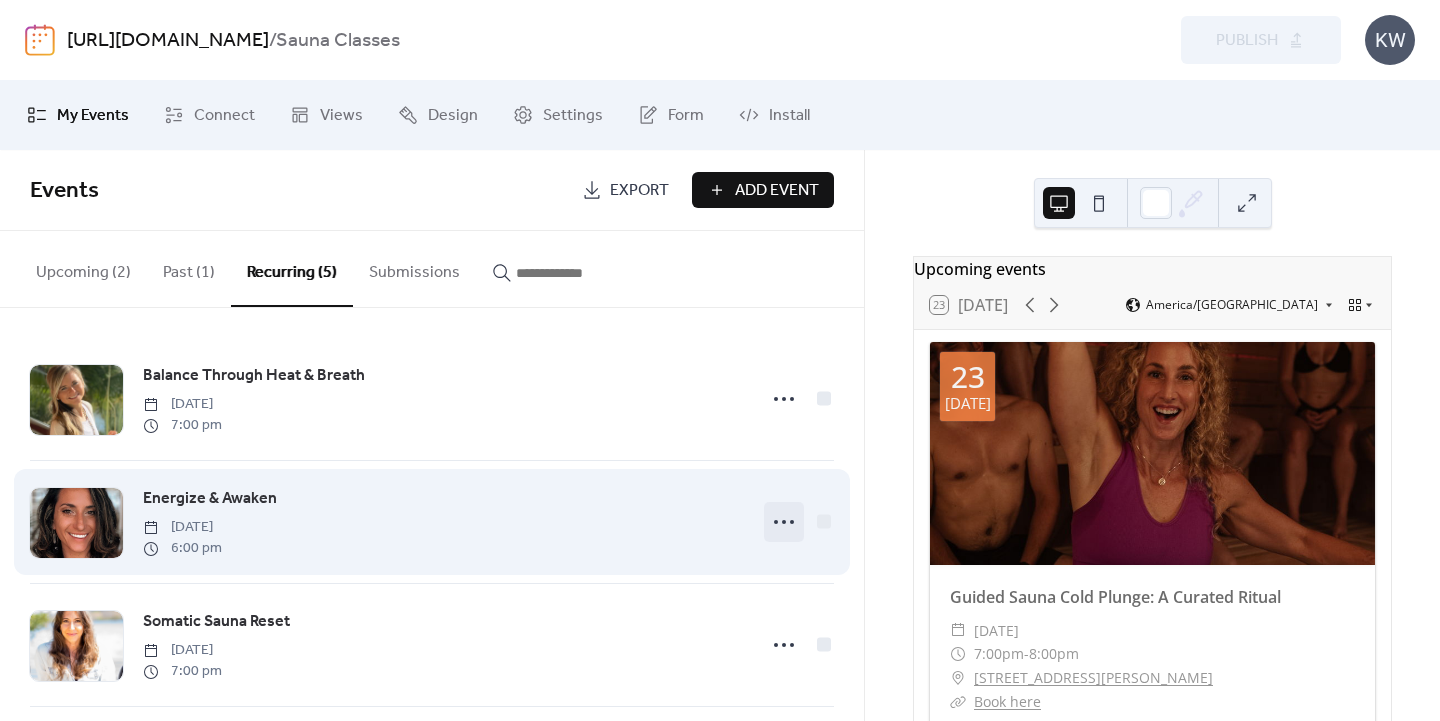 click 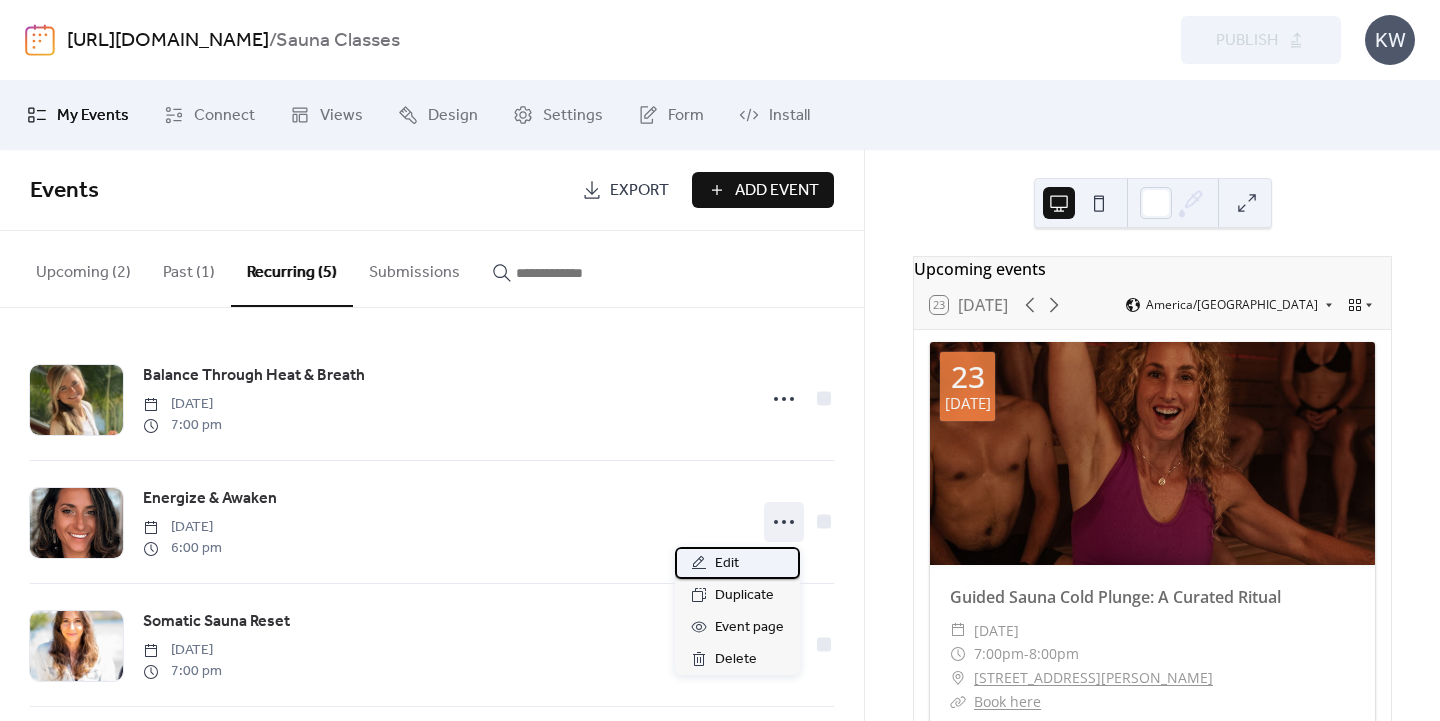 click on "Edit" at bounding box center [737, 563] 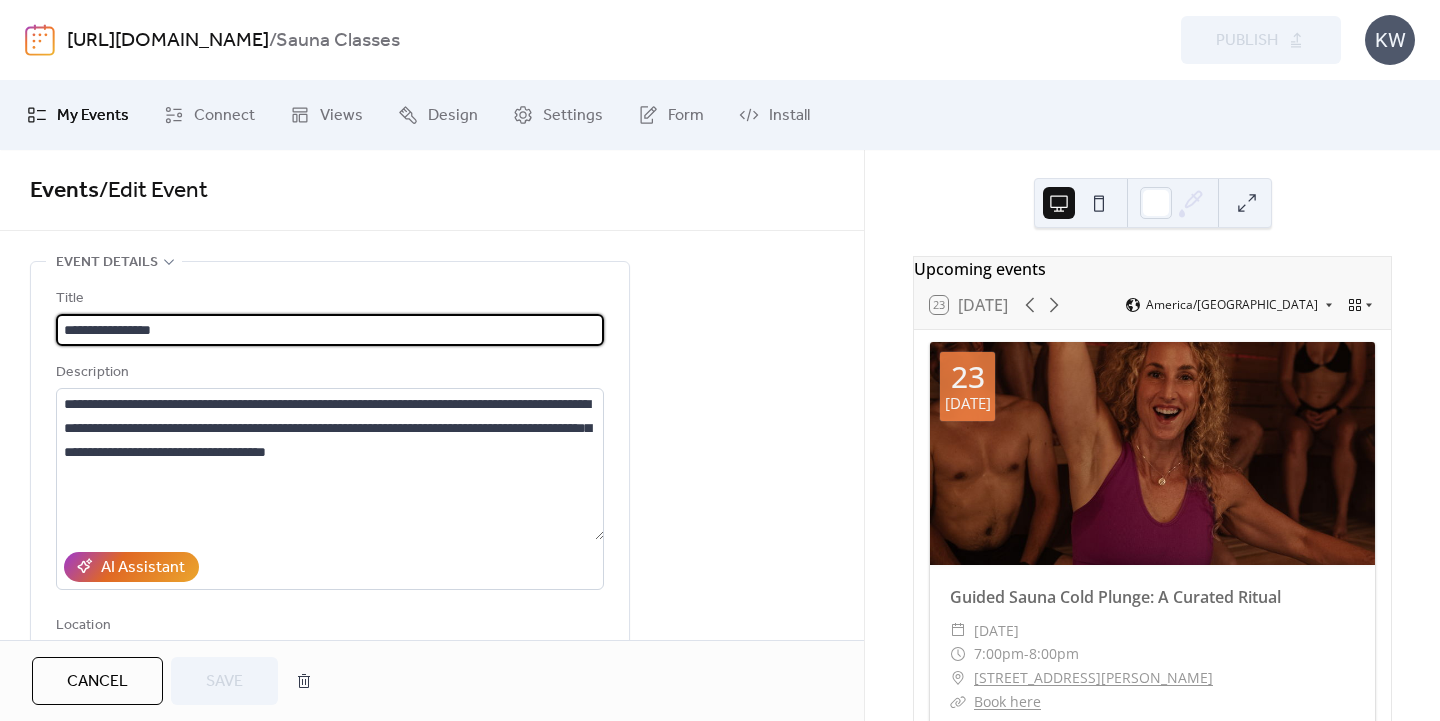 type on "**********" 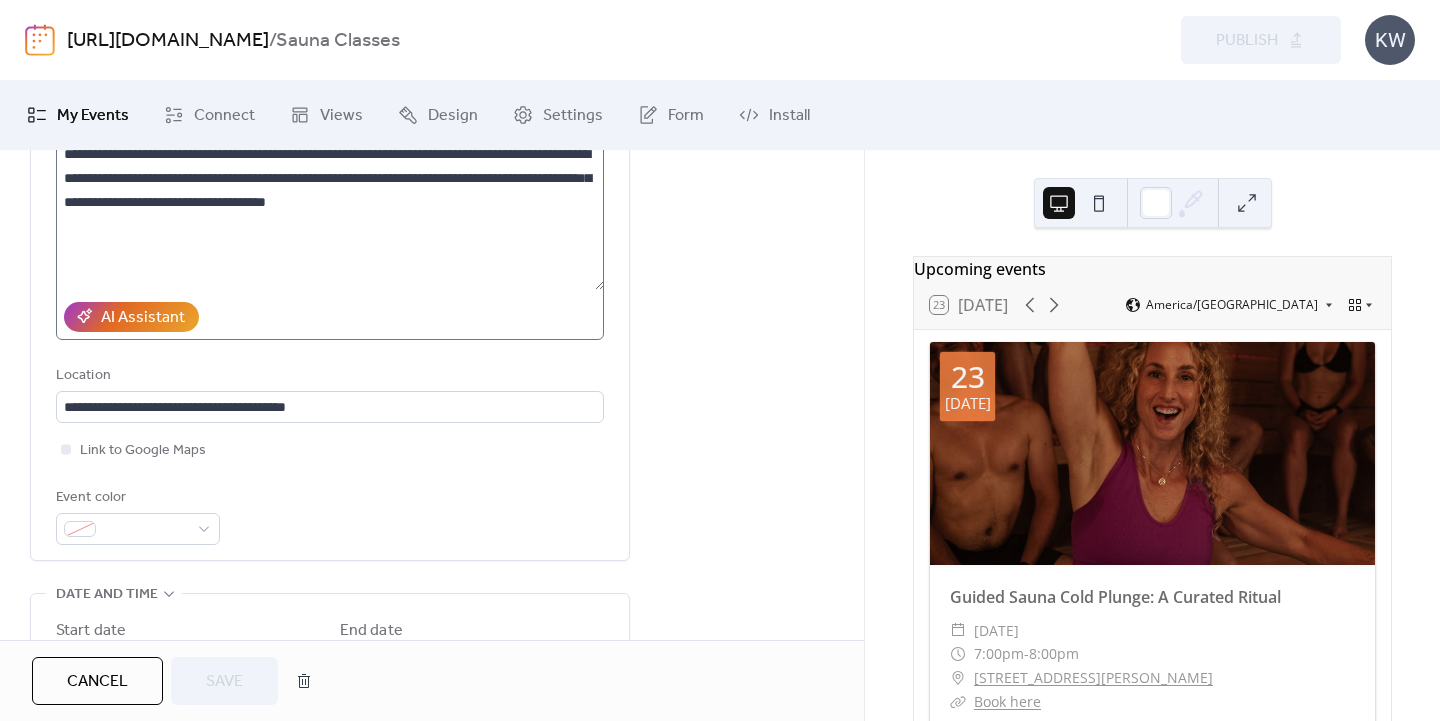 scroll, scrollTop: 249, scrollLeft: 0, axis: vertical 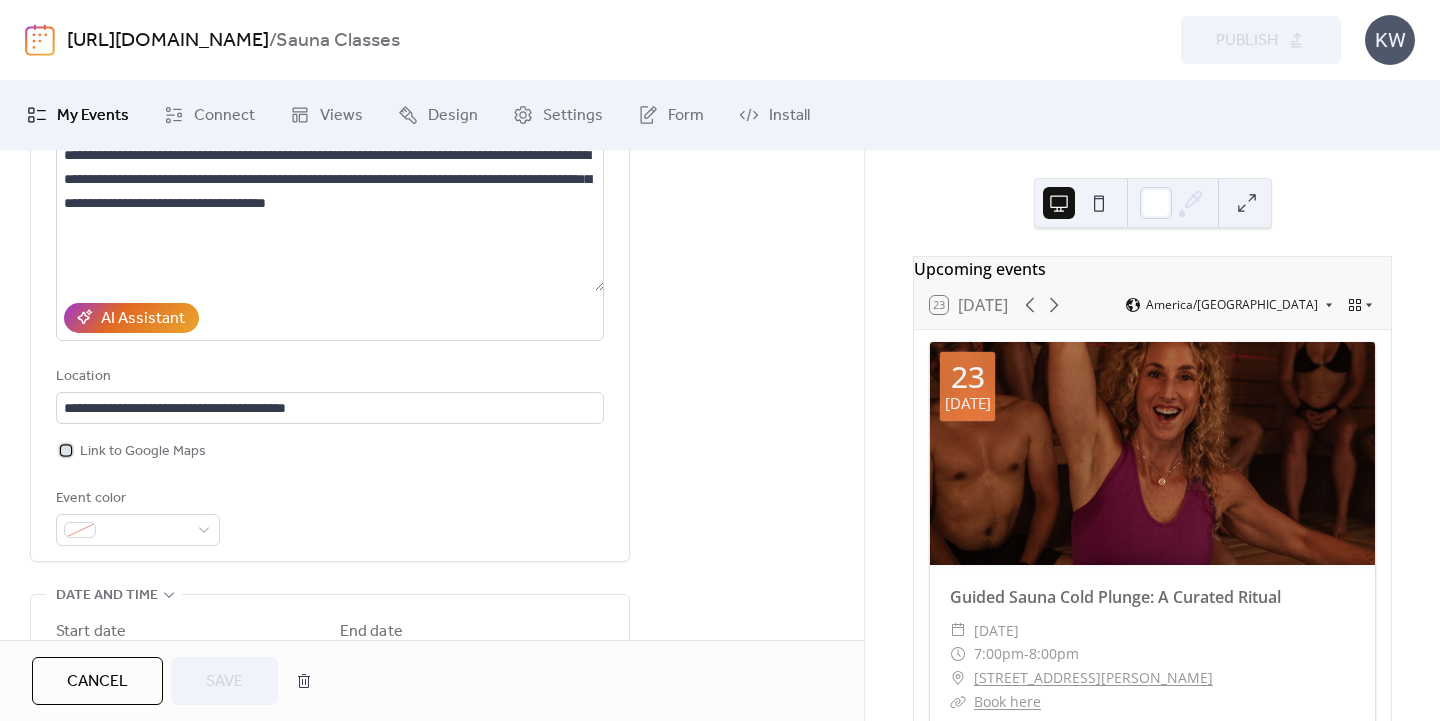 click at bounding box center (66, 450) 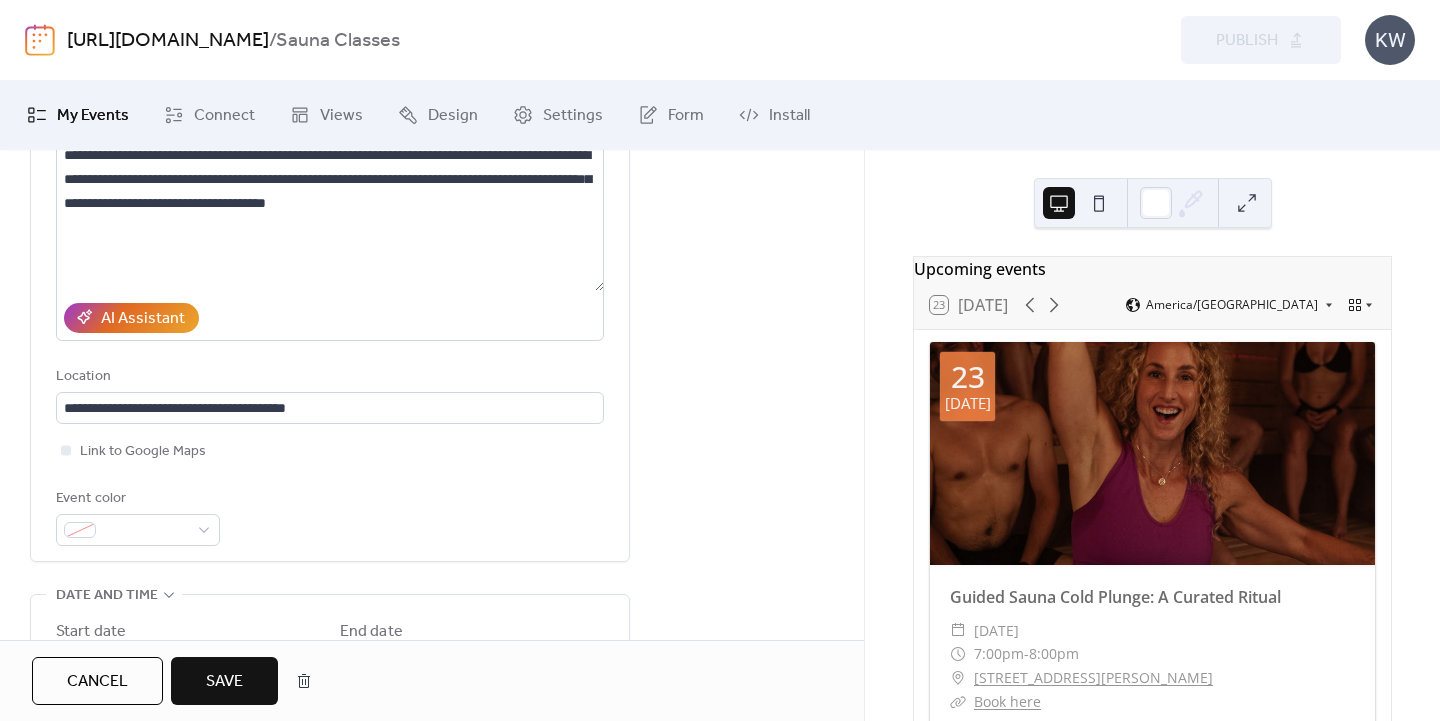 click on "Save" at bounding box center (224, 682) 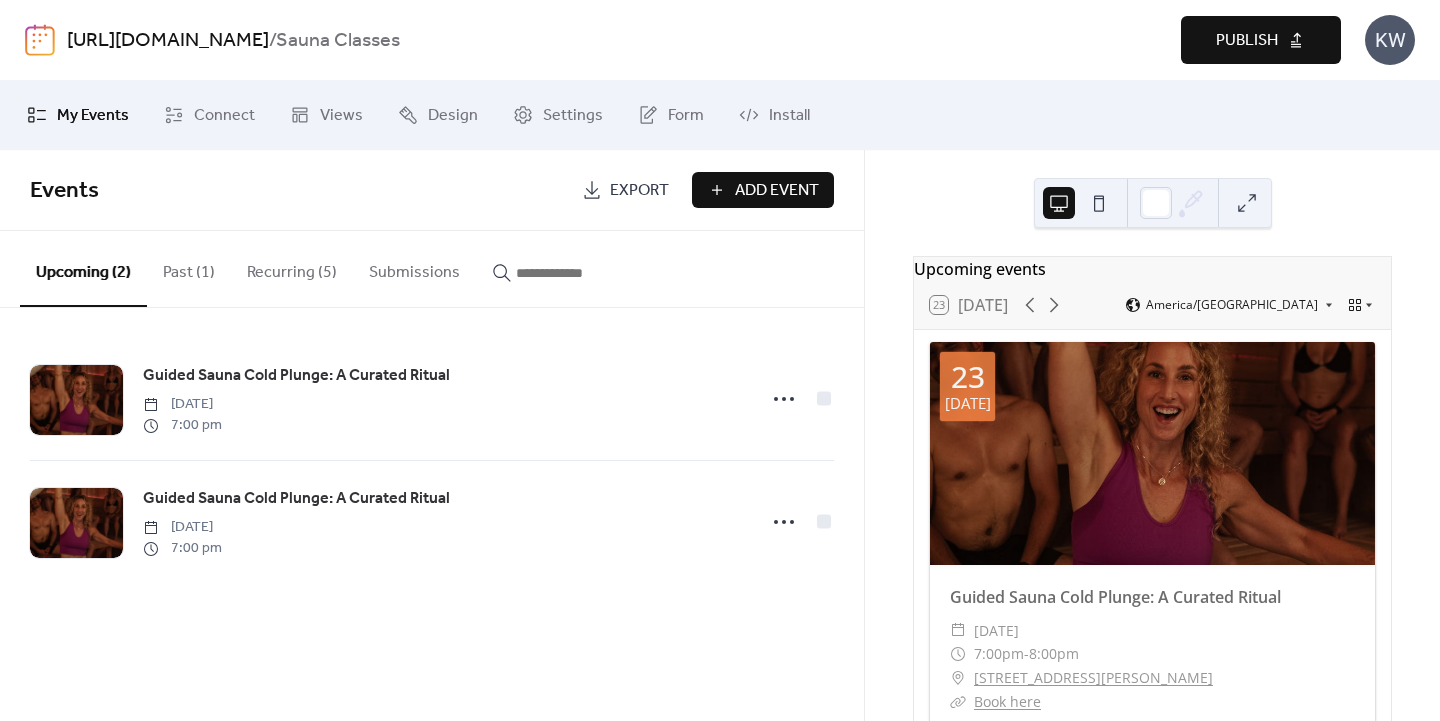 click on "Recurring (5)" at bounding box center (292, 268) 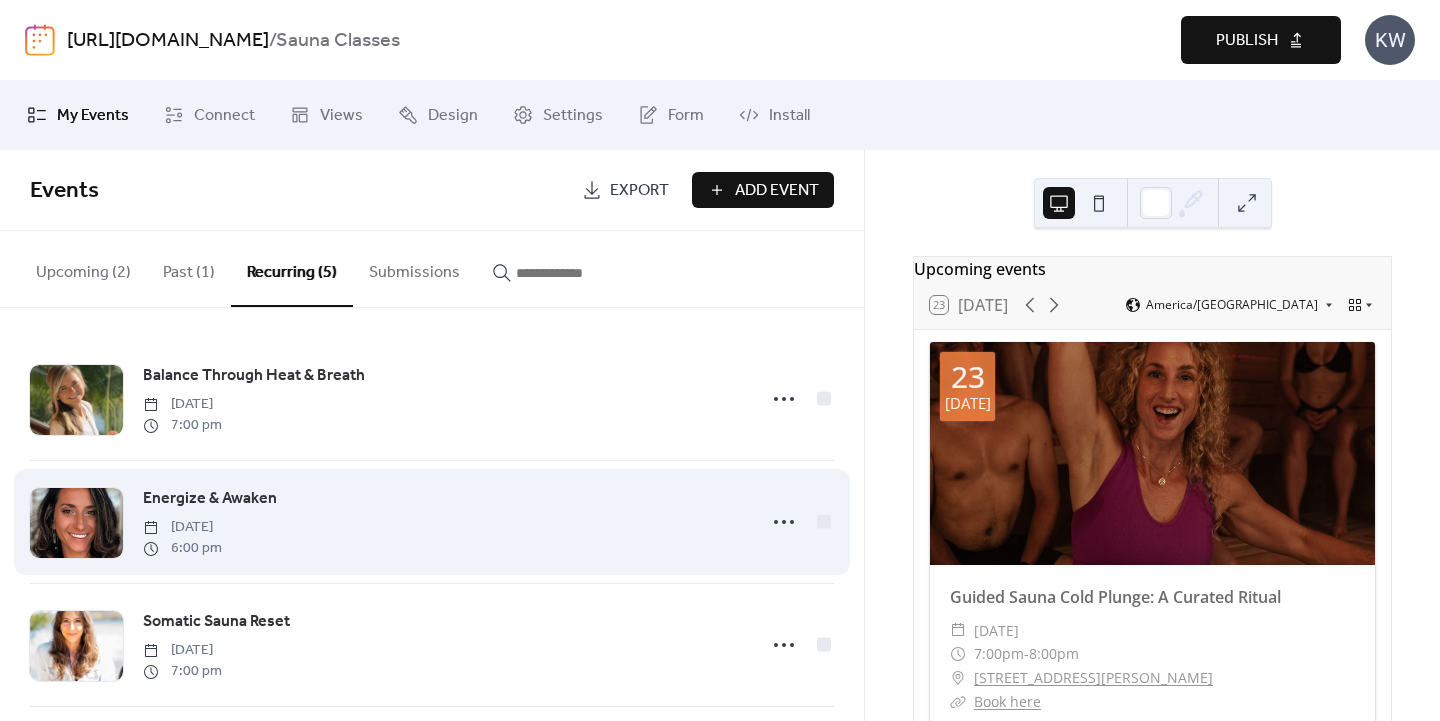 scroll, scrollTop: 155, scrollLeft: 0, axis: vertical 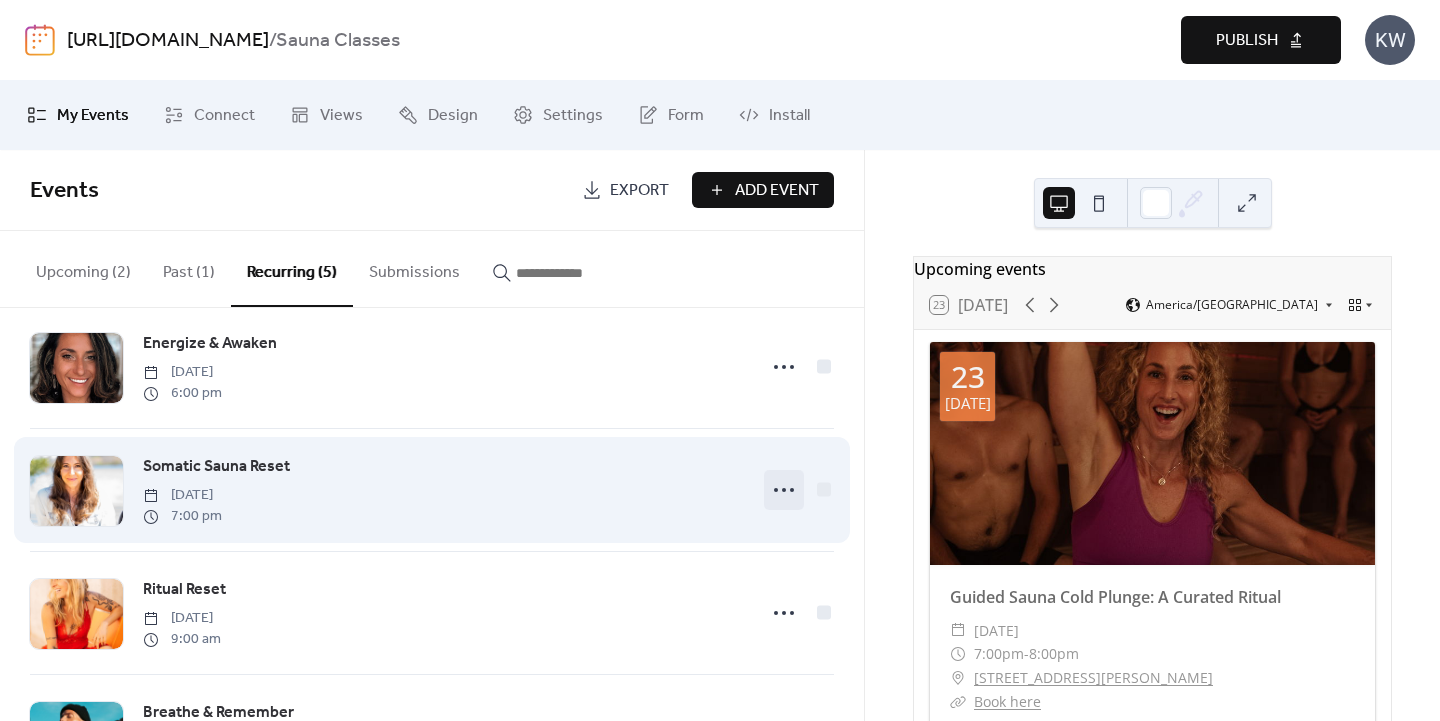 click 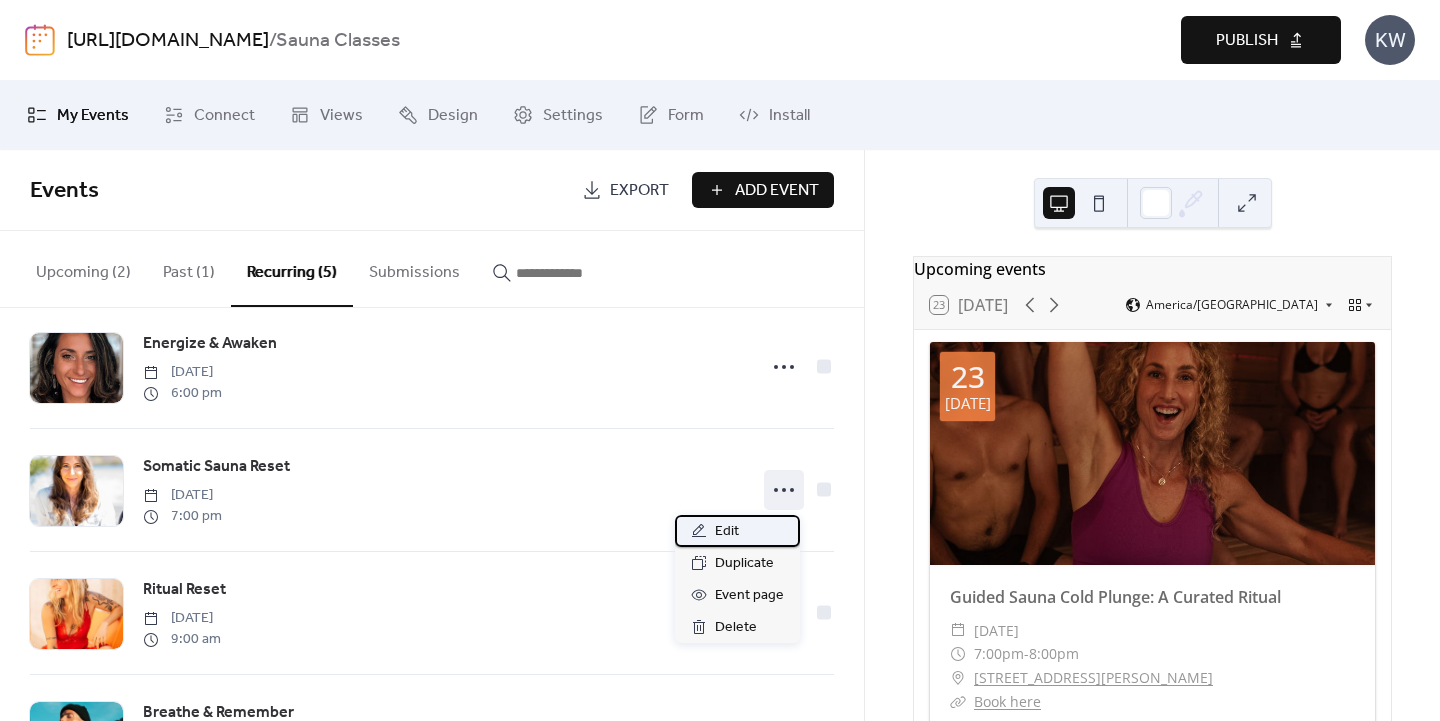 click on "Edit" at bounding box center (737, 531) 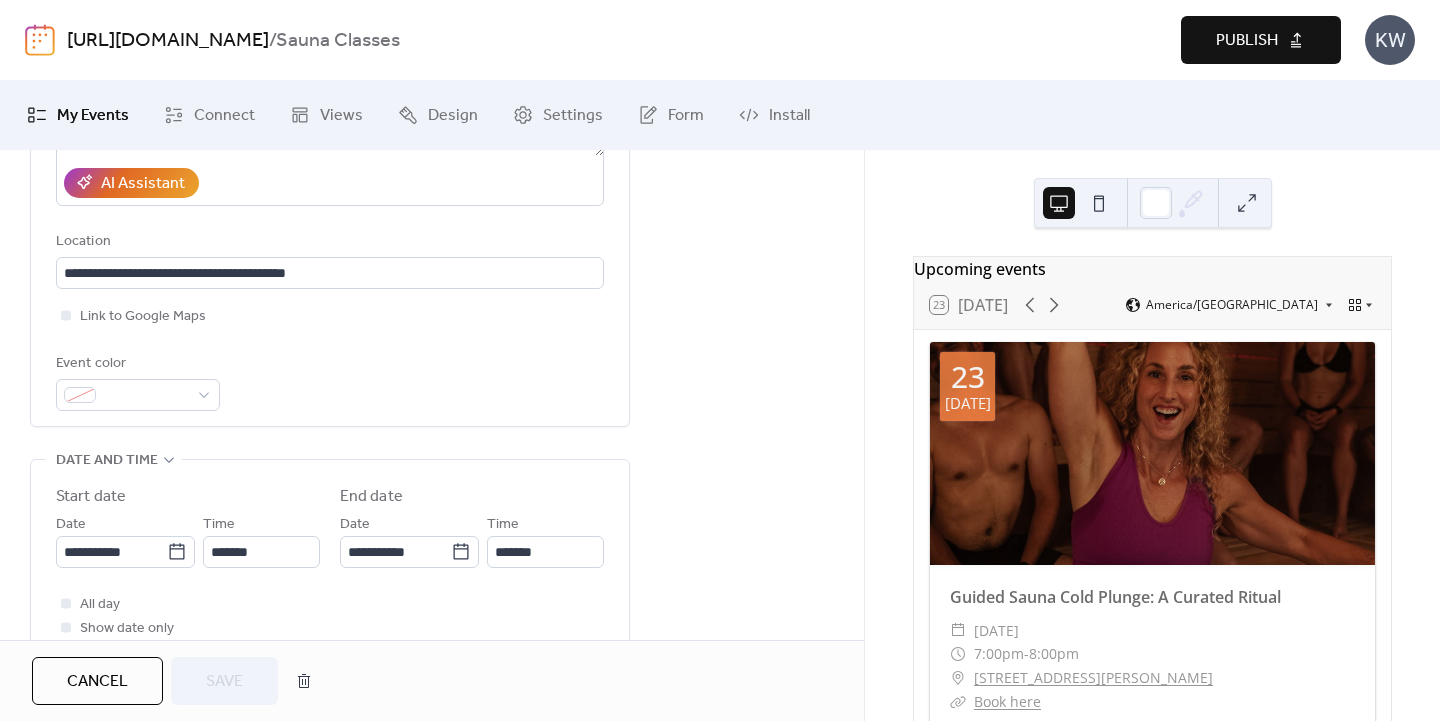 scroll, scrollTop: 385, scrollLeft: 0, axis: vertical 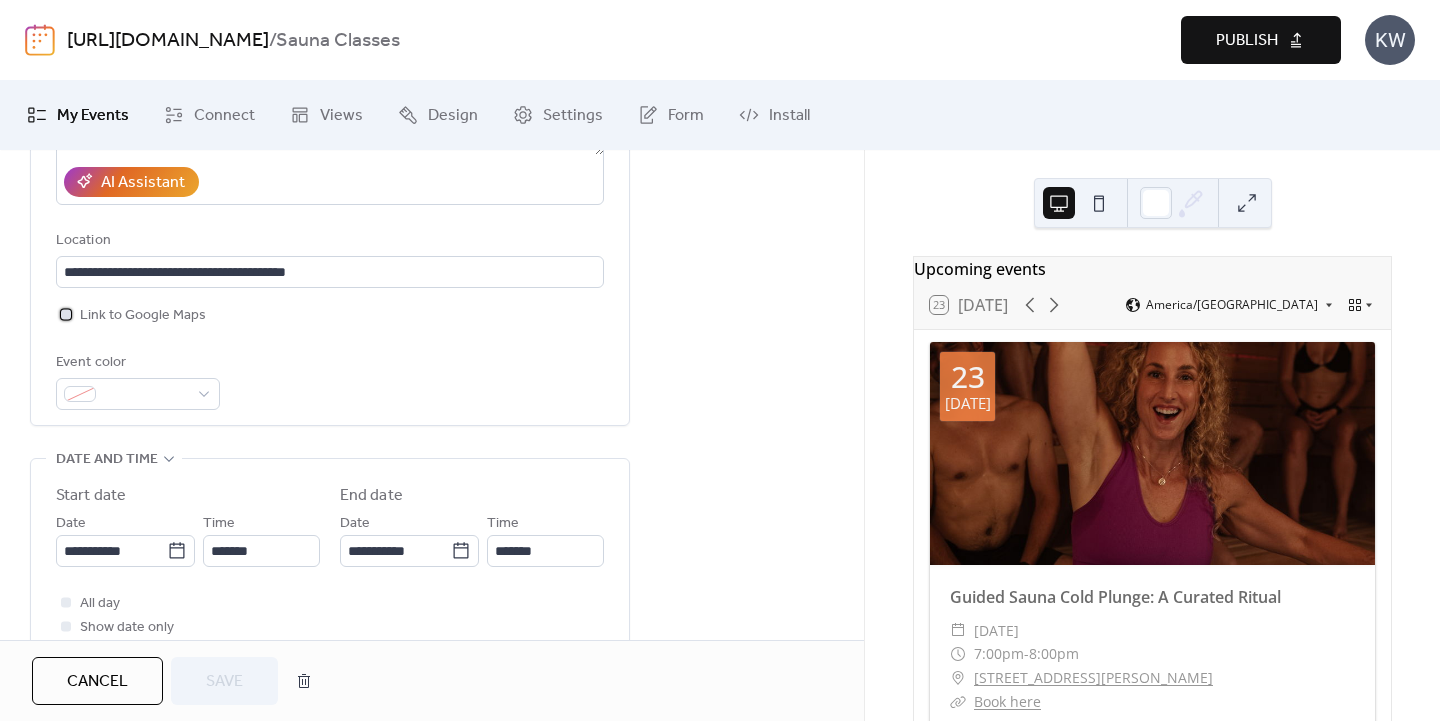 click at bounding box center [66, 314] 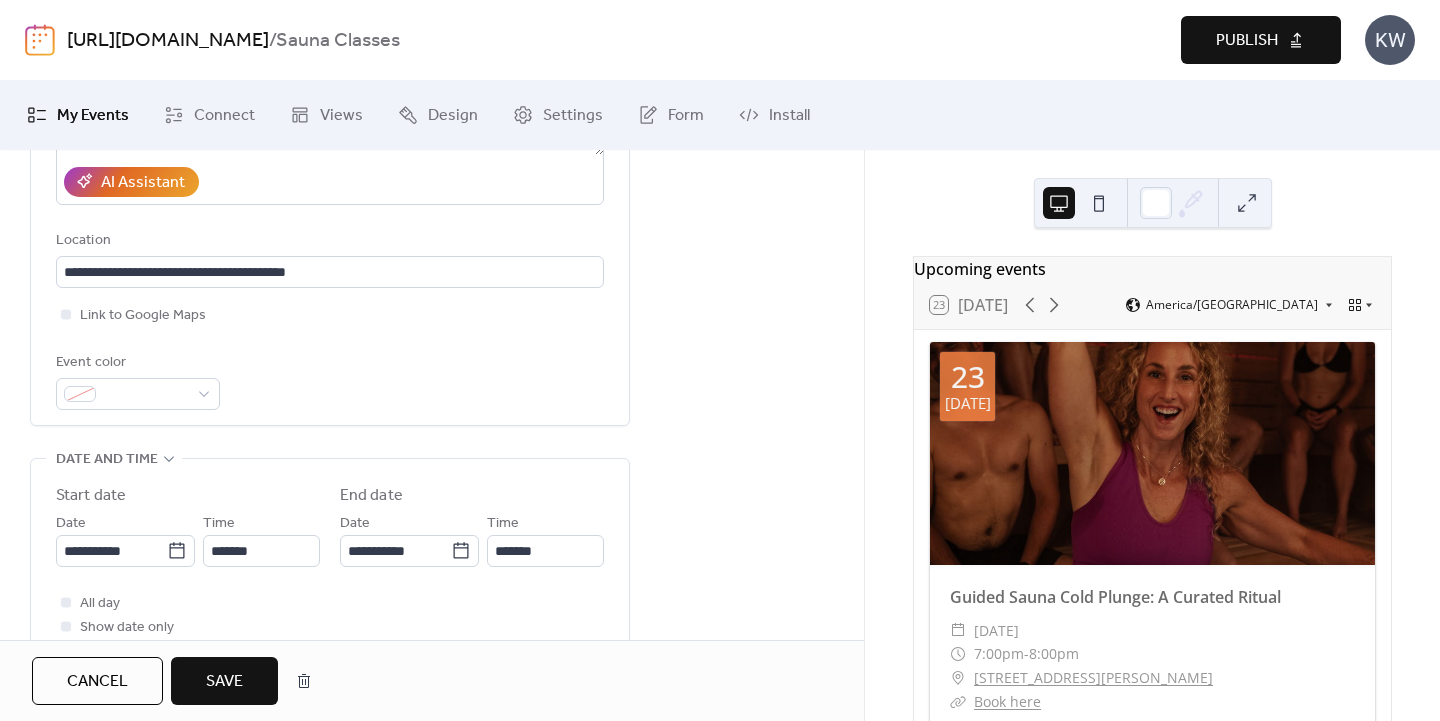 click on "Save" at bounding box center [224, 682] 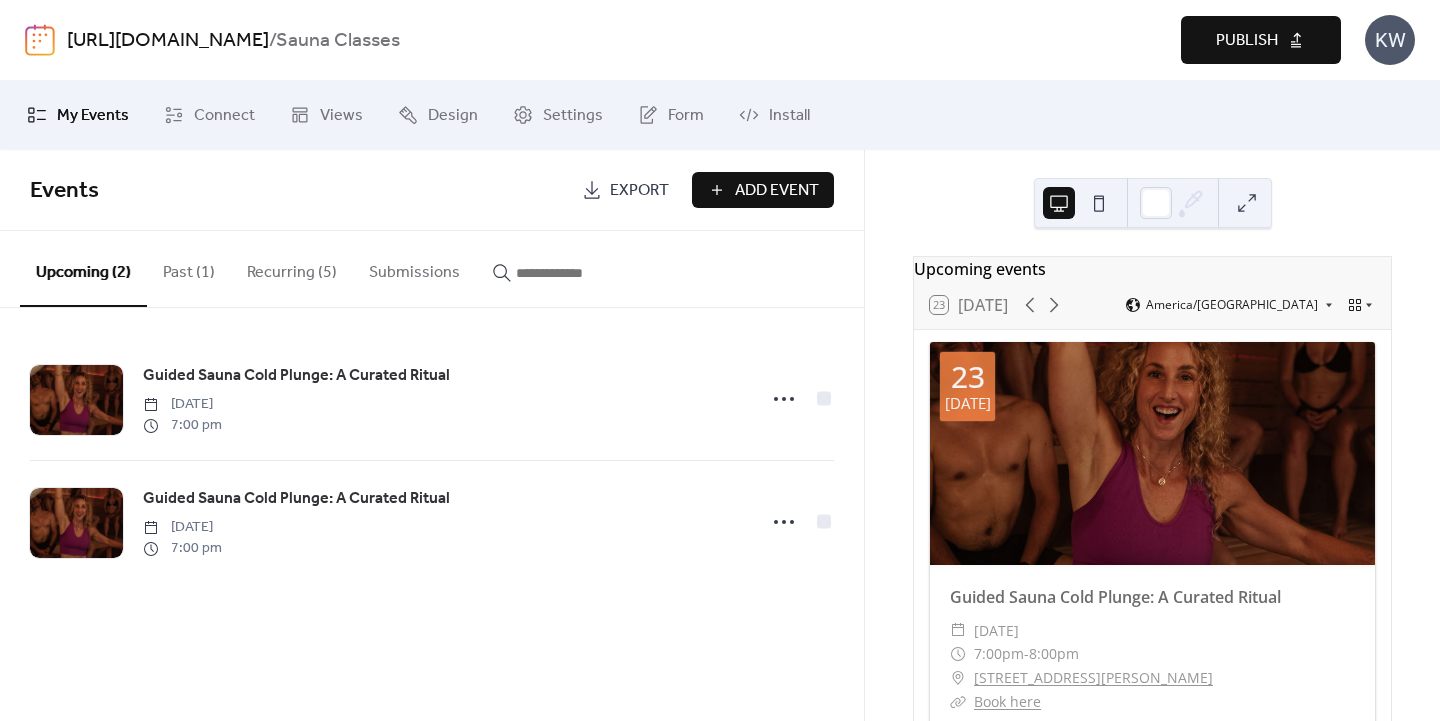 click on "Recurring (5)" at bounding box center [292, 268] 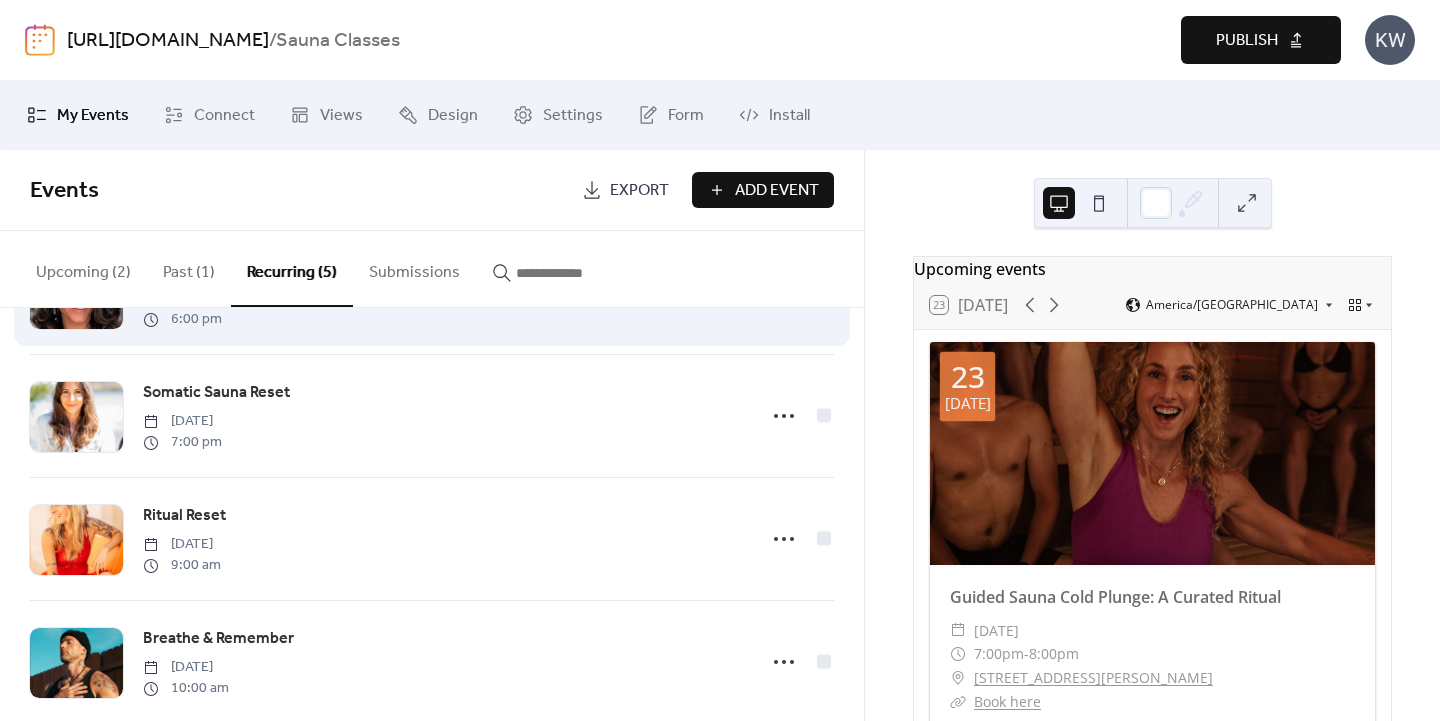 scroll, scrollTop: 263, scrollLeft: 0, axis: vertical 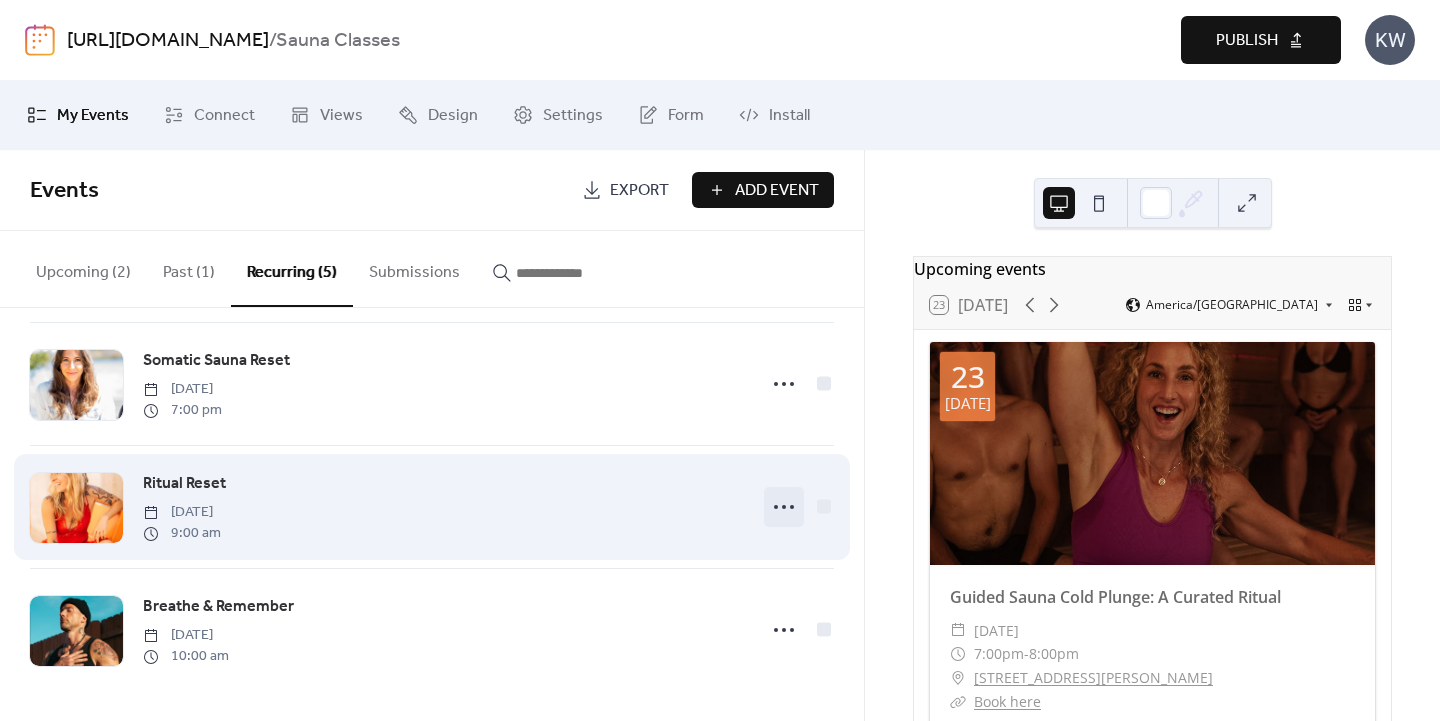 click 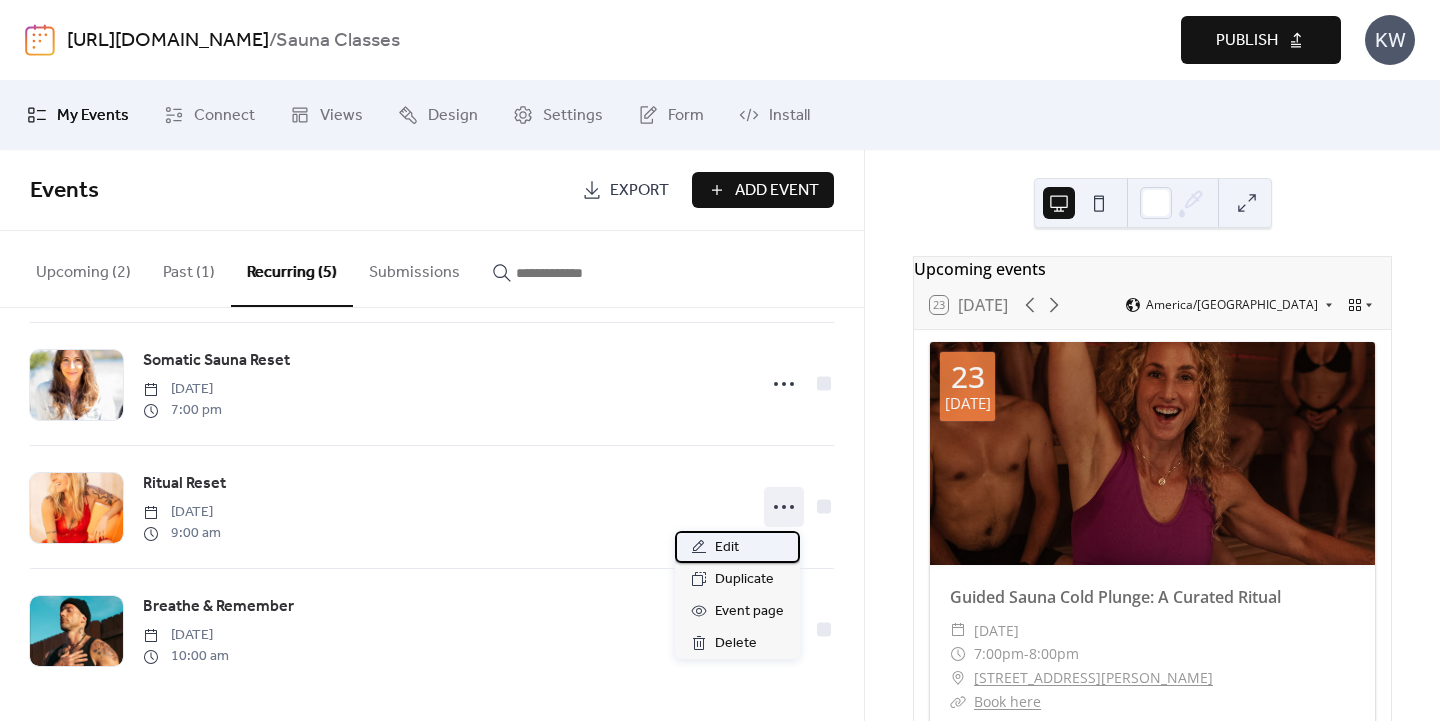 click on "Edit" at bounding box center (737, 547) 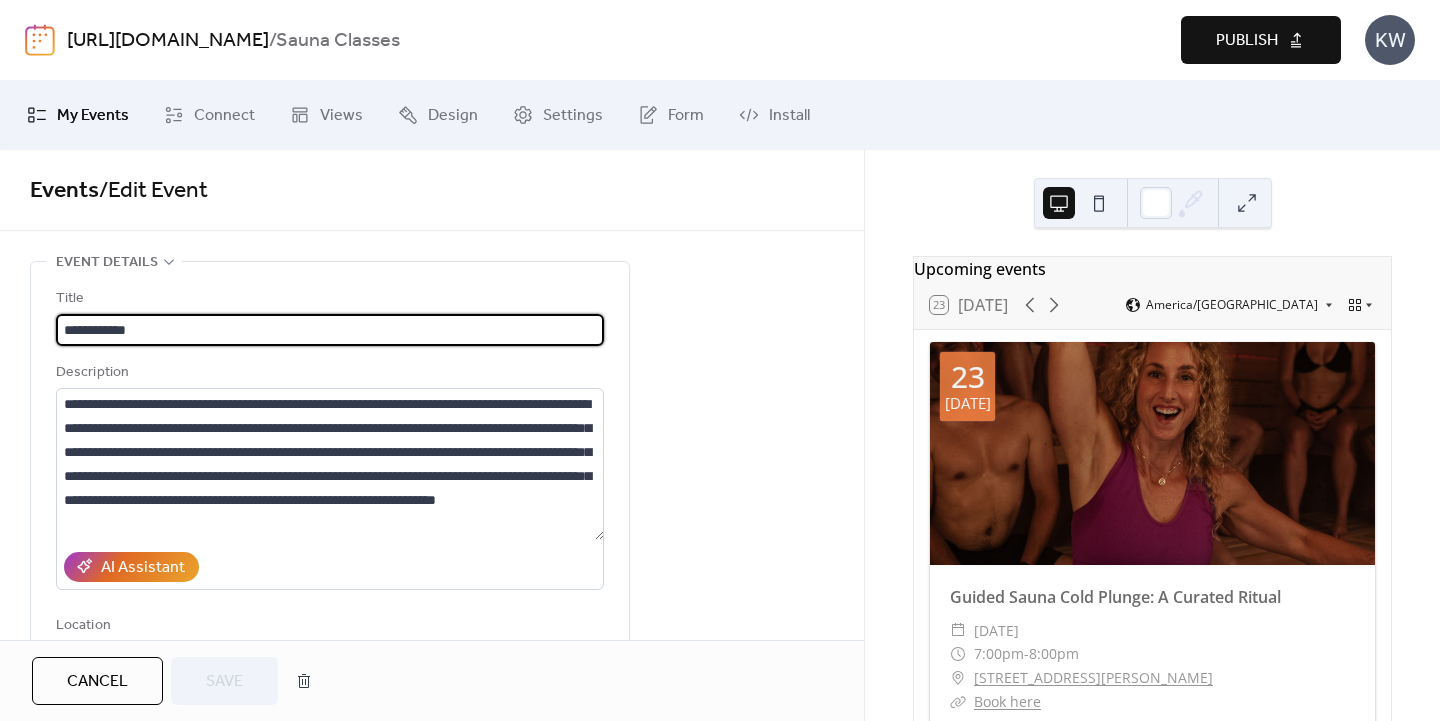 type on "**********" 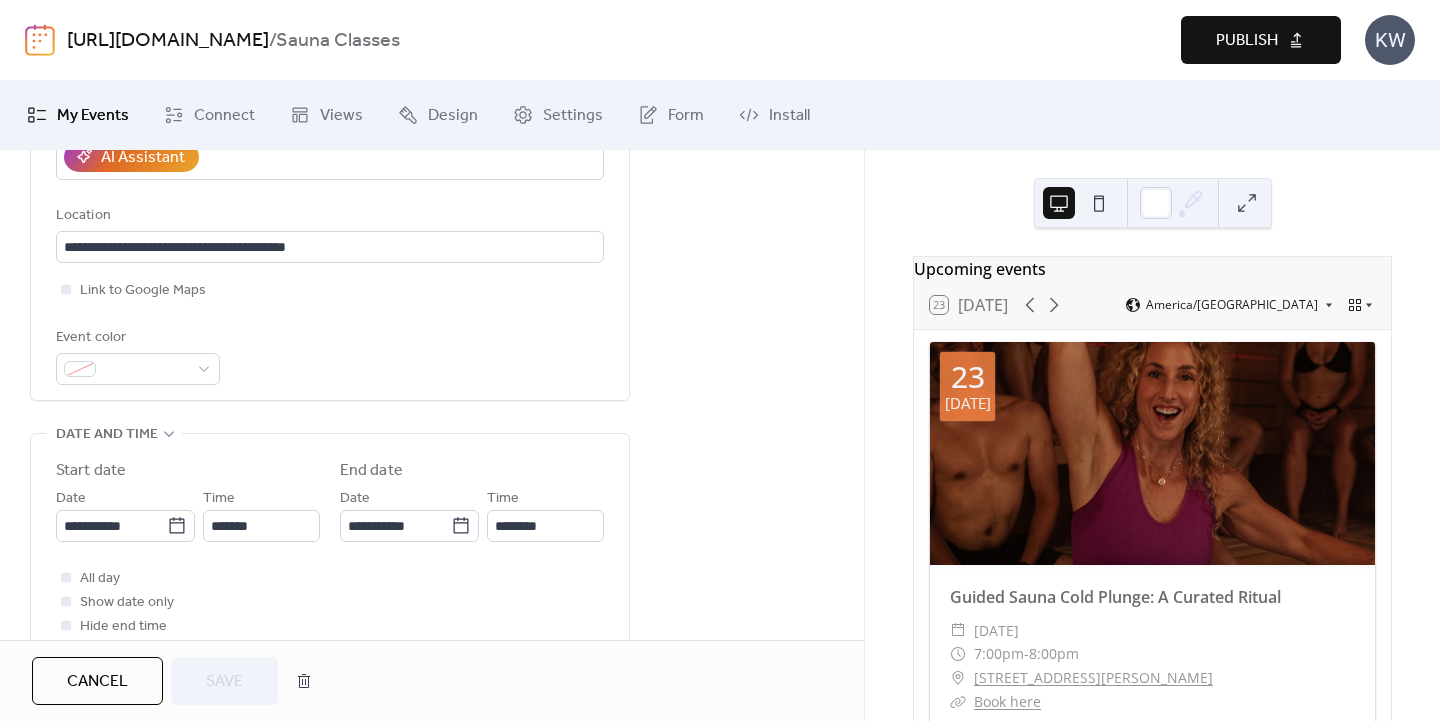 scroll, scrollTop: 413, scrollLeft: 0, axis: vertical 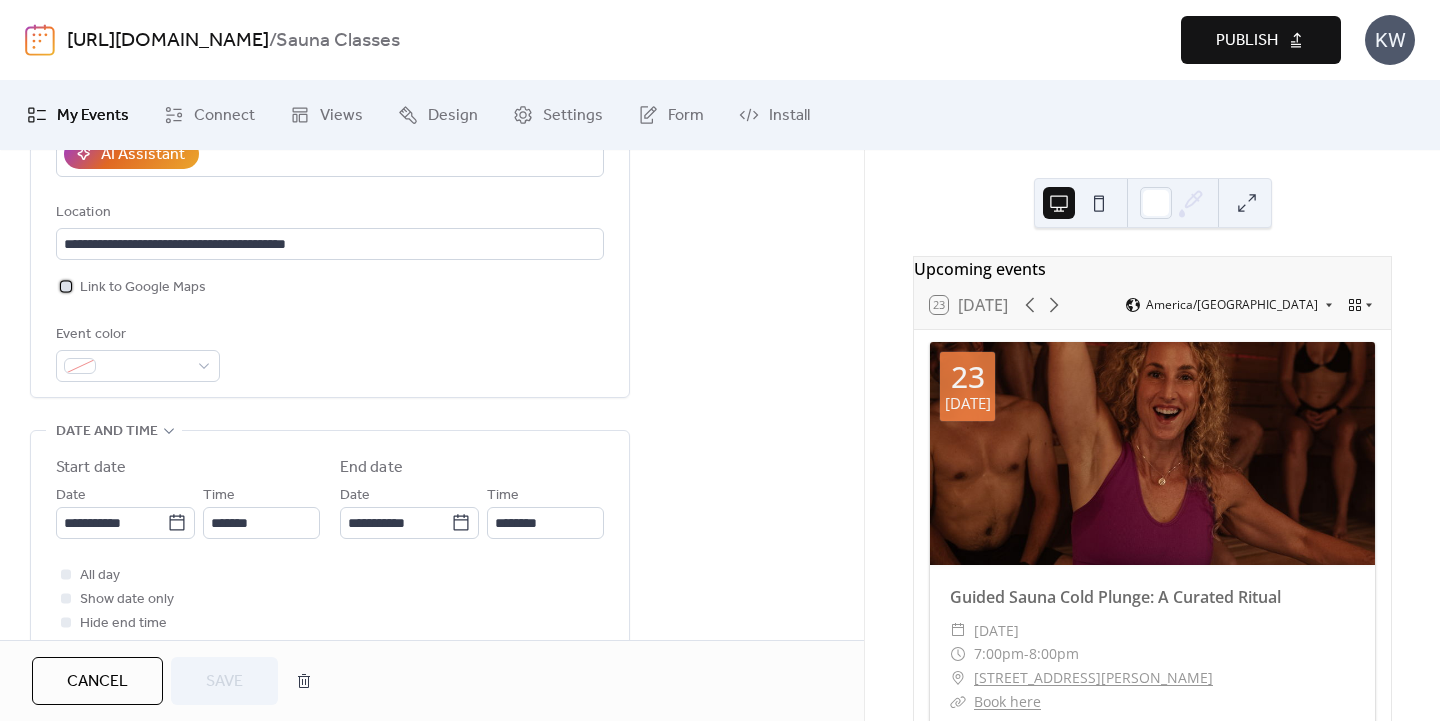 click at bounding box center [66, 286] 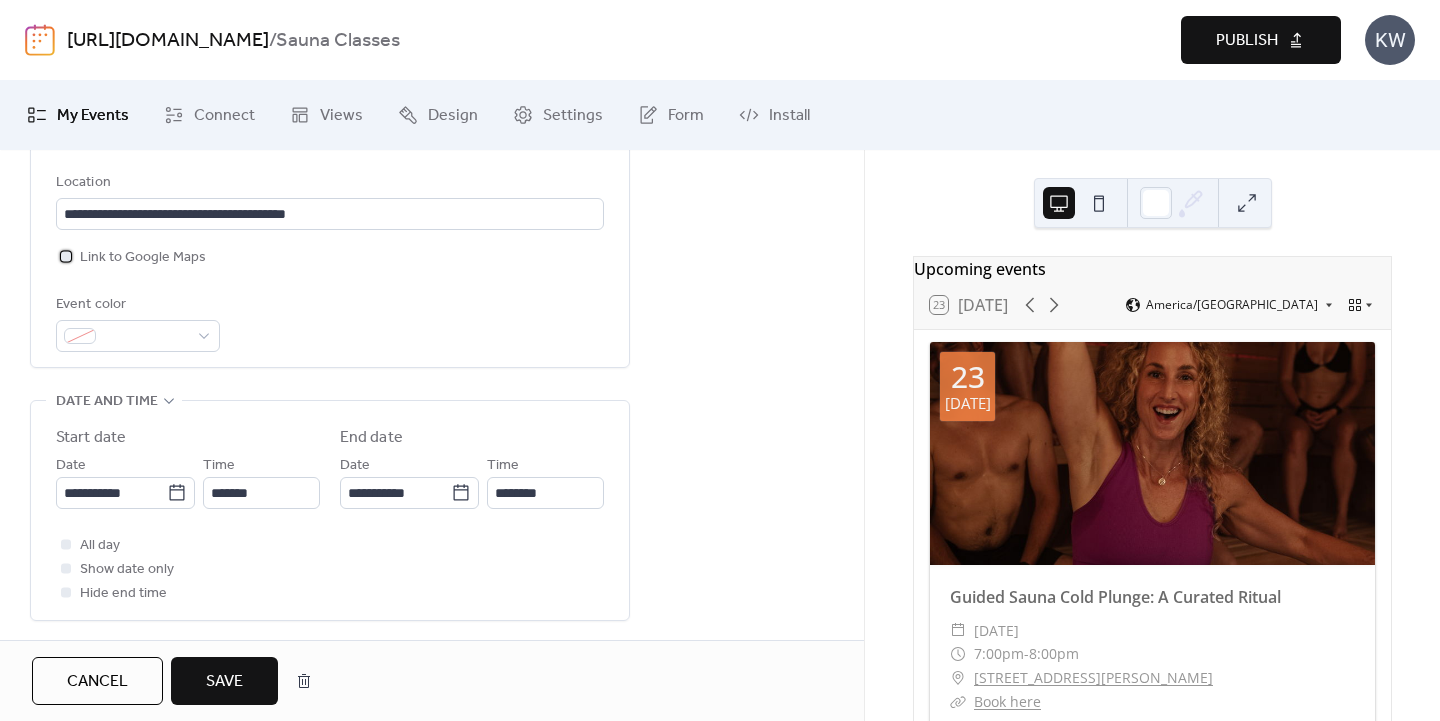 scroll, scrollTop: 444, scrollLeft: 0, axis: vertical 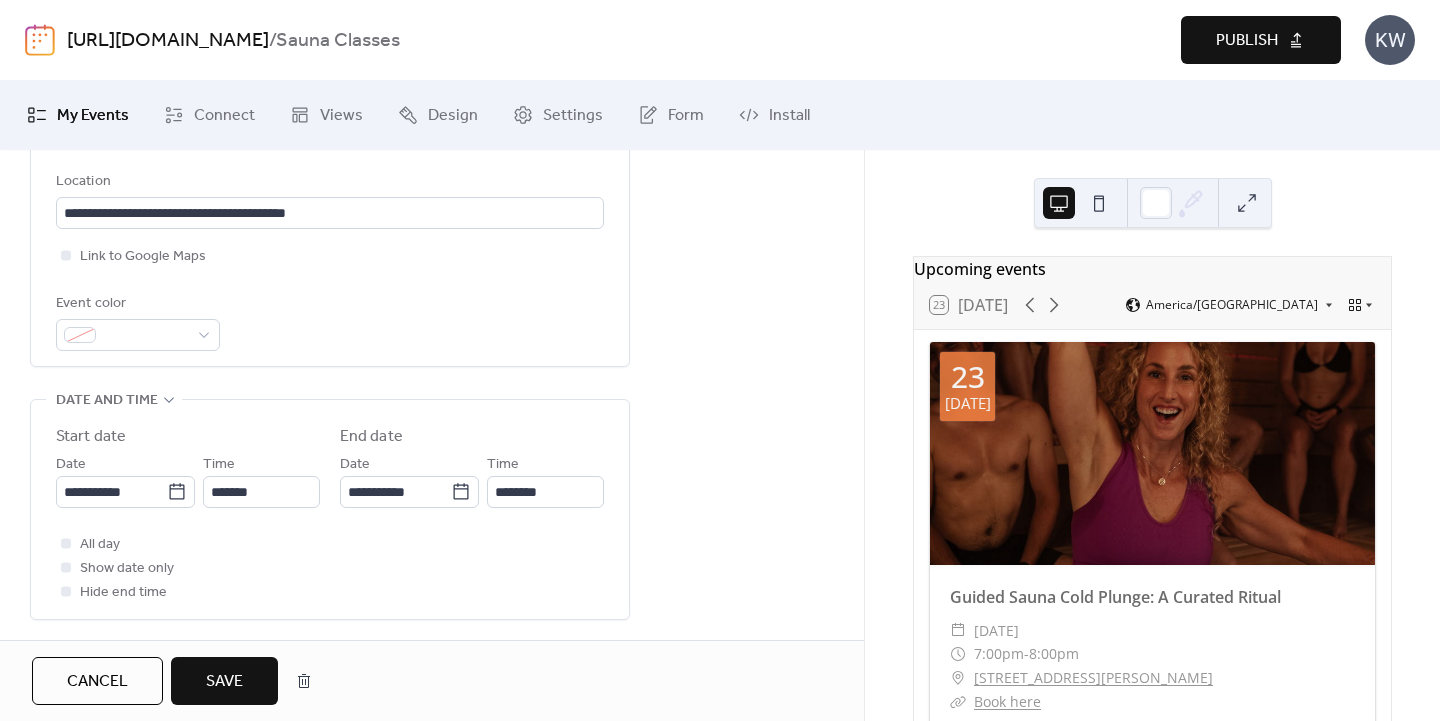 click on "Save" at bounding box center (224, 682) 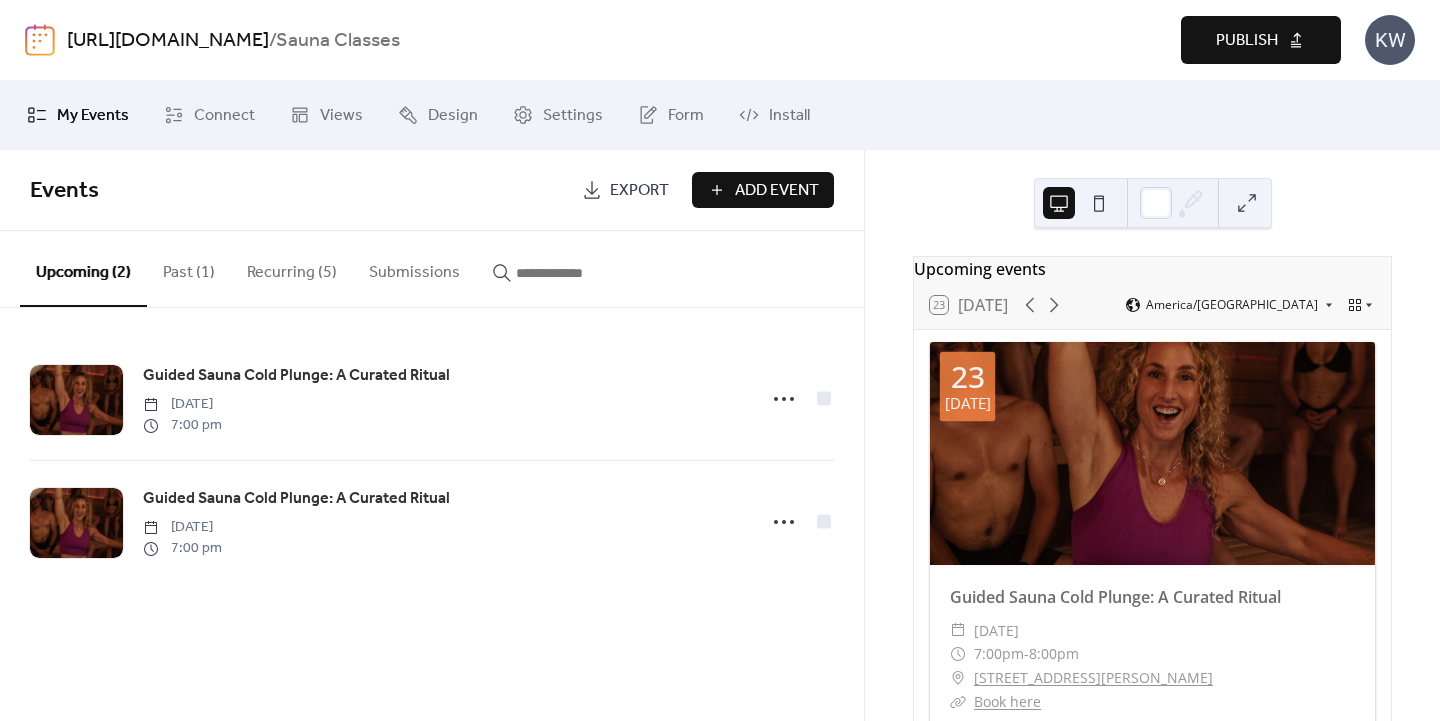 click on "Recurring (5)" at bounding box center (292, 268) 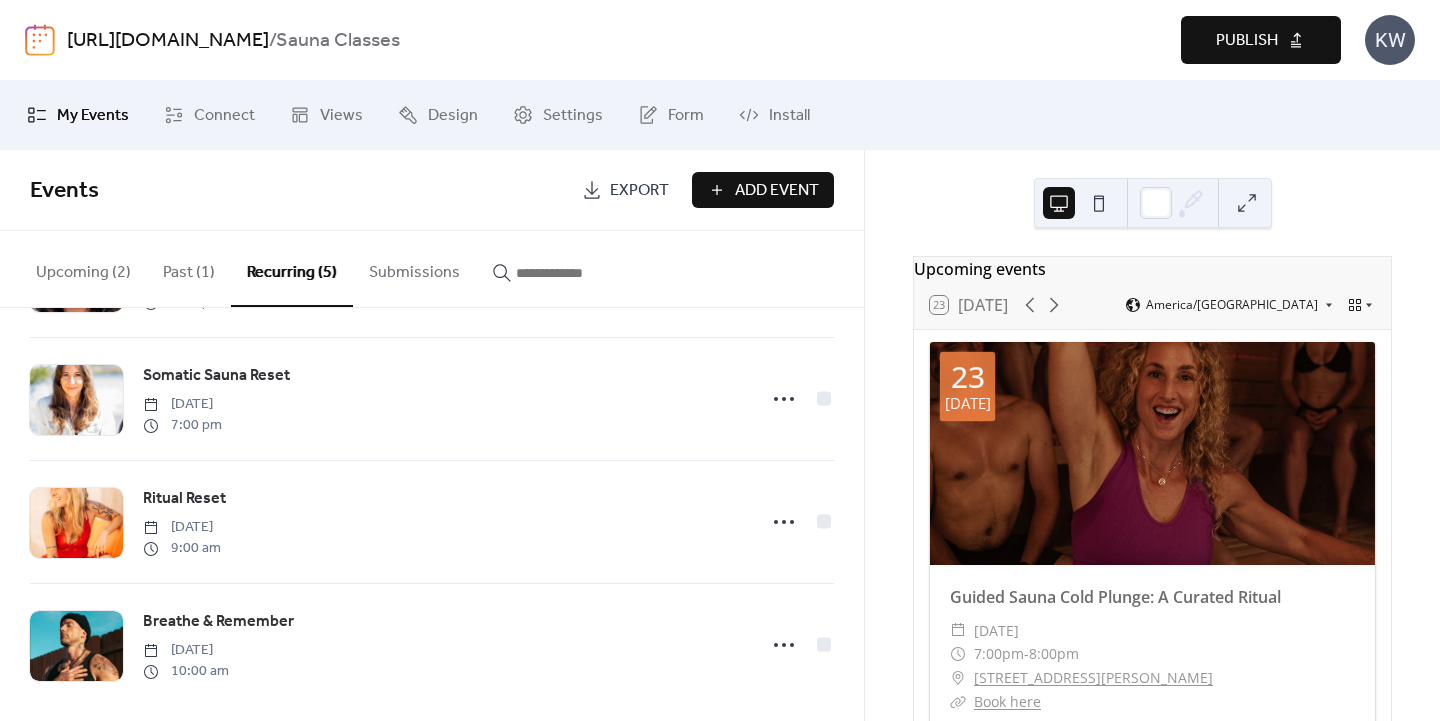 scroll, scrollTop: 263, scrollLeft: 0, axis: vertical 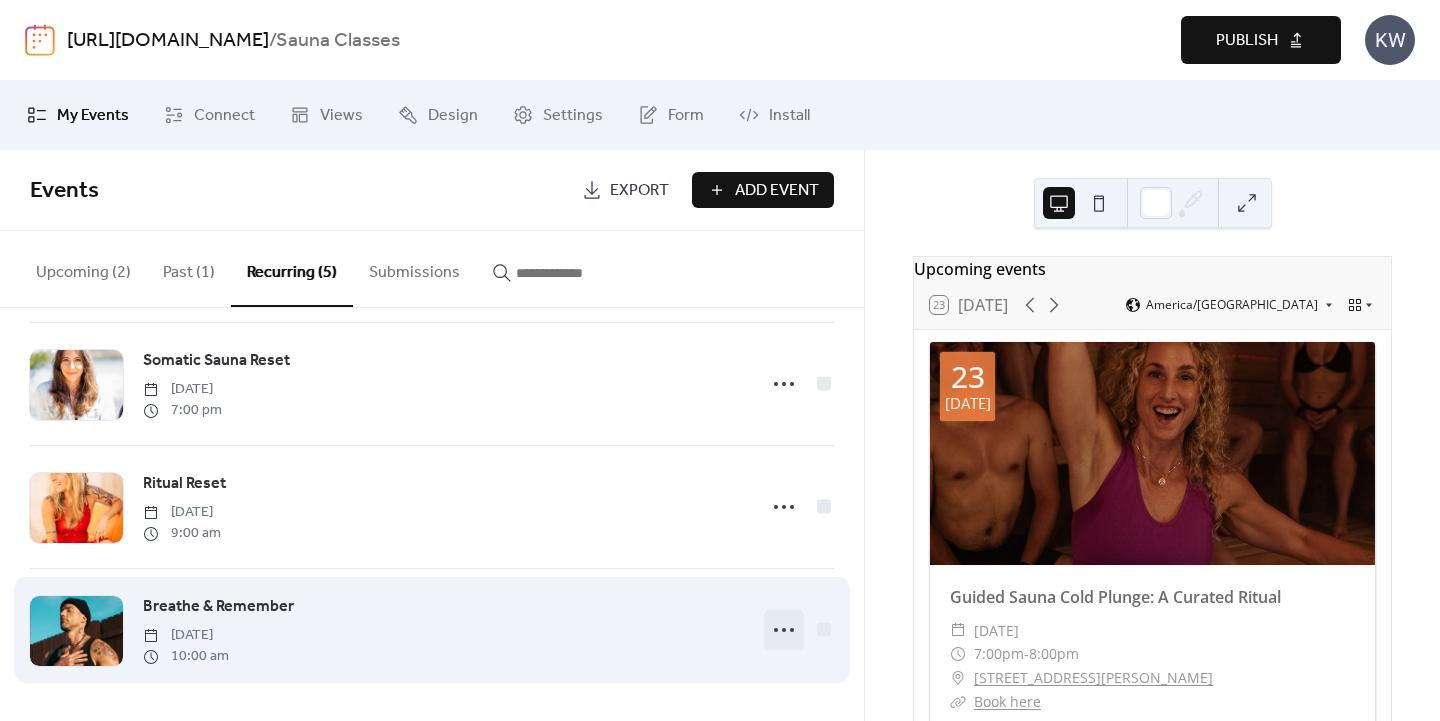 click 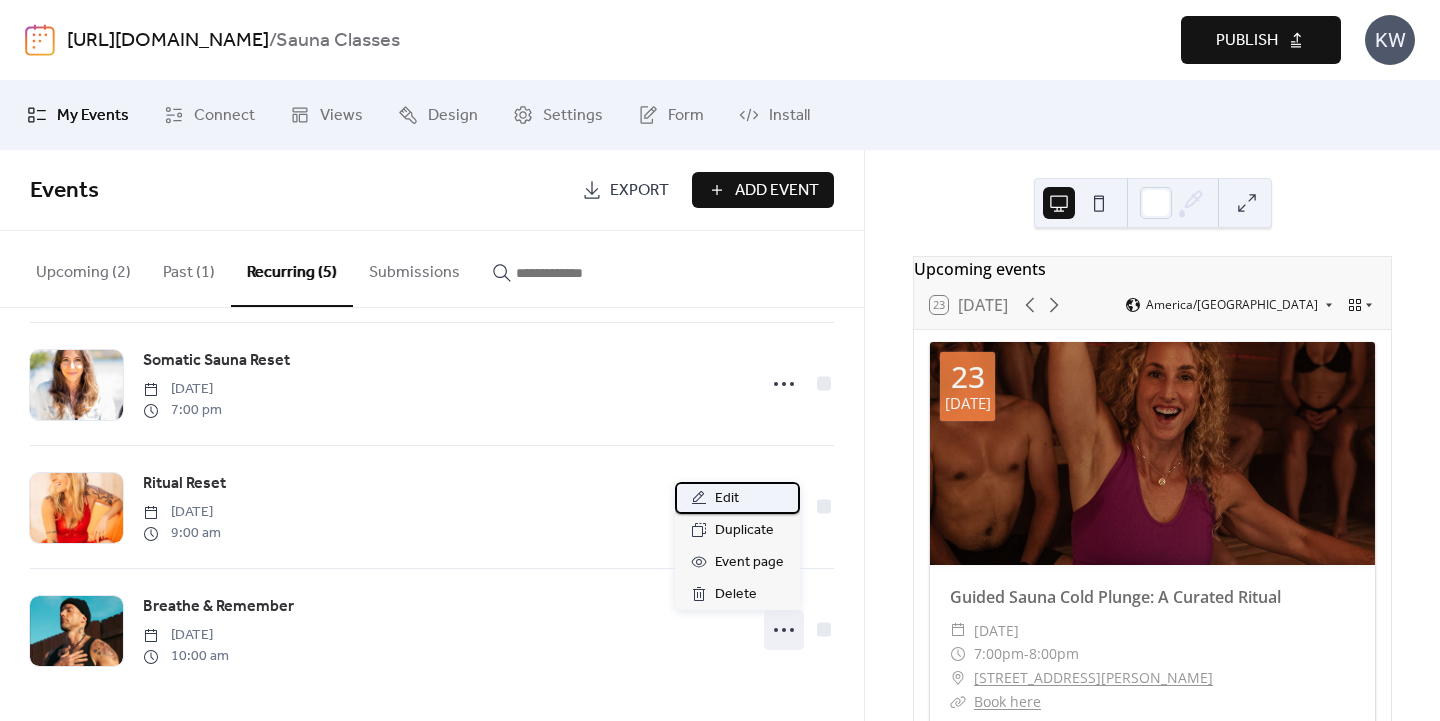 click on "Edit" at bounding box center (727, 499) 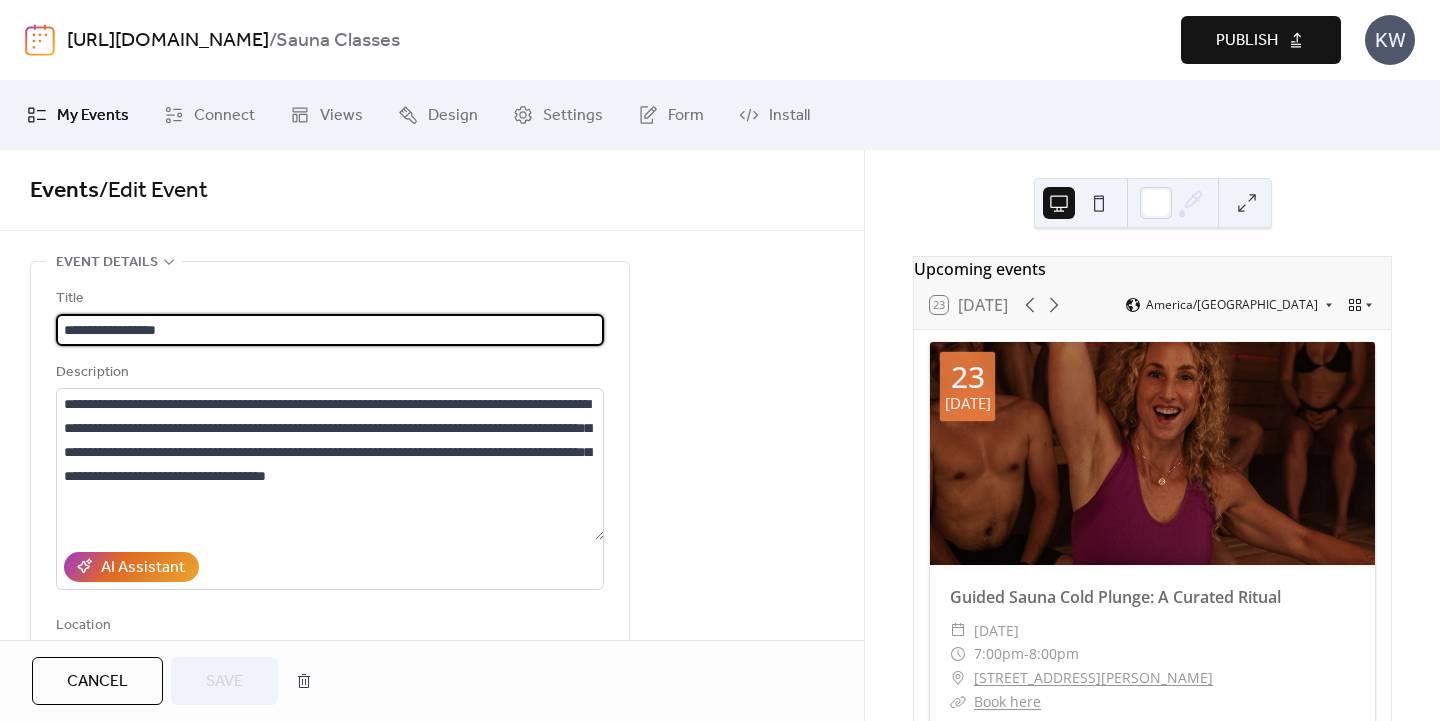 type on "**********" 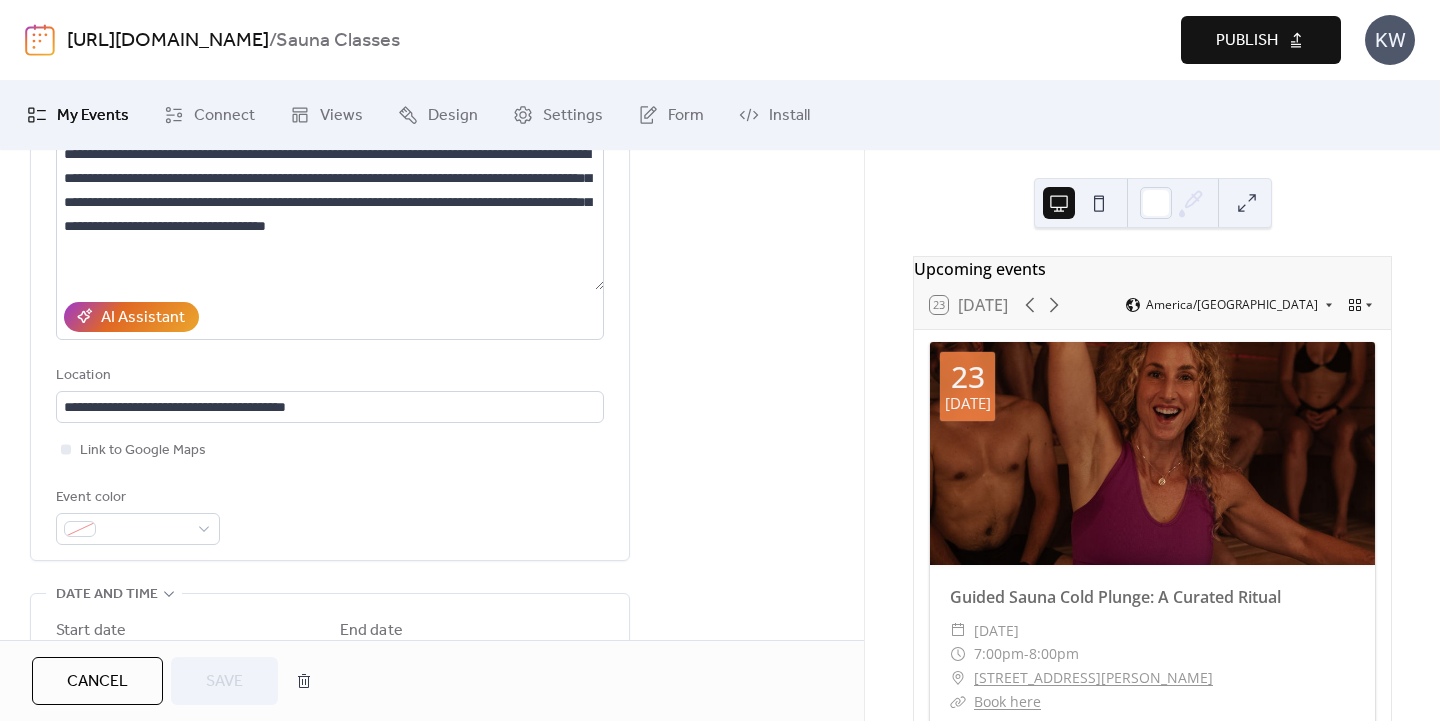 scroll, scrollTop: 255, scrollLeft: 0, axis: vertical 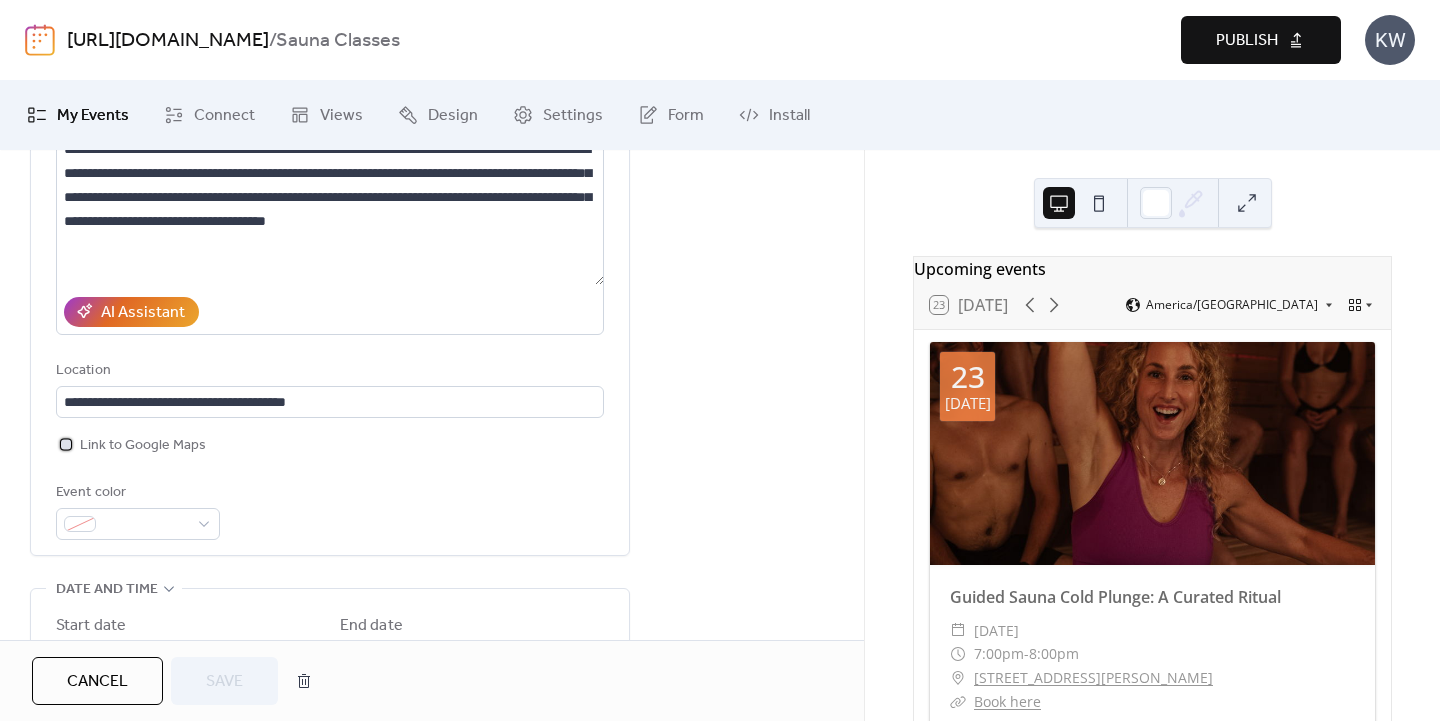 click at bounding box center [66, 444] 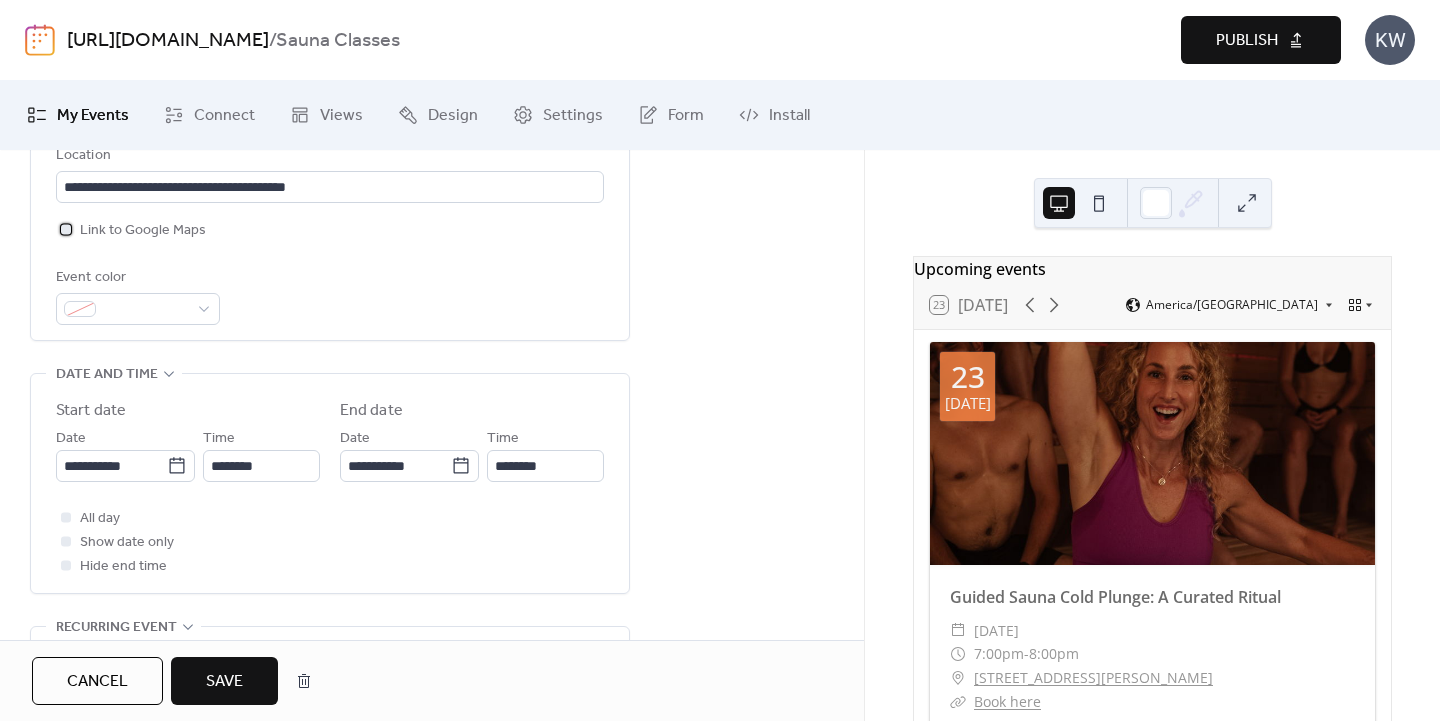 scroll, scrollTop: 529, scrollLeft: 0, axis: vertical 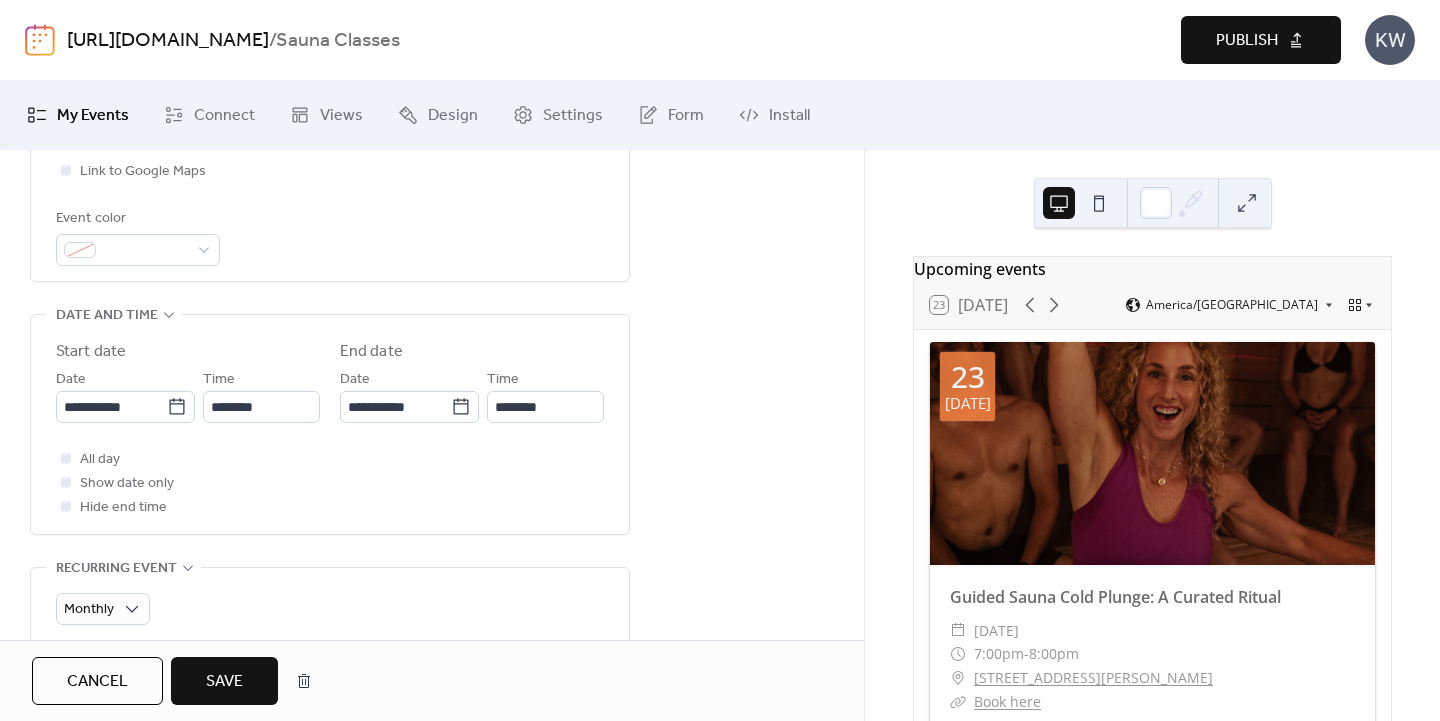 click on "Save" at bounding box center (224, 682) 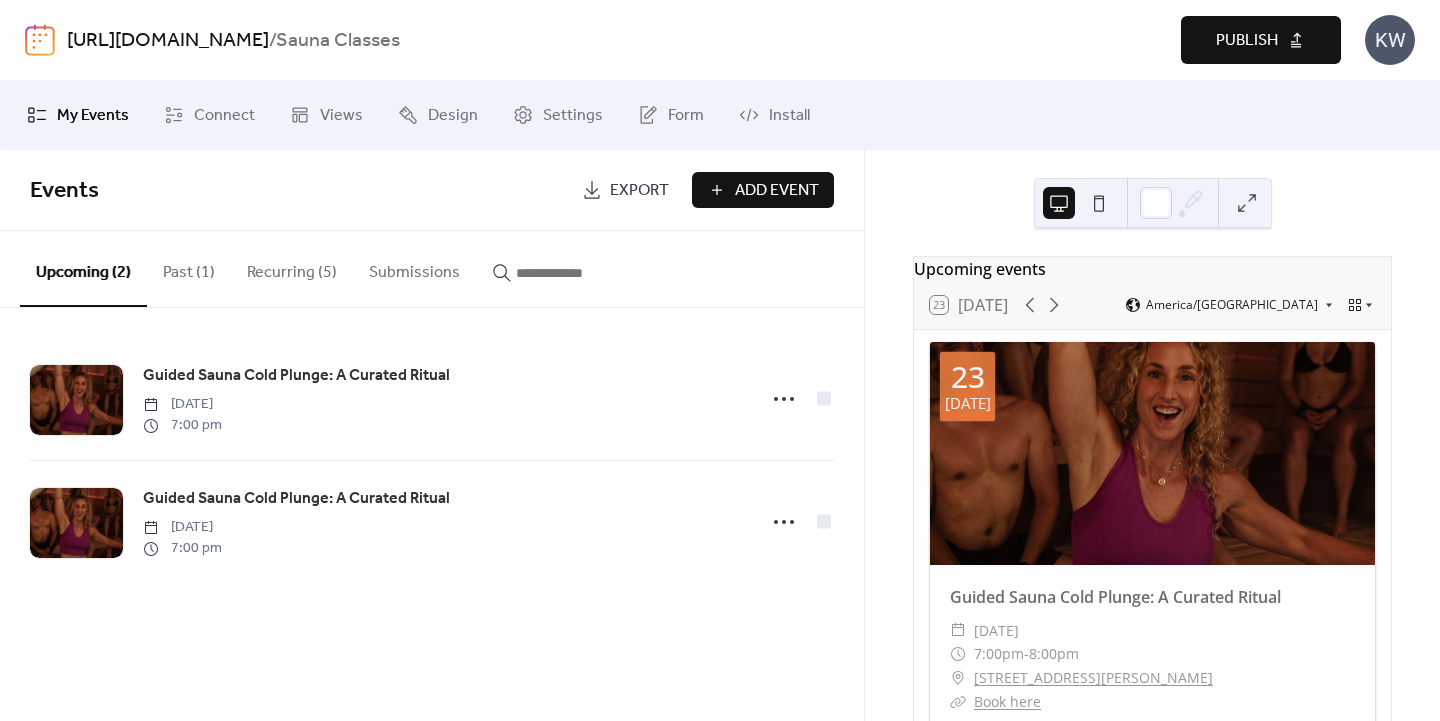 click on "Publish" at bounding box center [1247, 41] 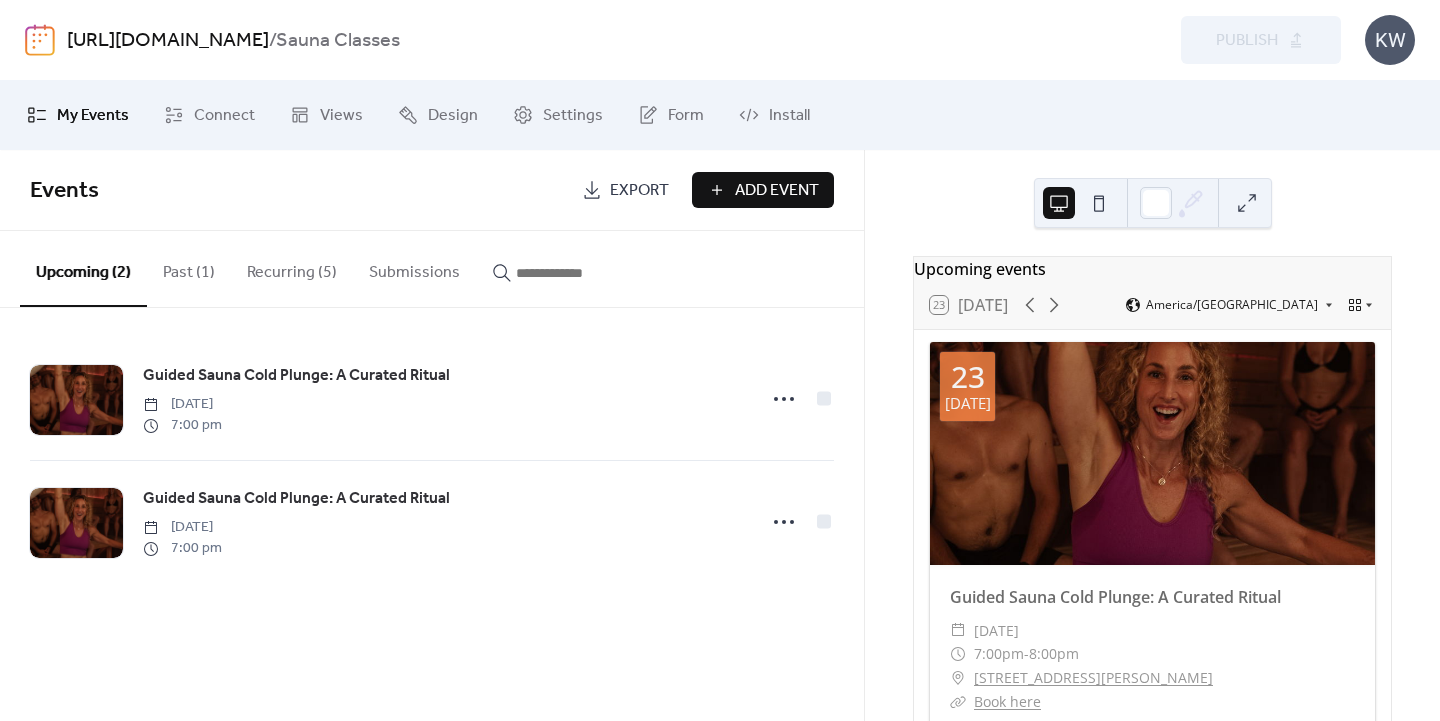 click on "Recurring (5)" at bounding box center [292, 268] 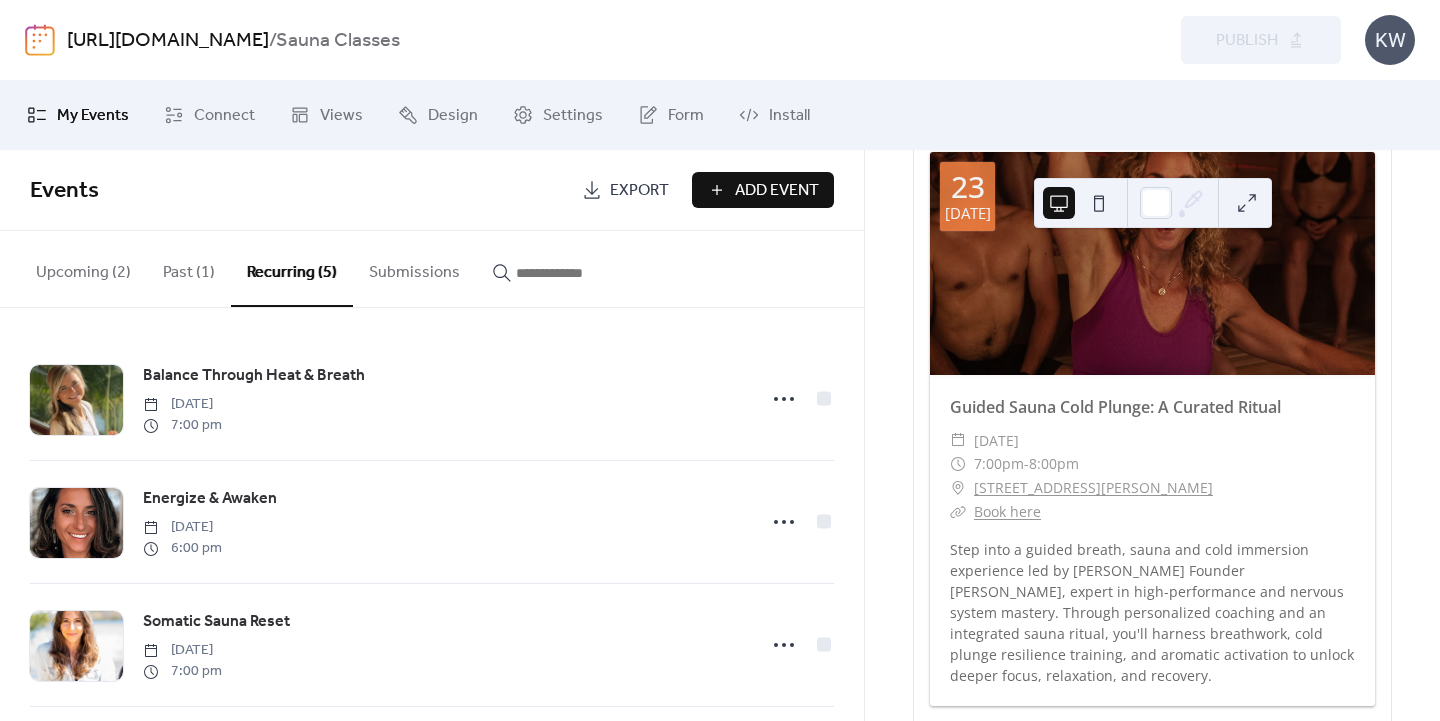 scroll, scrollTop: 191, scrollLeft: 0, axis: vertical 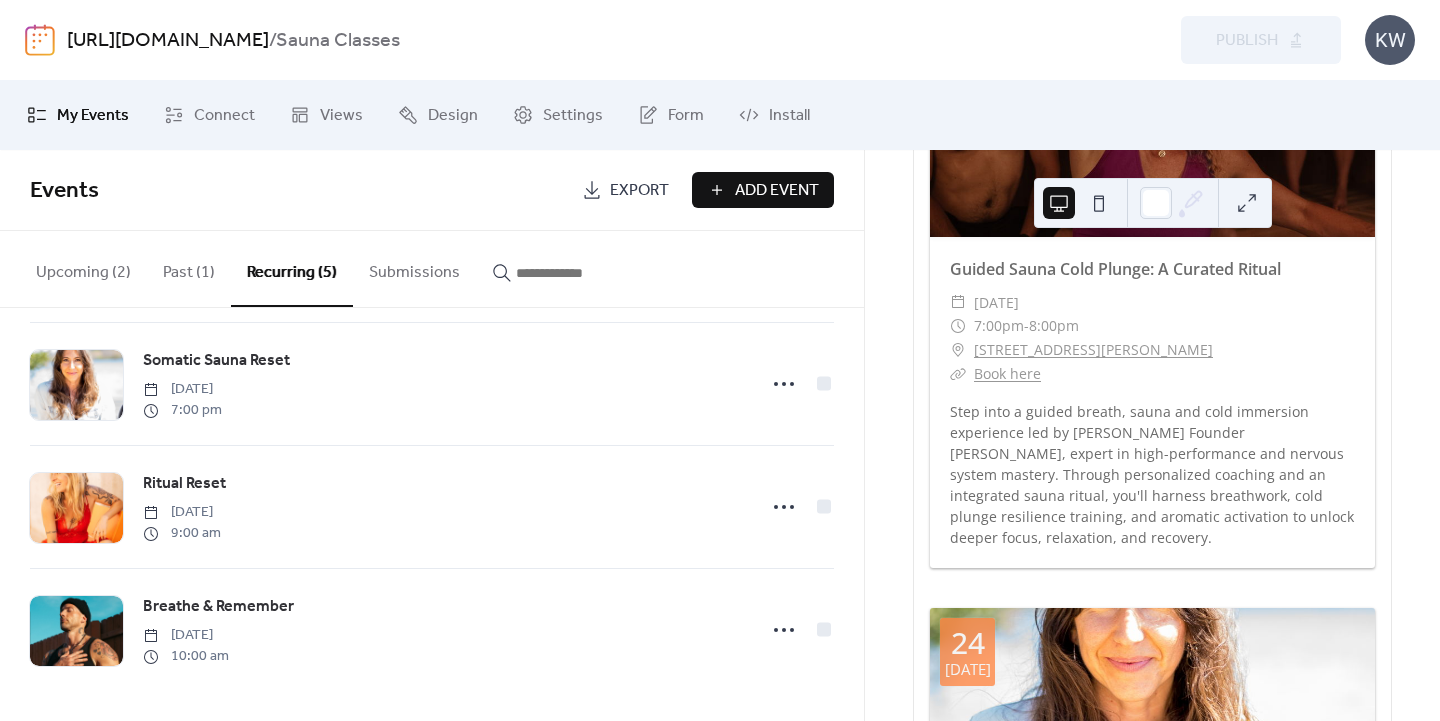 click on "Past (1)" at bounding box center (189, 268) 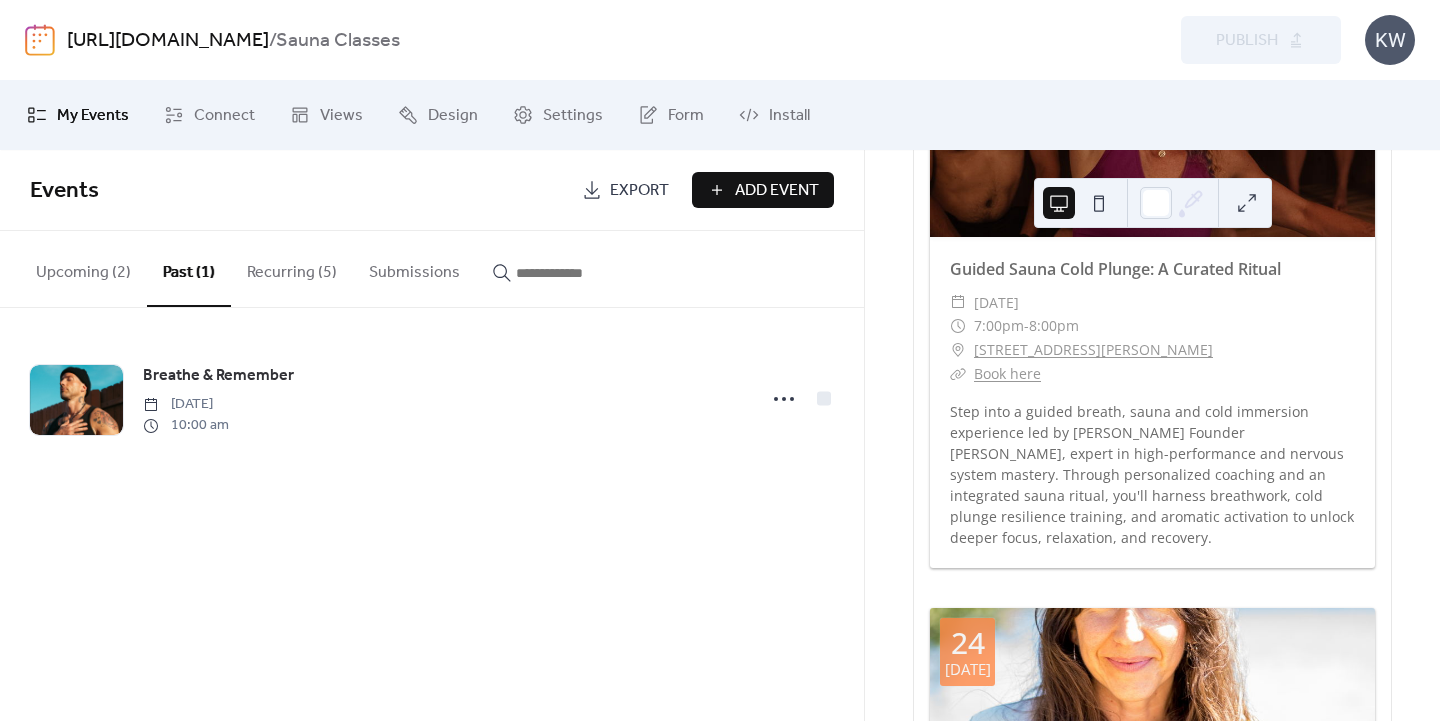 click on "Upcoming (2)" at bounding box center [83, 268] 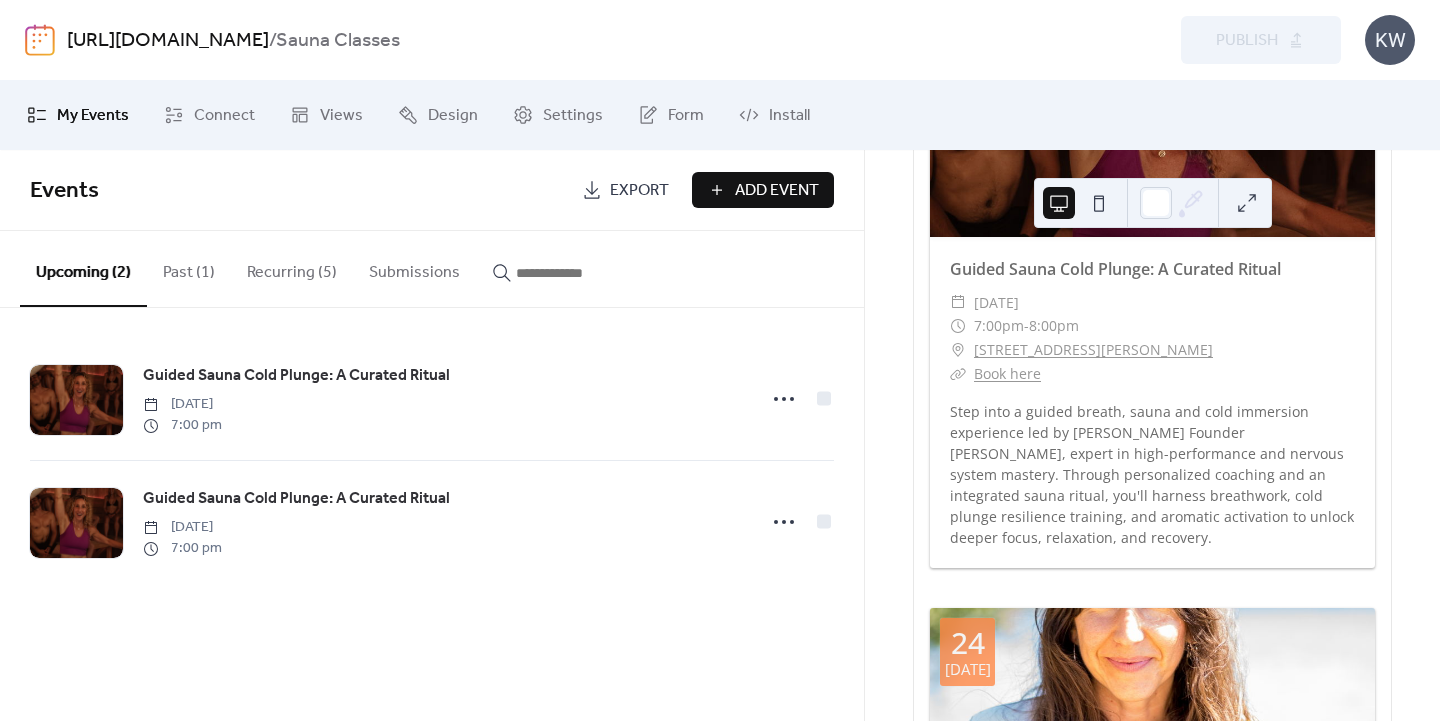 click on "Recurring (5)" at bounding box center [292, 268] 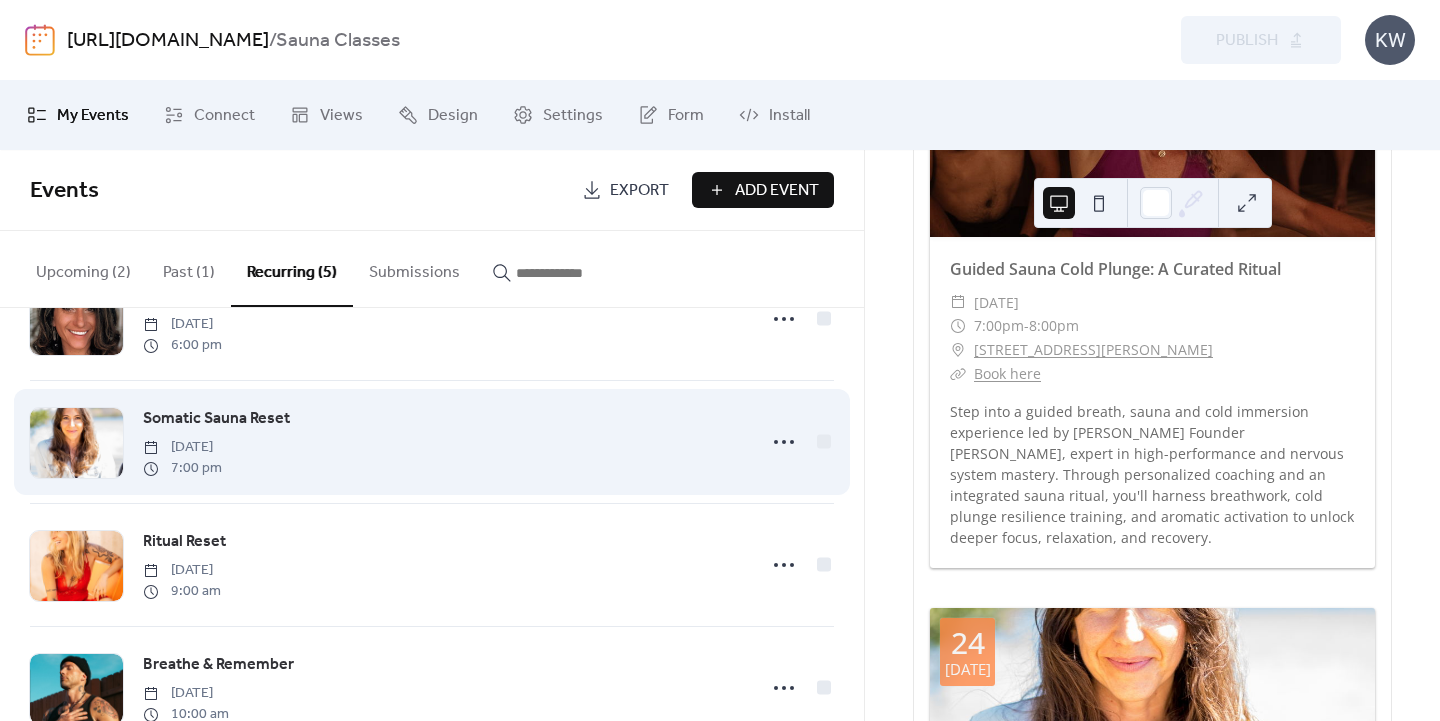 scroll, scrollTop: 200, scrollLeft: 0, axis: vertical 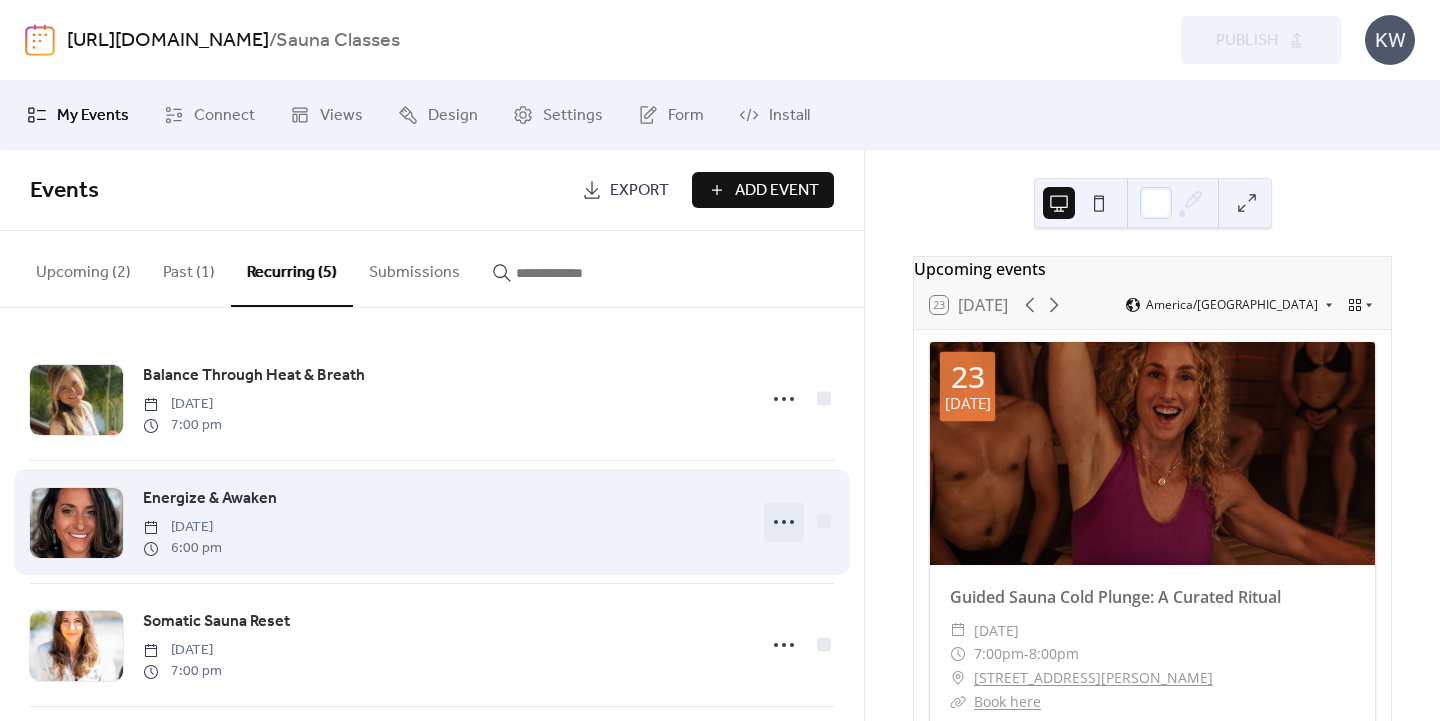 click 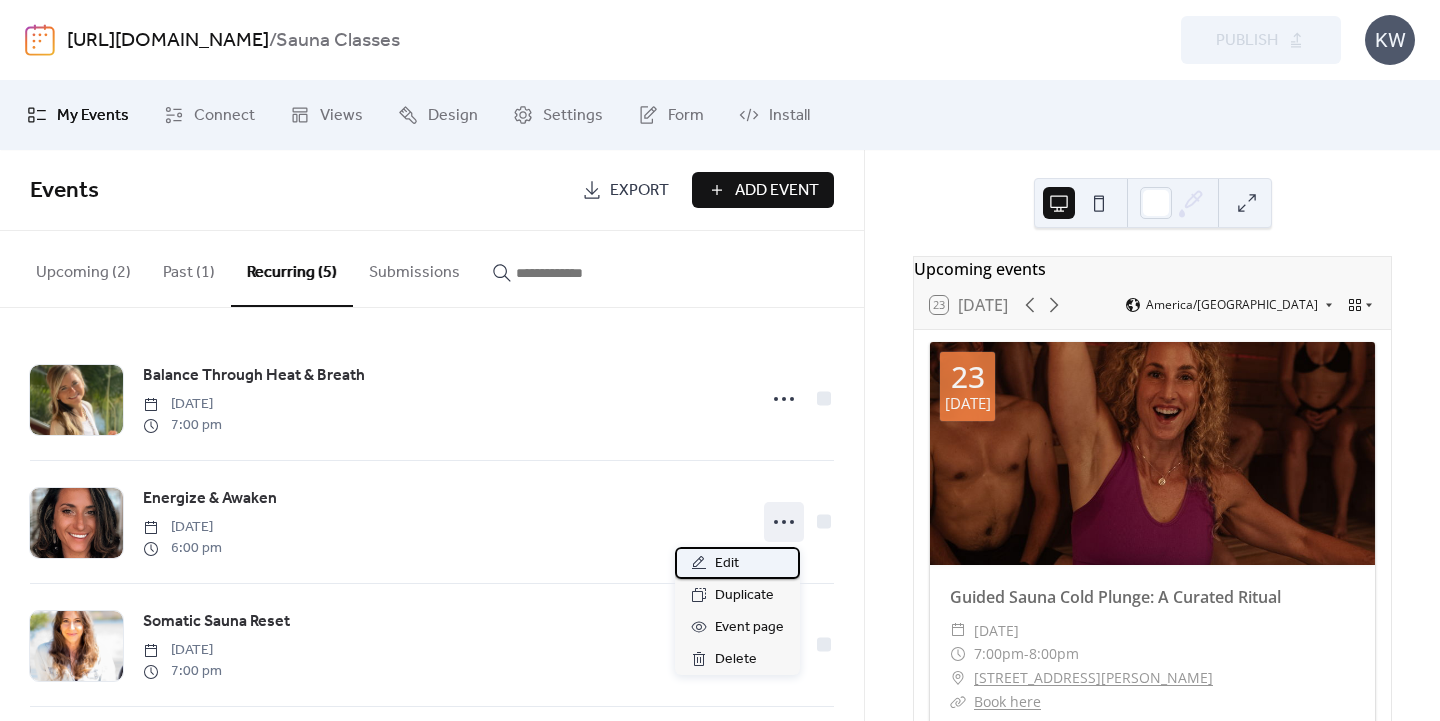 click on "Edit" at bounding box center [737, 563] 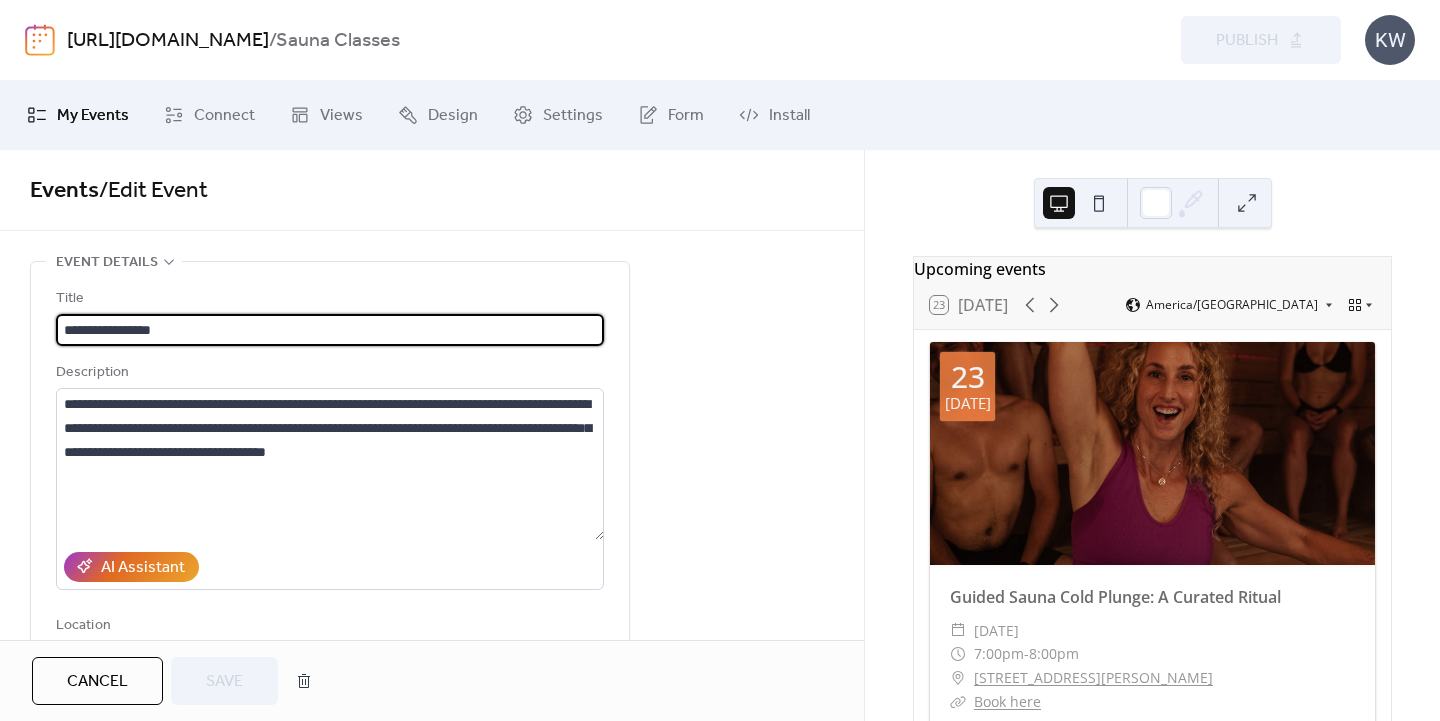 type on "**********" 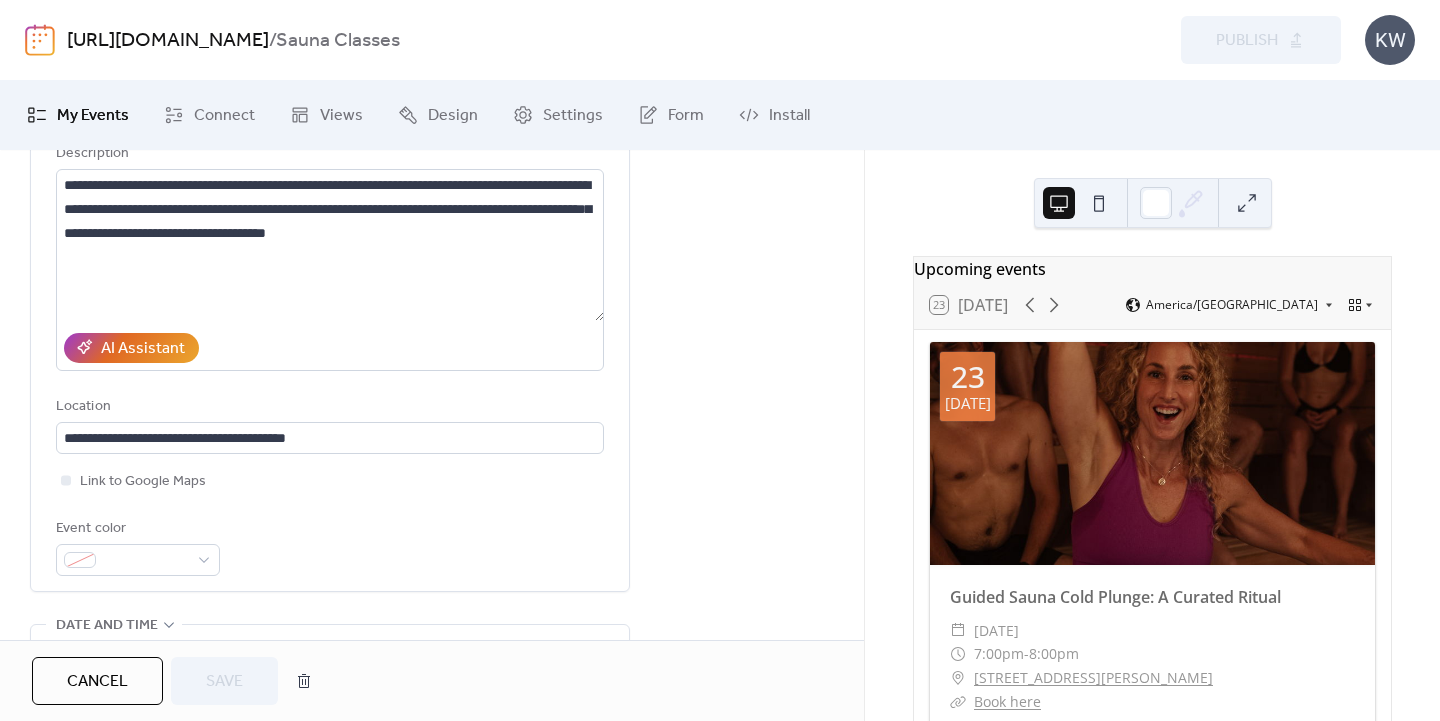 scroll, scrollTop: 187, scrollLeft: 0, axis: vertical 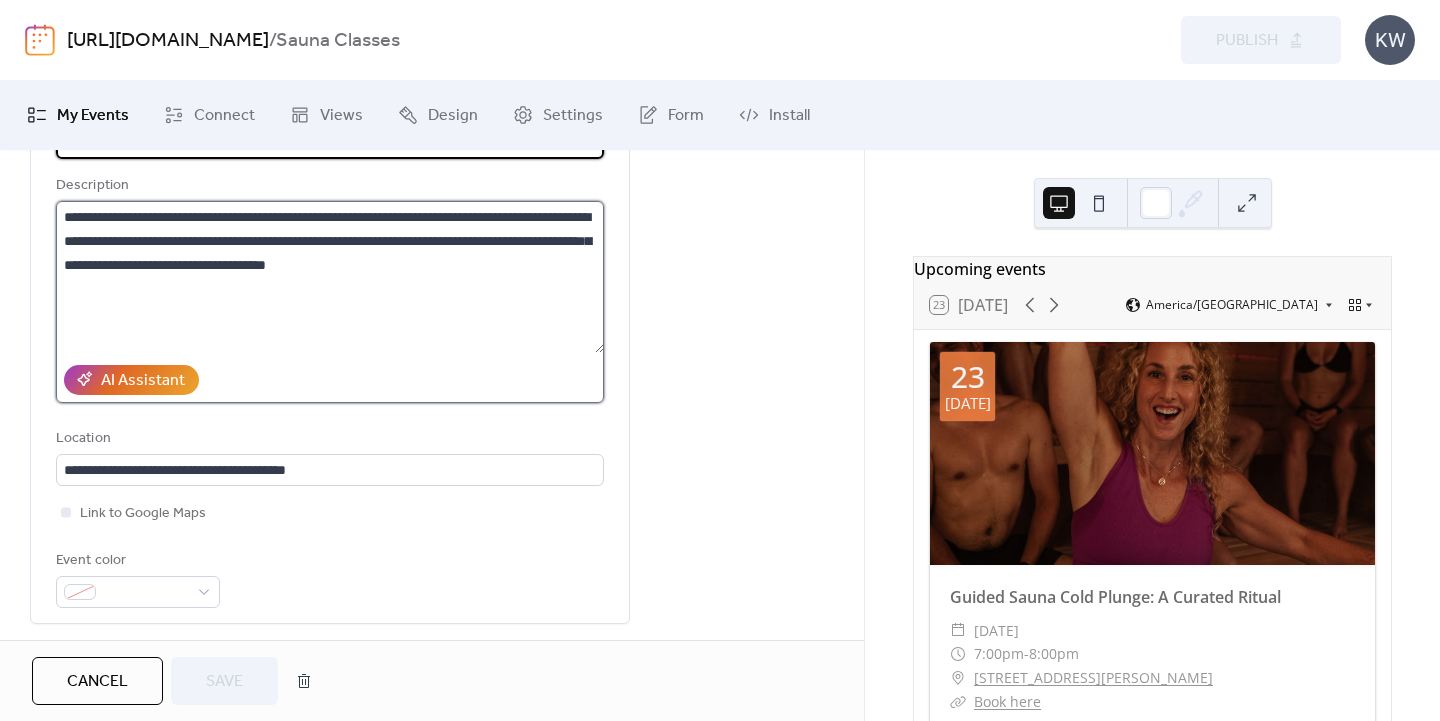 click on "**********" at bounding box center (330, 277) 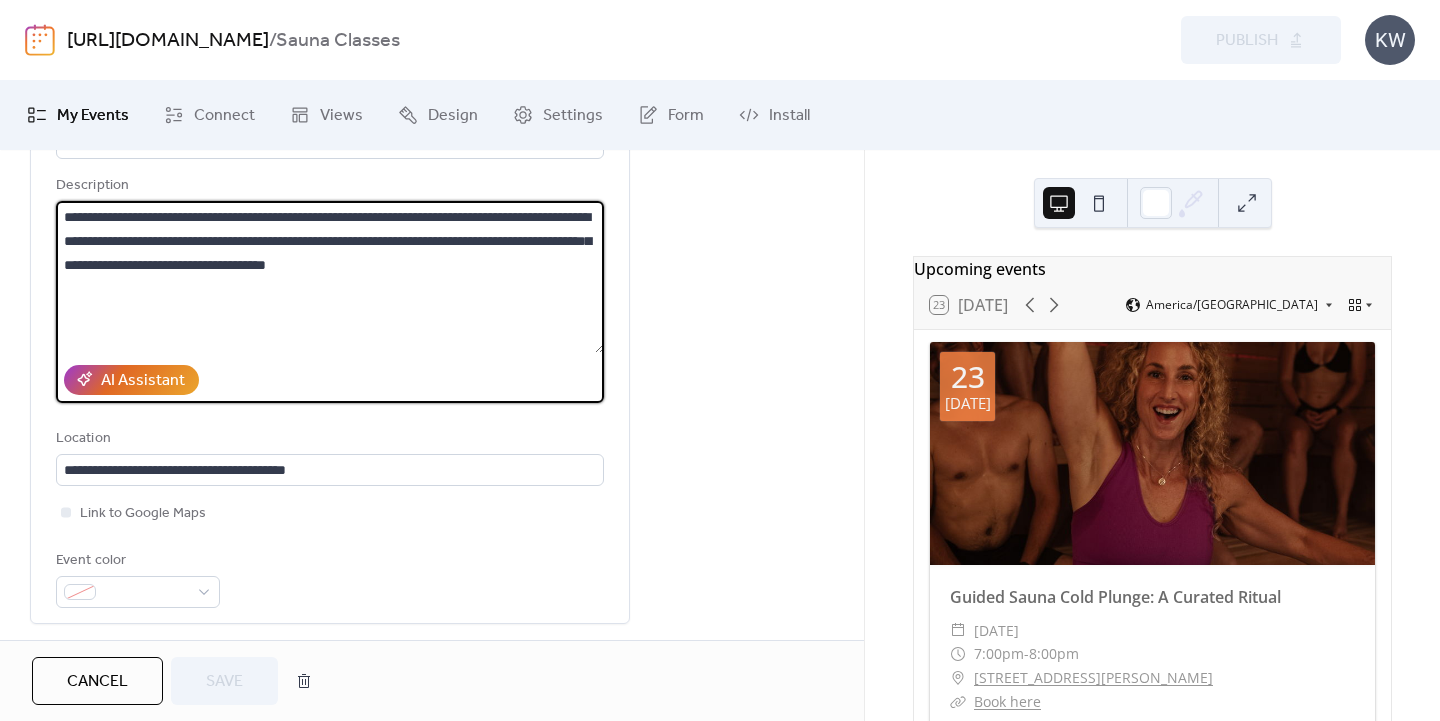 click on "**********" at bounding box center [330, 277] 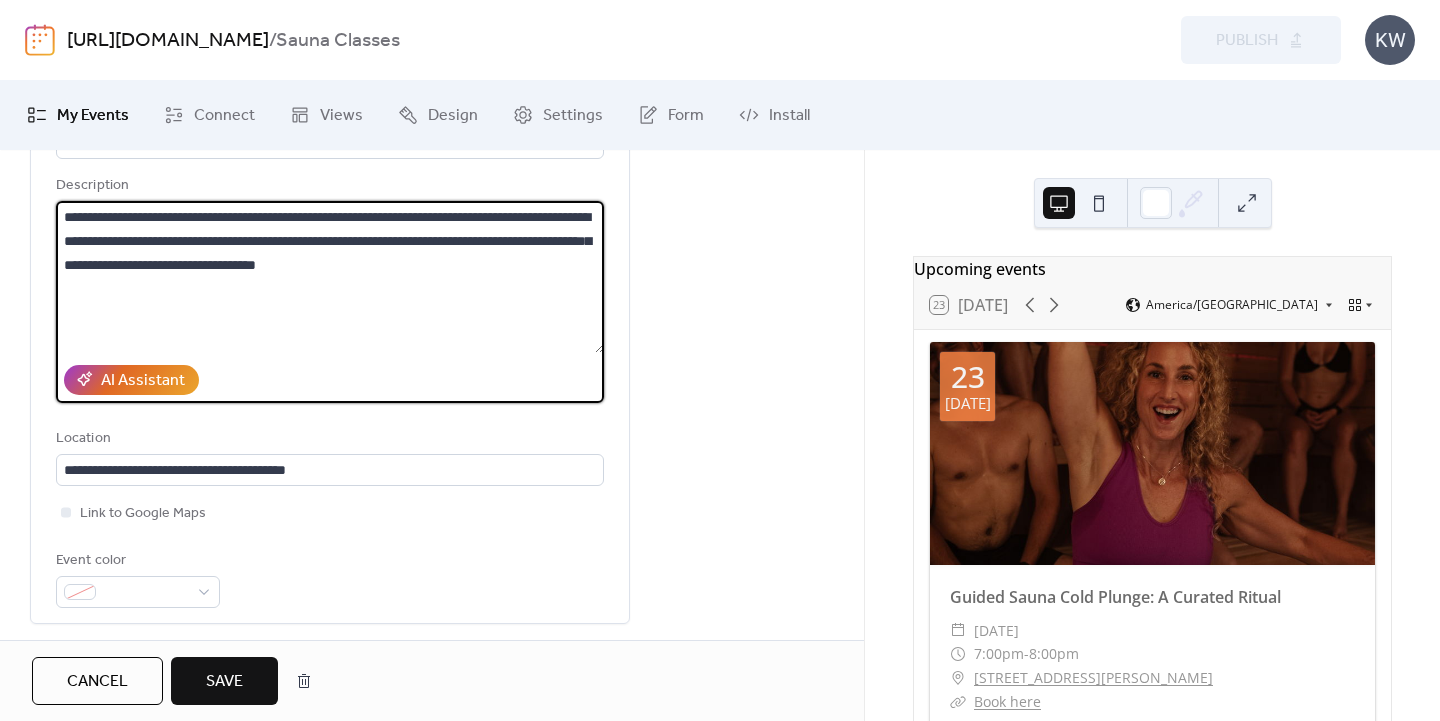 scroll, scrollTop: 312, scrollLeft: 0, axis: vertical 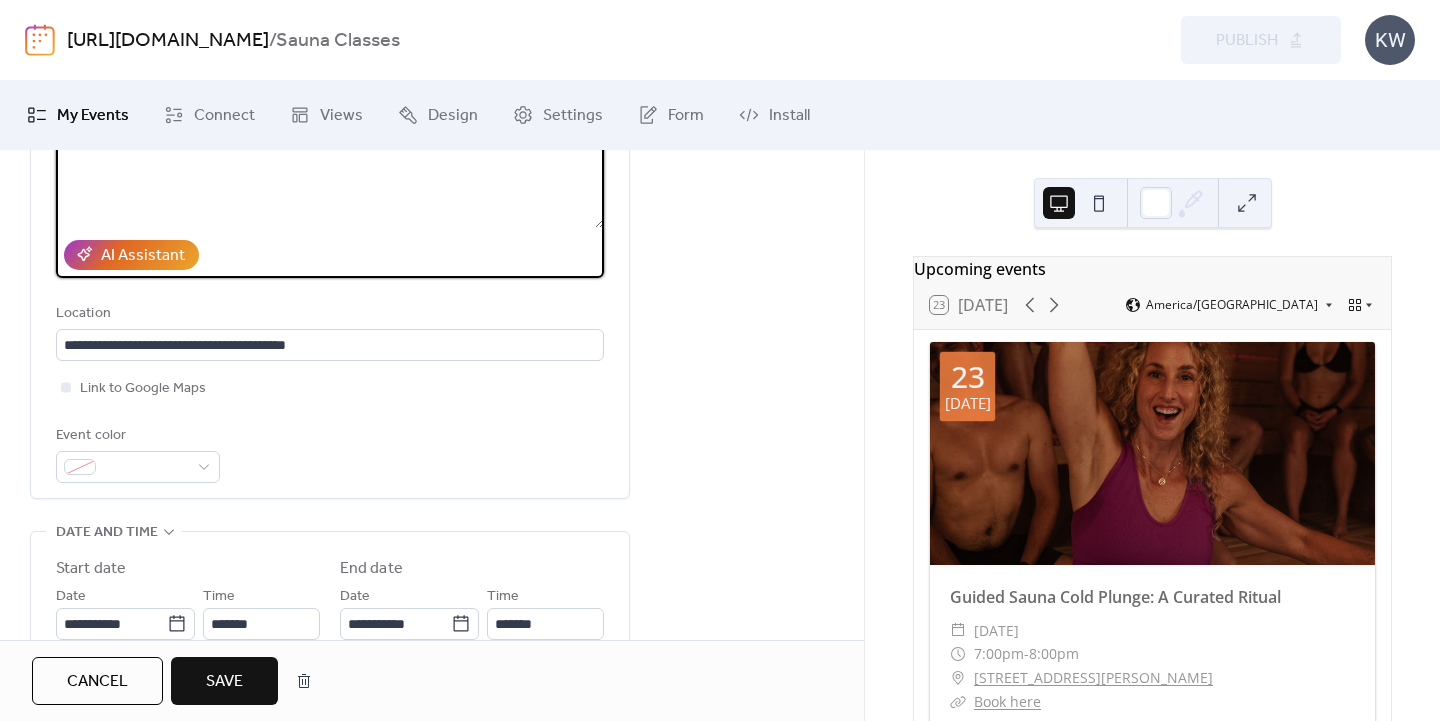type on "**********" 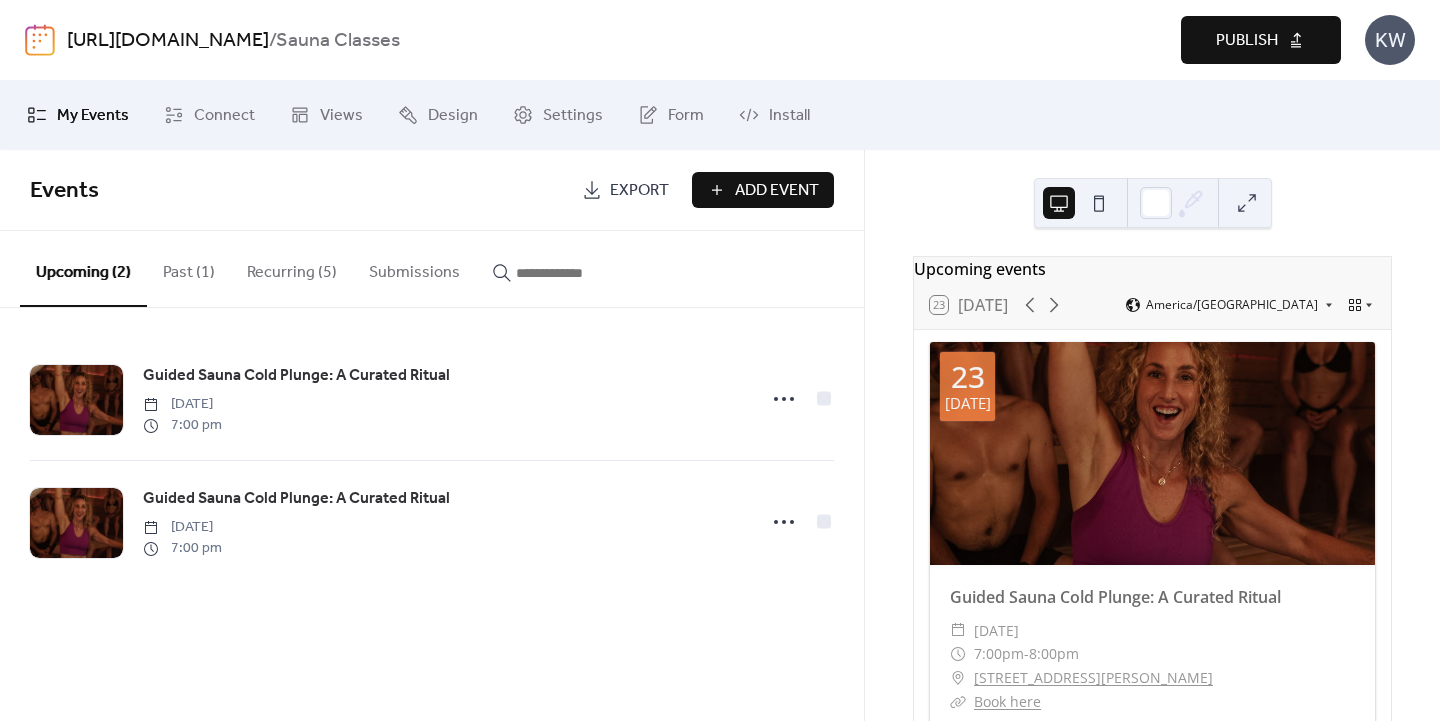 click on "Publish" at bounding box center (1247, 41) 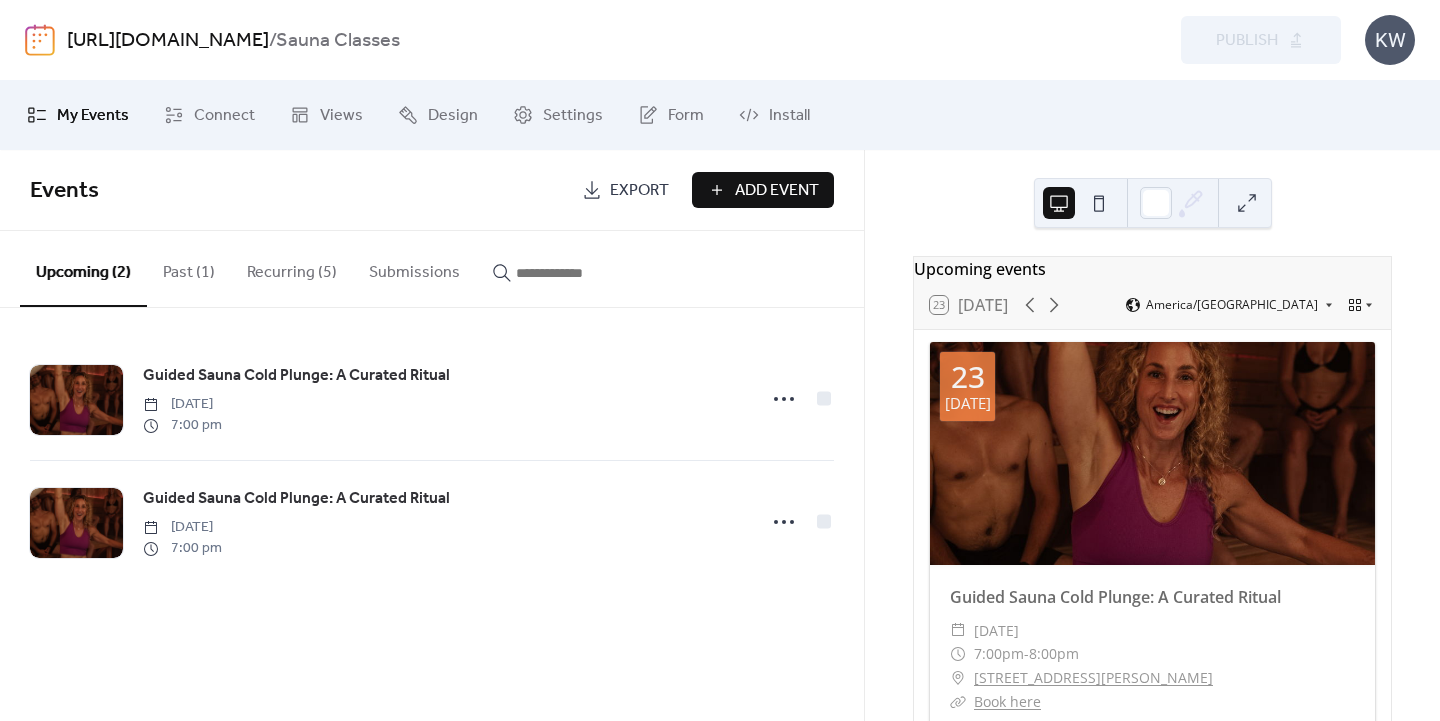 click on "Recurring (5)" at bounding box center (292, 268) 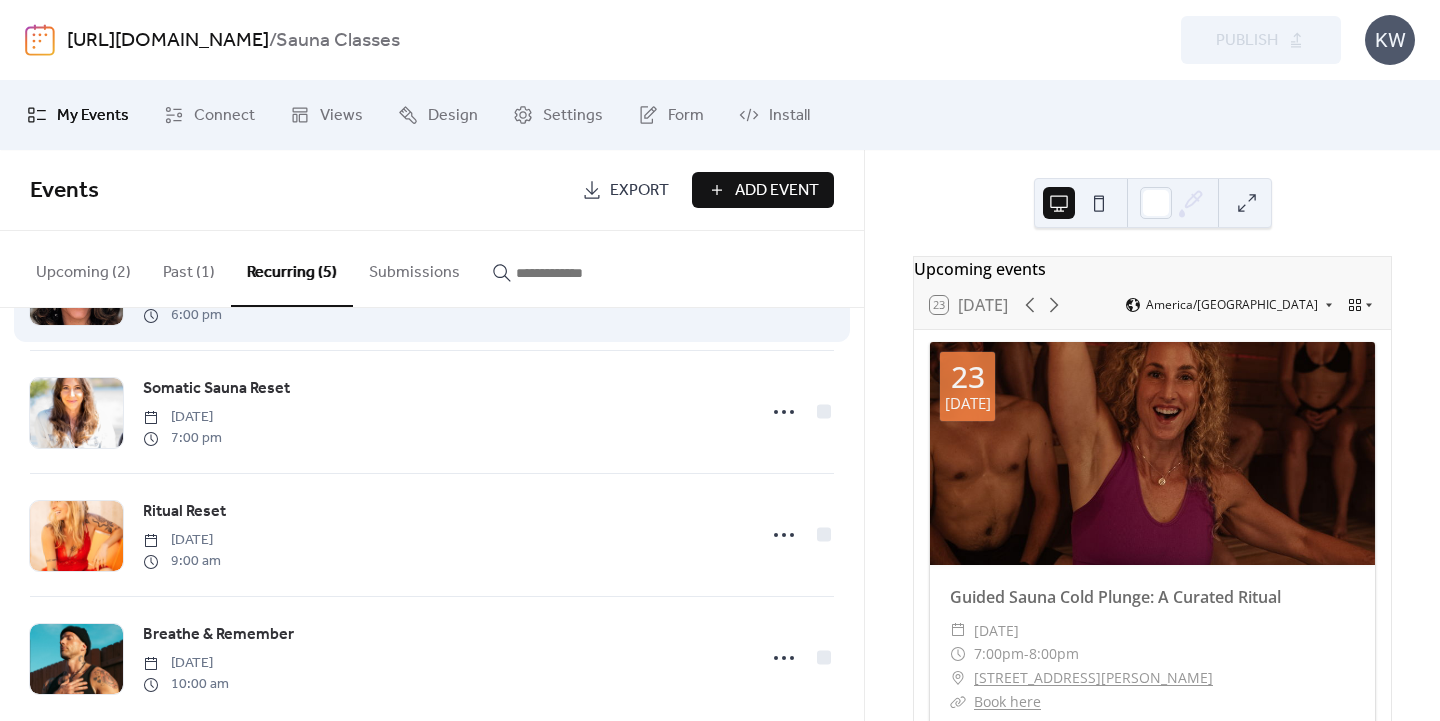 scroll, scrollTop: 263, scrollLeft: 0, axis: vertical 